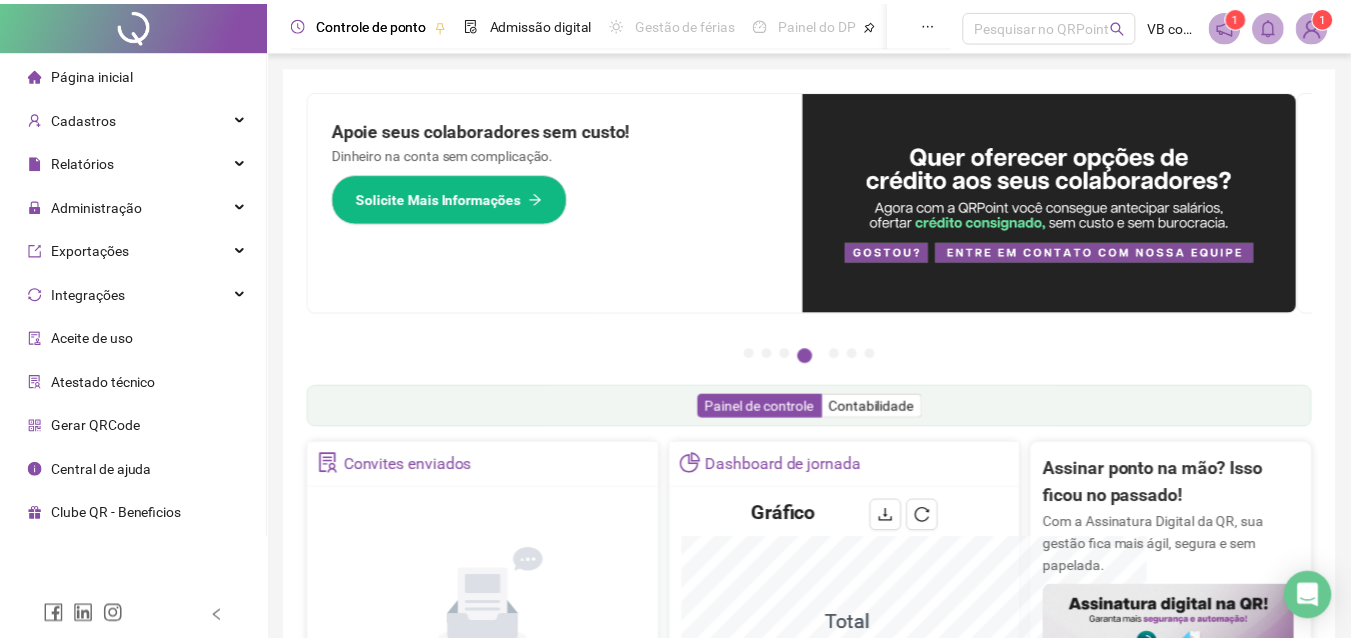 scroll, scrollTop: 0, scrollLeft: 0, axis: both 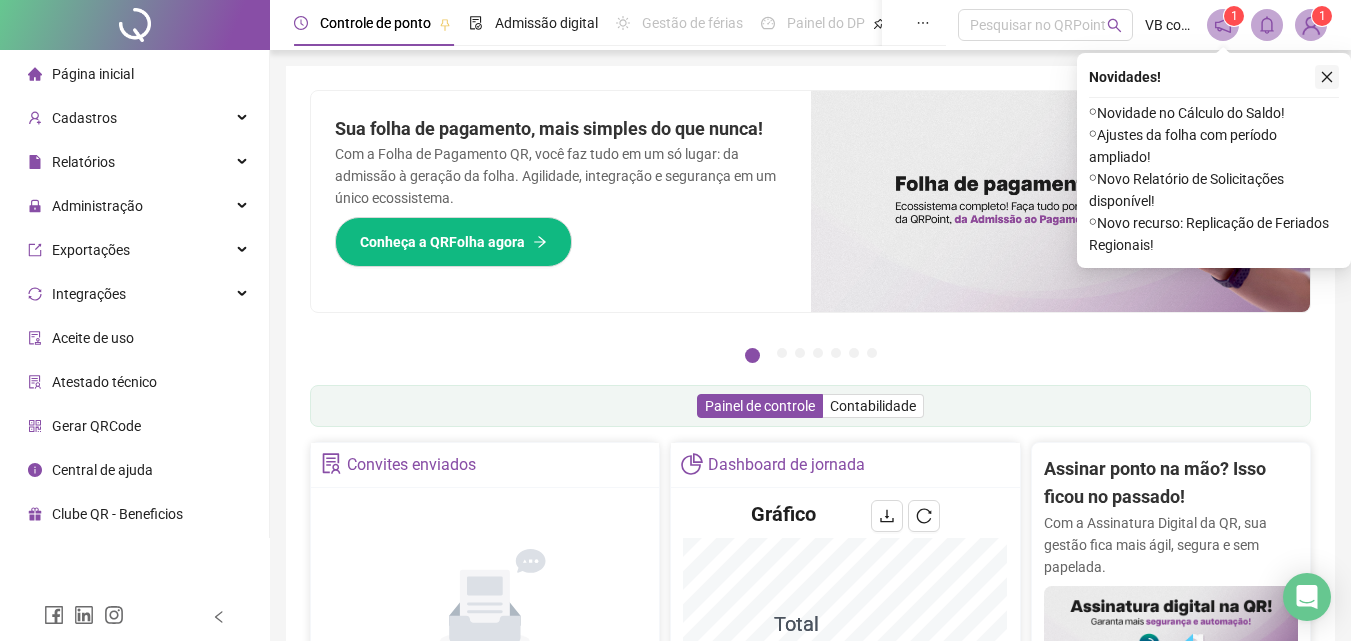 click 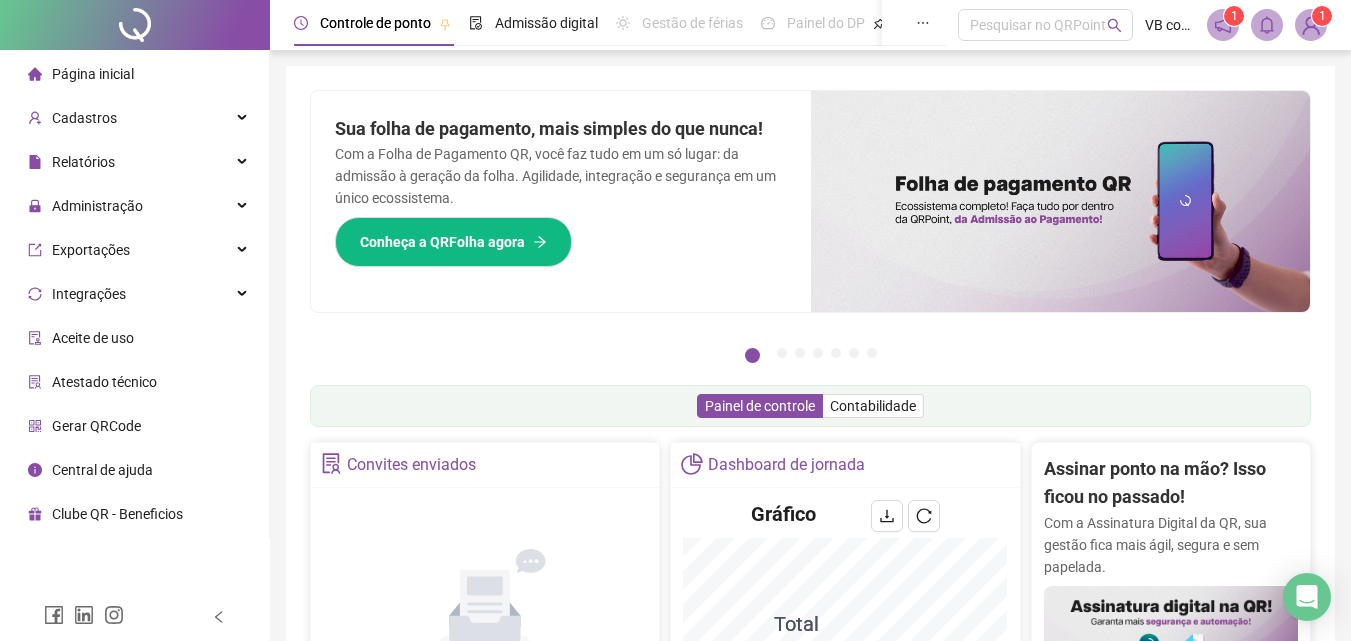 click on "Página inicial" at bounding box center (134, 74) 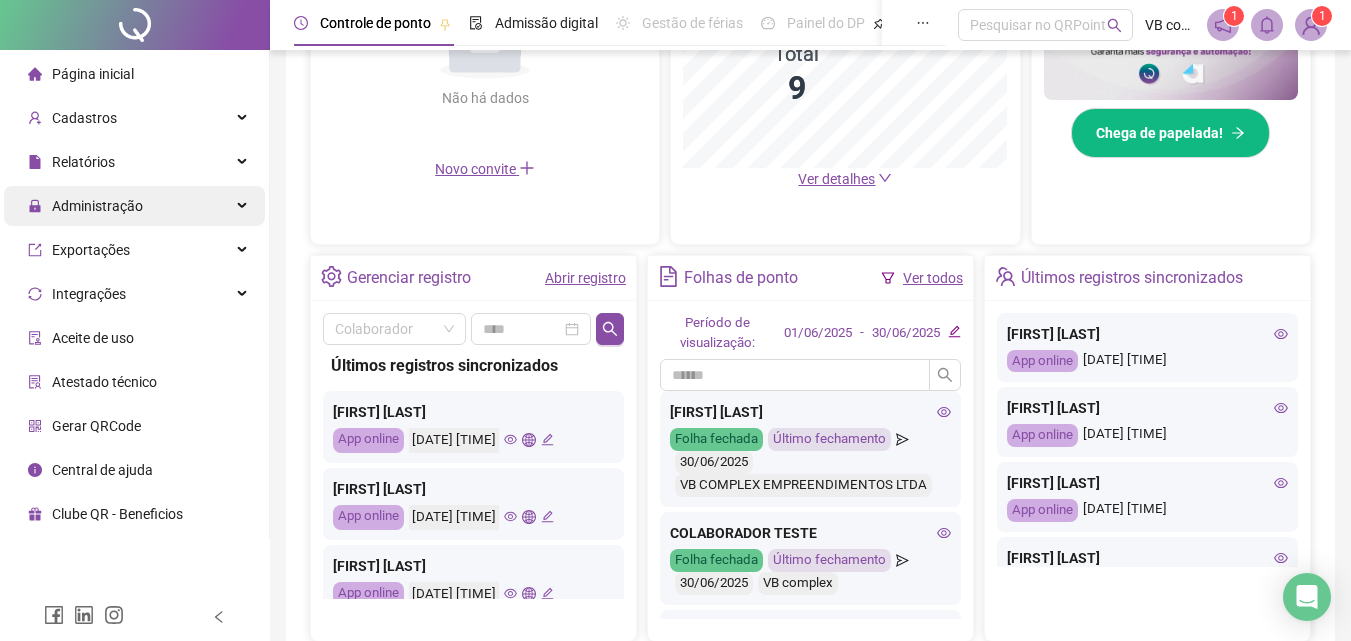 scroll, scrollTop: 381, scrollLeft: 0, axis: vertical 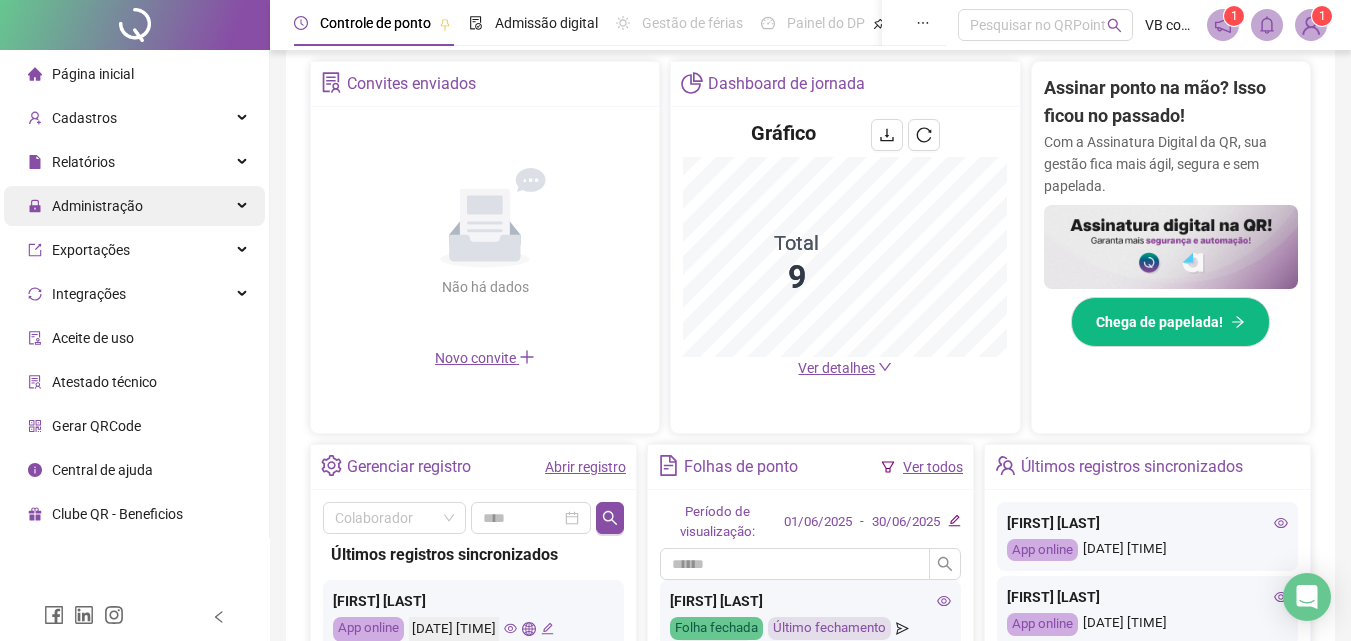click on "Administração" at bounding box center (134, 206) 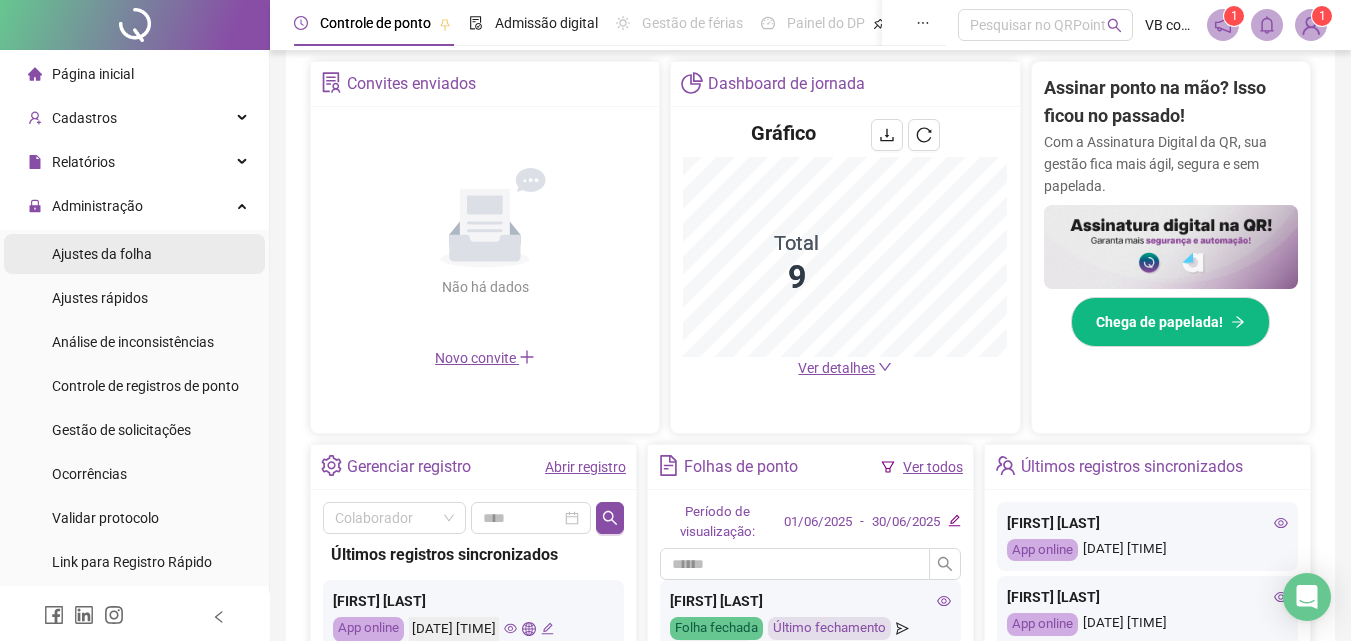 click on "Ajustes da folha" at bounding box center [102, 254] 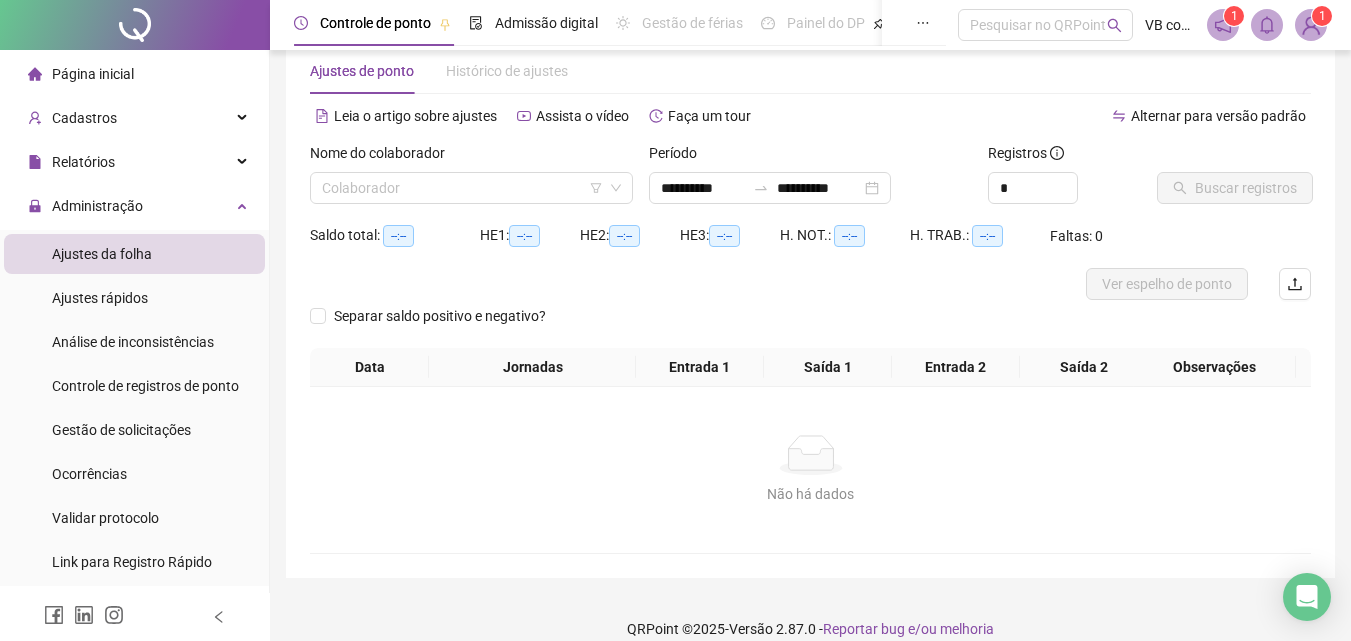 scroll, scrollTop: 0, scrollLeft: 0, axis: both 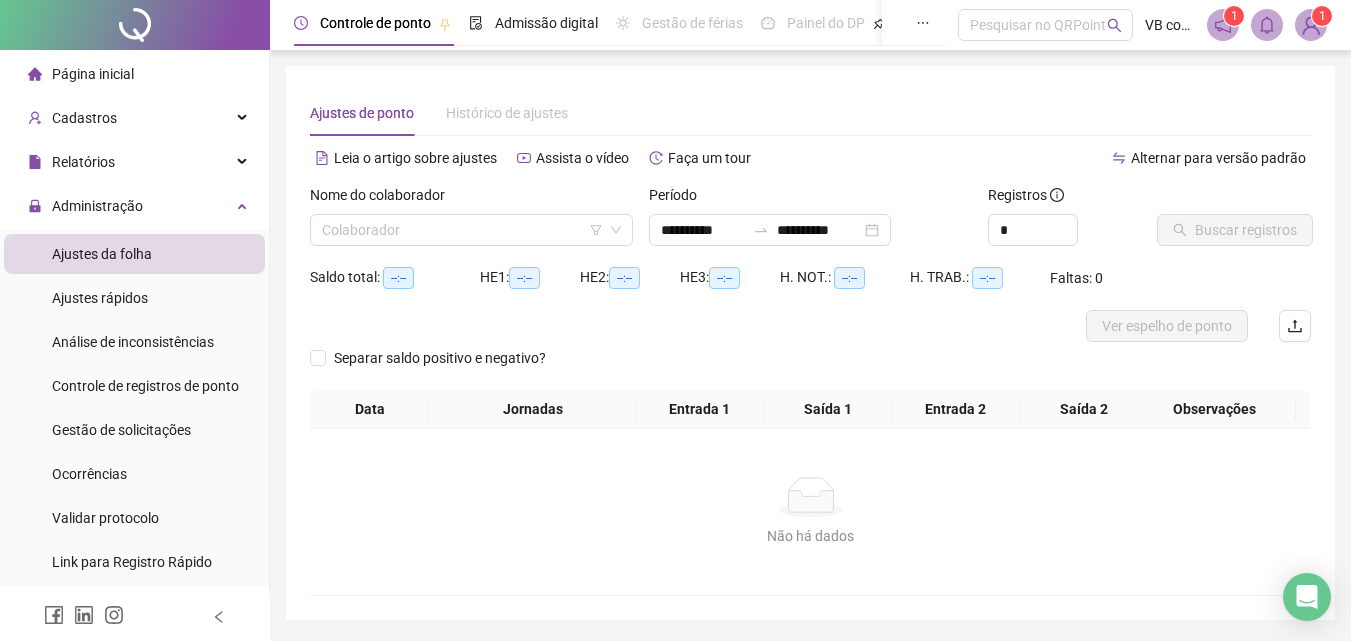 click on "Nome do colaborador Colaborador" at bounding box center (471, 223) 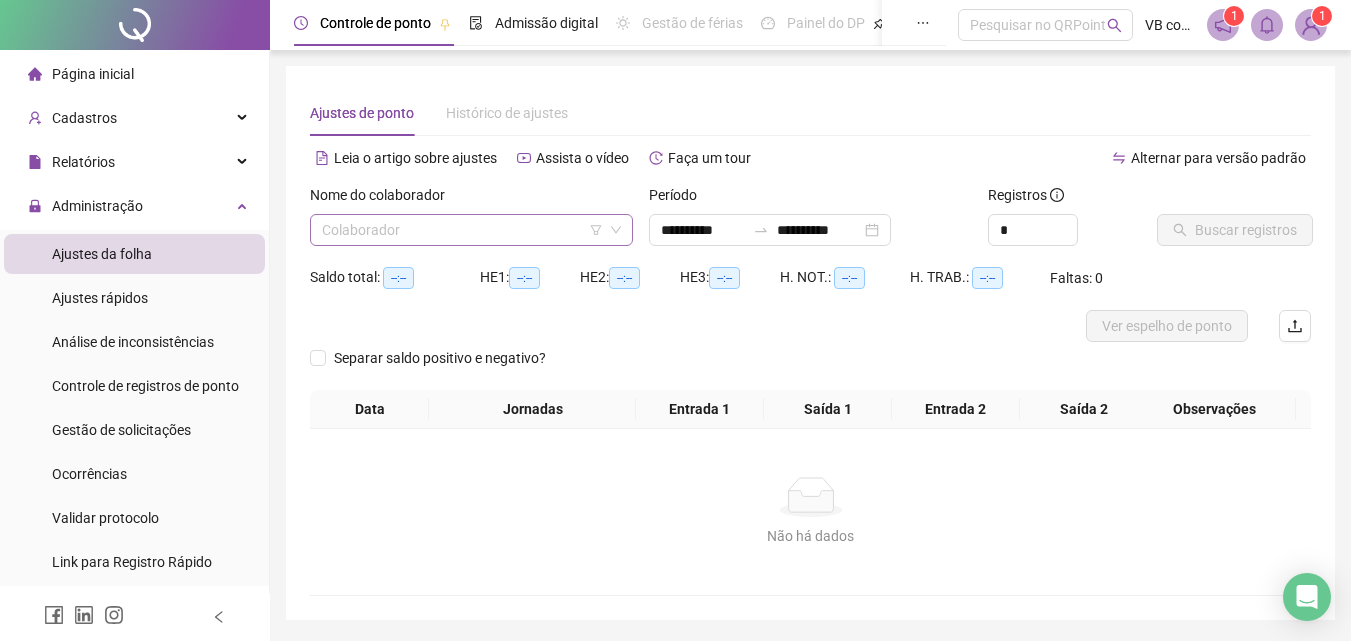 click at bounding box center (465, 230) 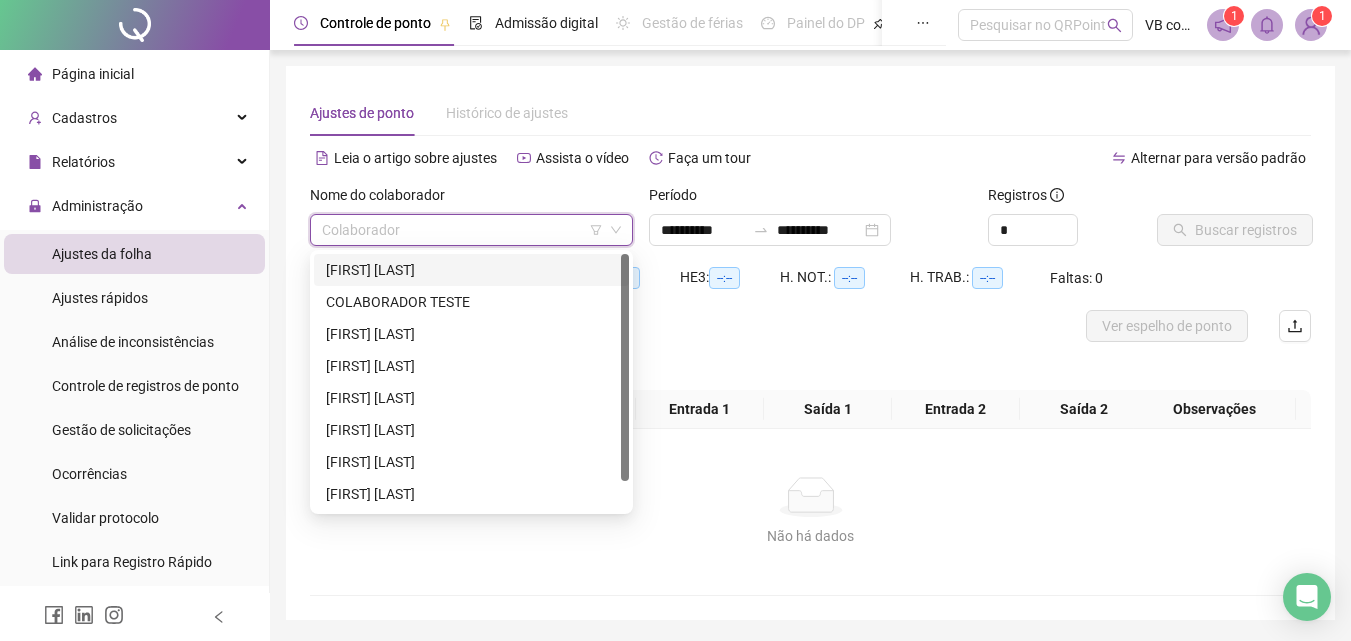 click on "COLABORADOR TESTE" at bounding box center (471, 302) 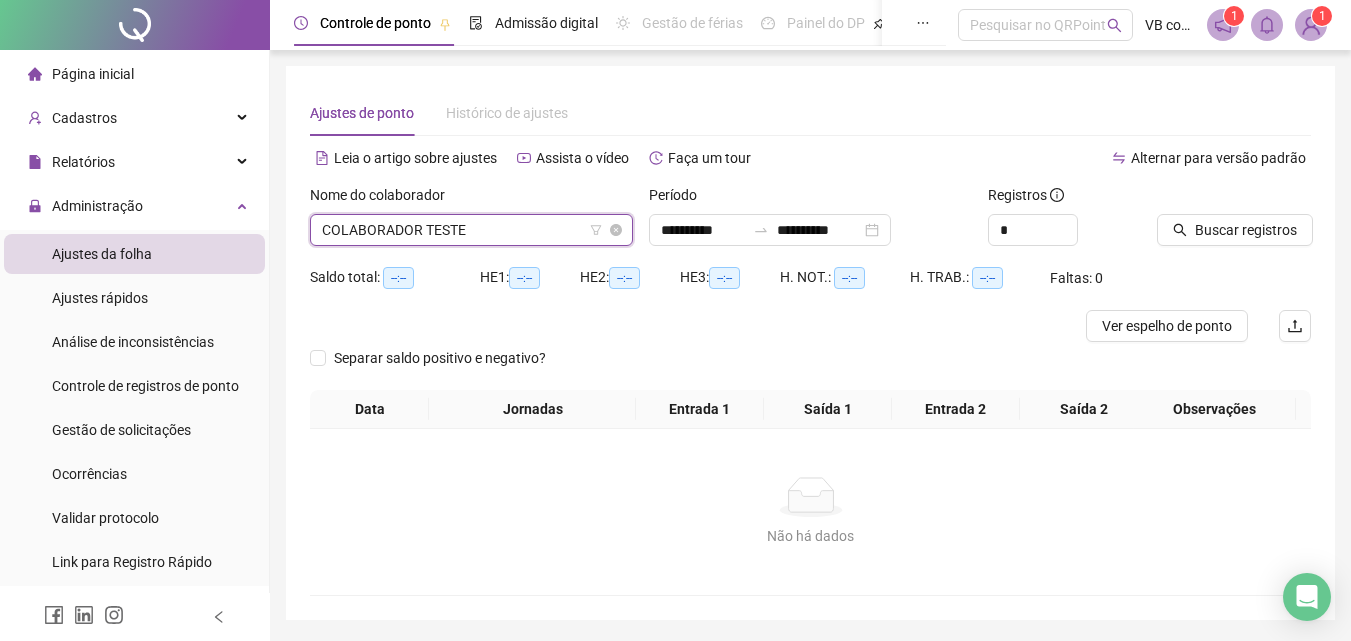 click on "COLABORADOR TESTE" at bounding box center (471, 230) 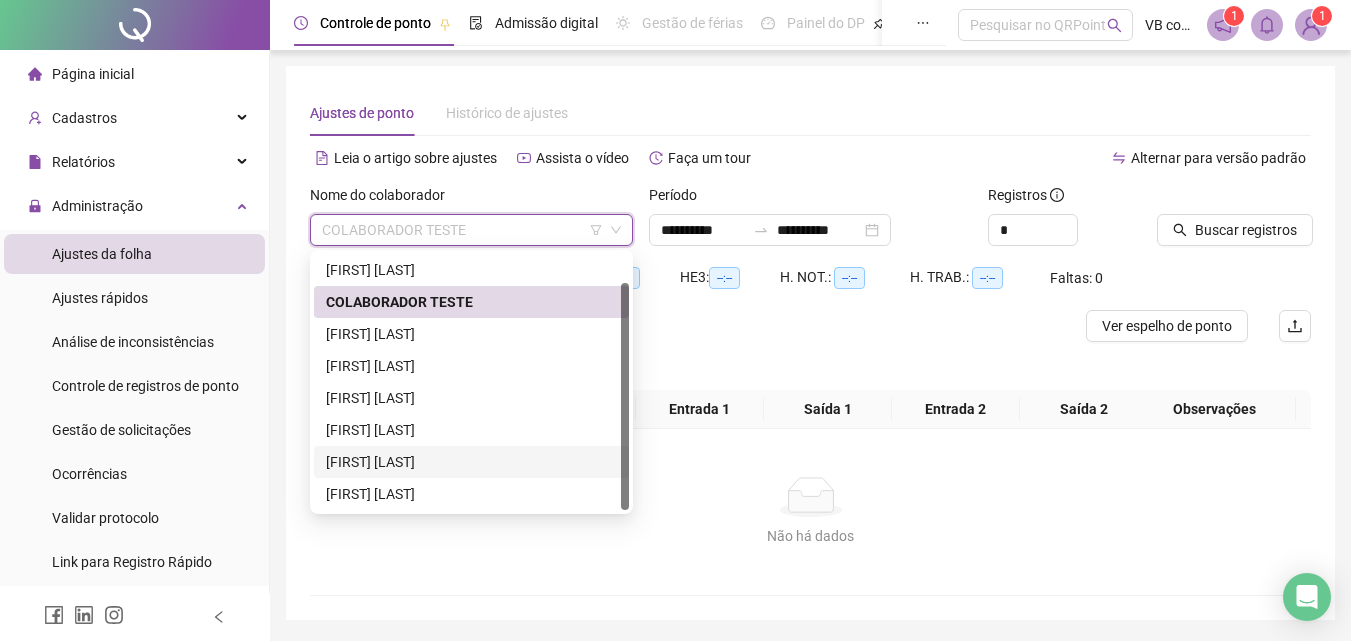 scroll, scrollTop: 32, scrollLeft: 0, axis: vertical 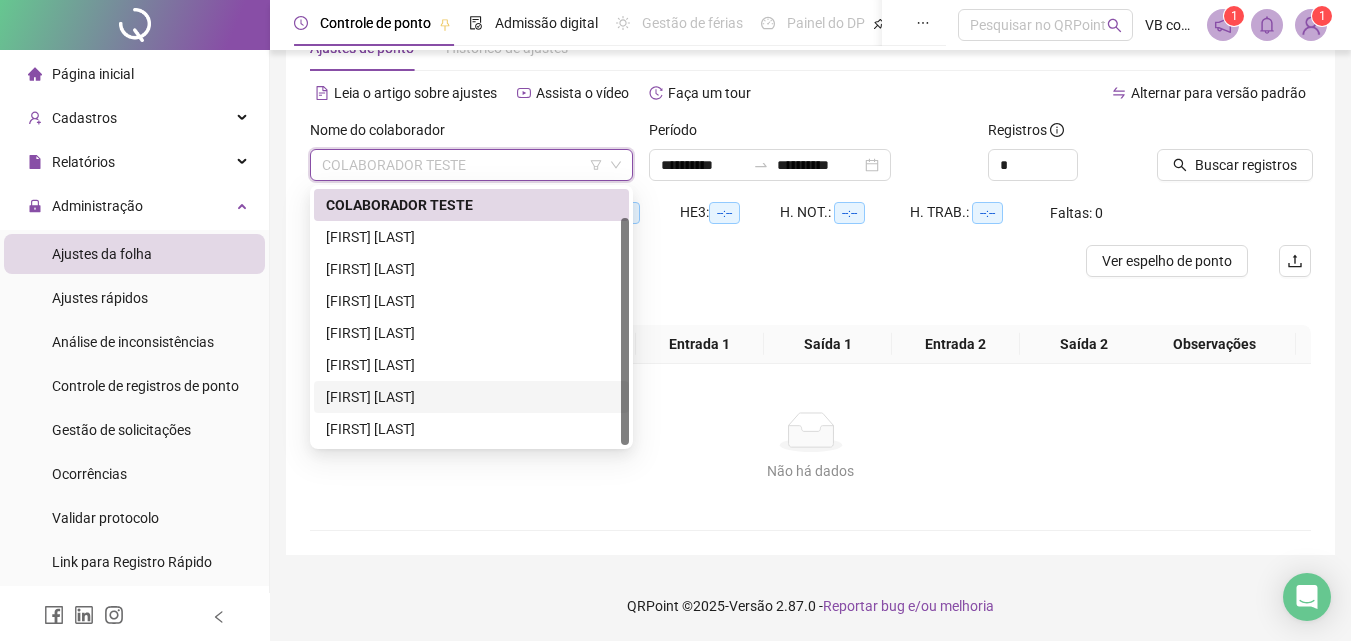 click on "[FIRST] [LAST]" at bounding box center [471, 397] 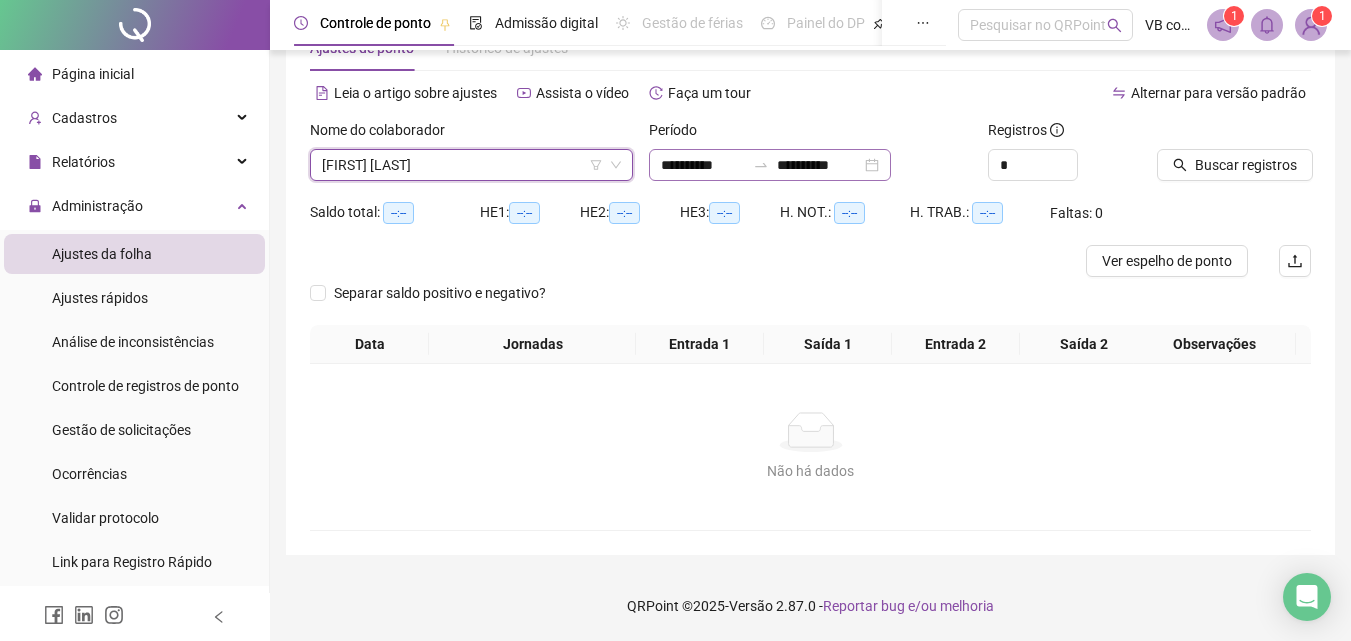 click on "**********" at bounding box center (770, 165) 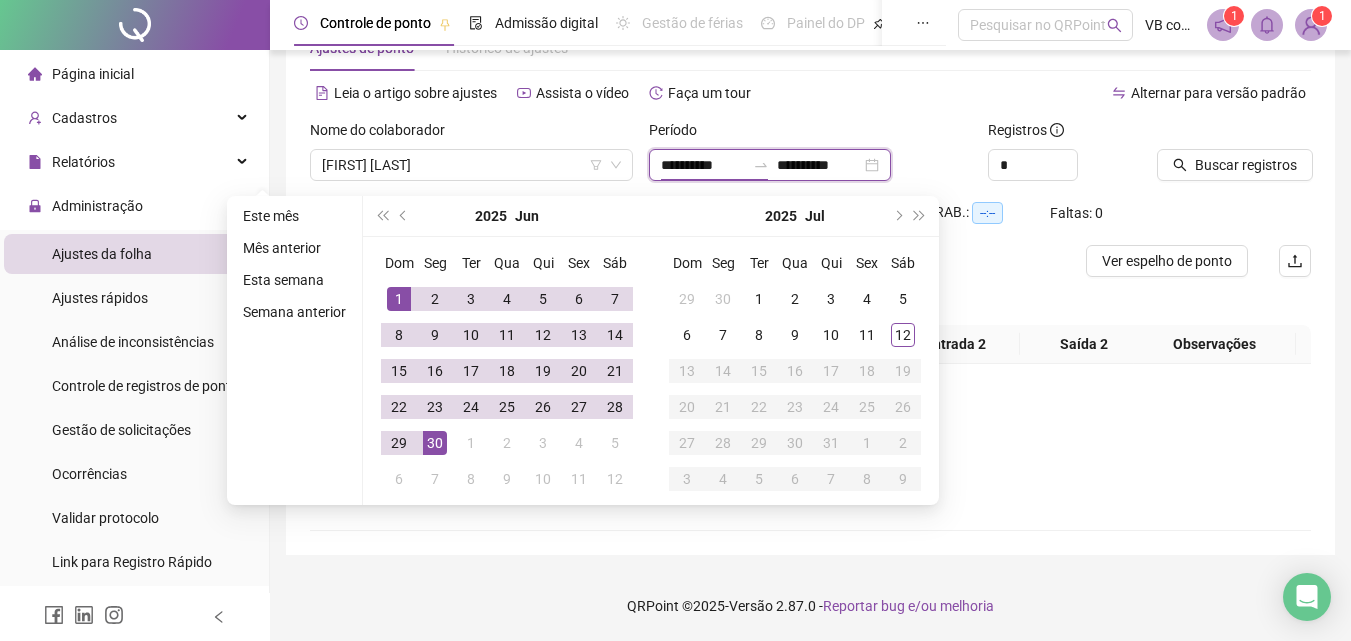 click on "**********" at bounding box center [819, 165] 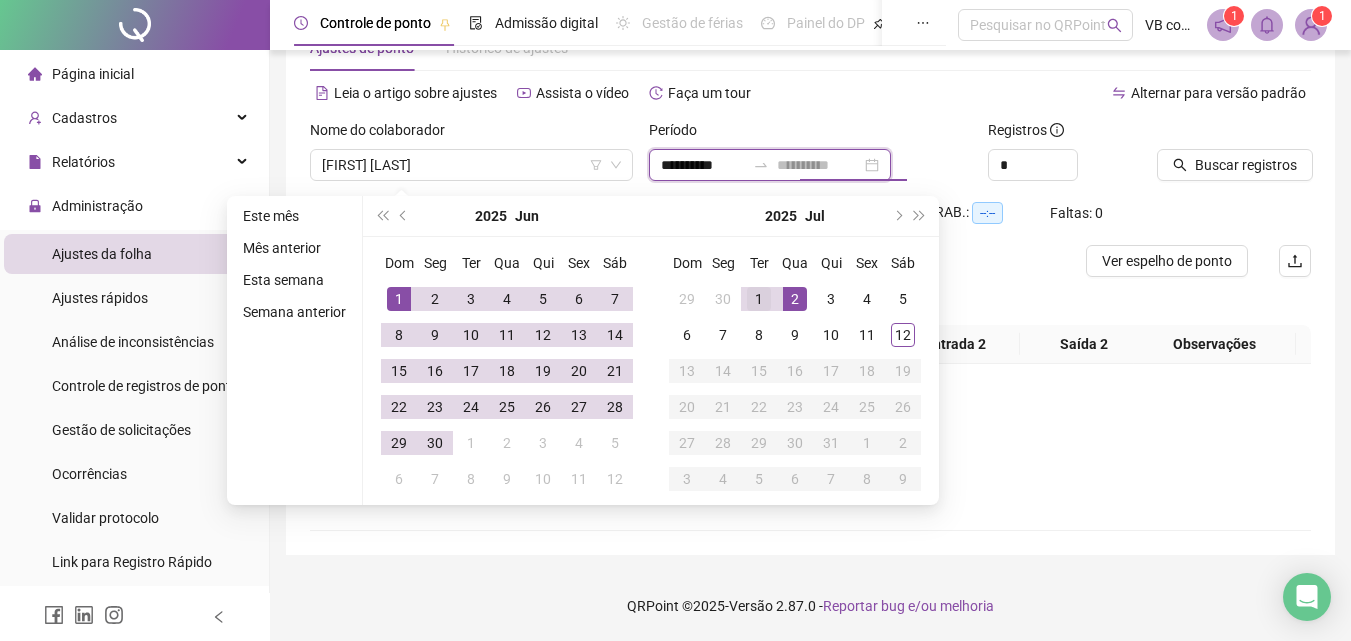 type on "**********" 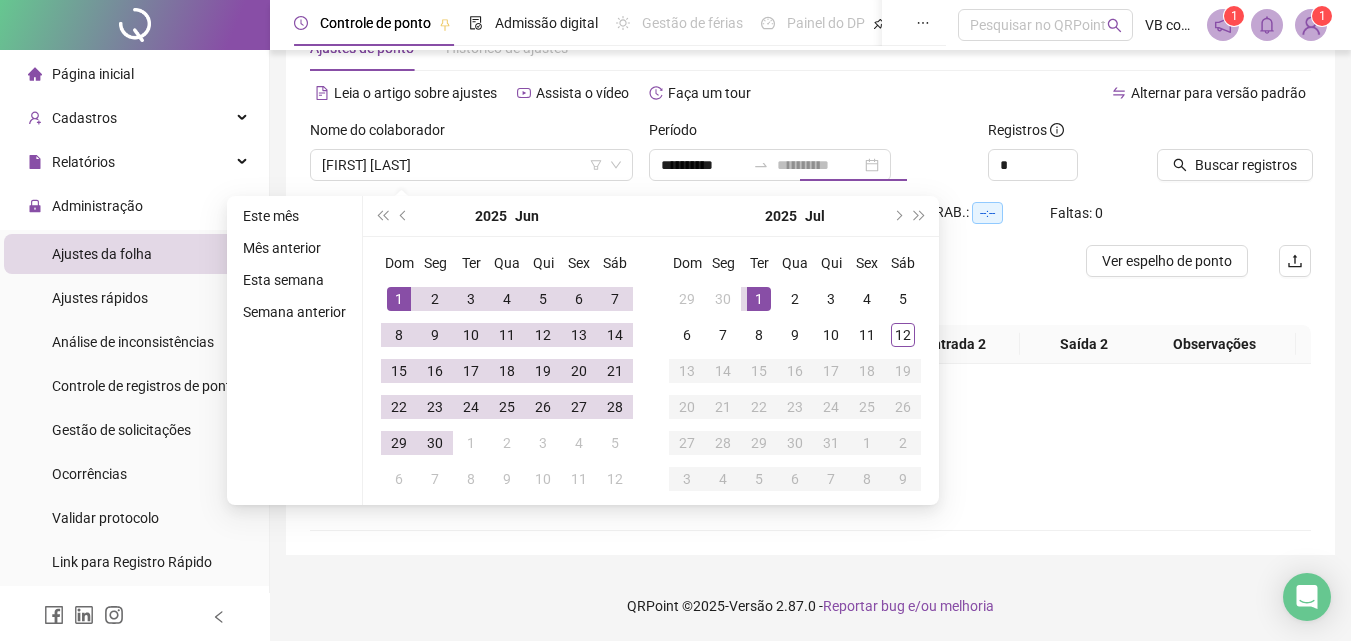click on "1" at bounding box center (759, 299) 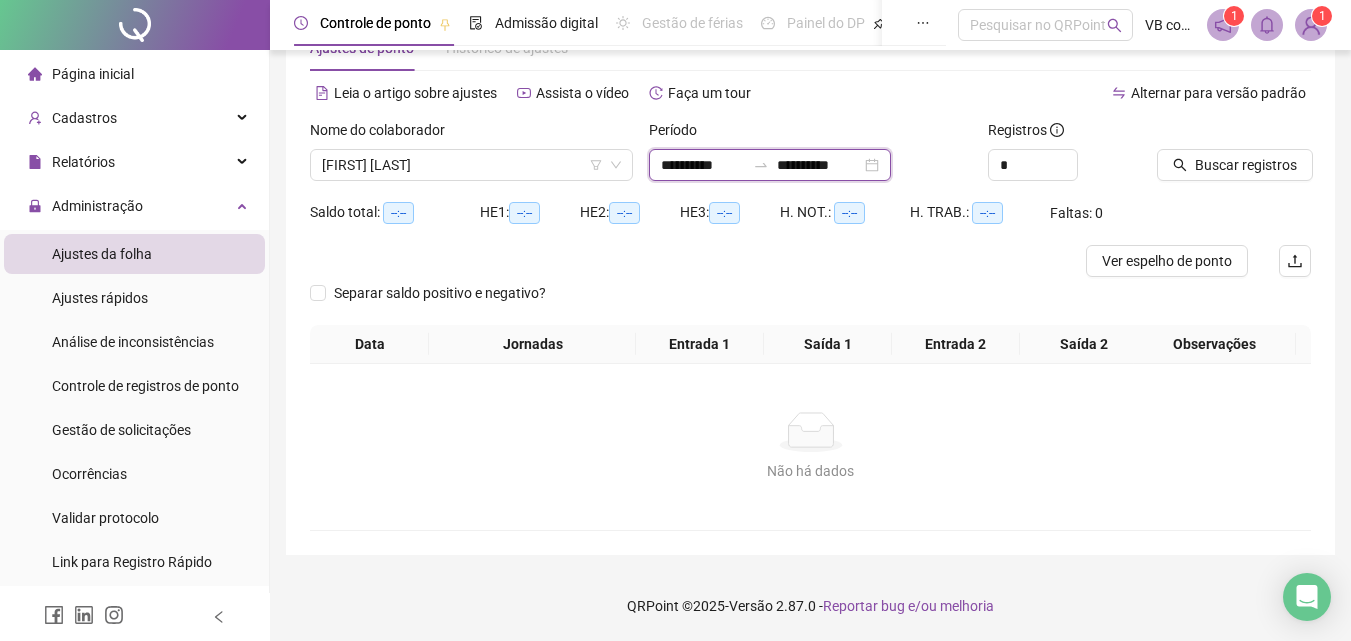click on "**********" at bounding box center [703, 165] 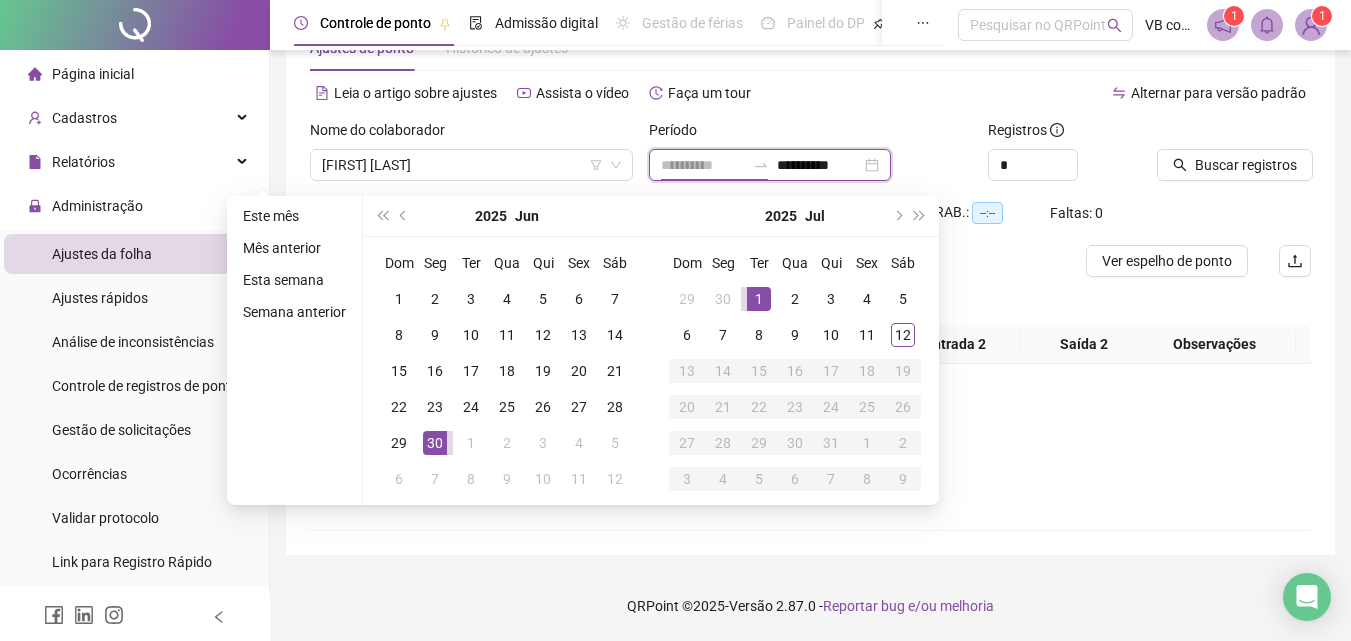 type on "**********" 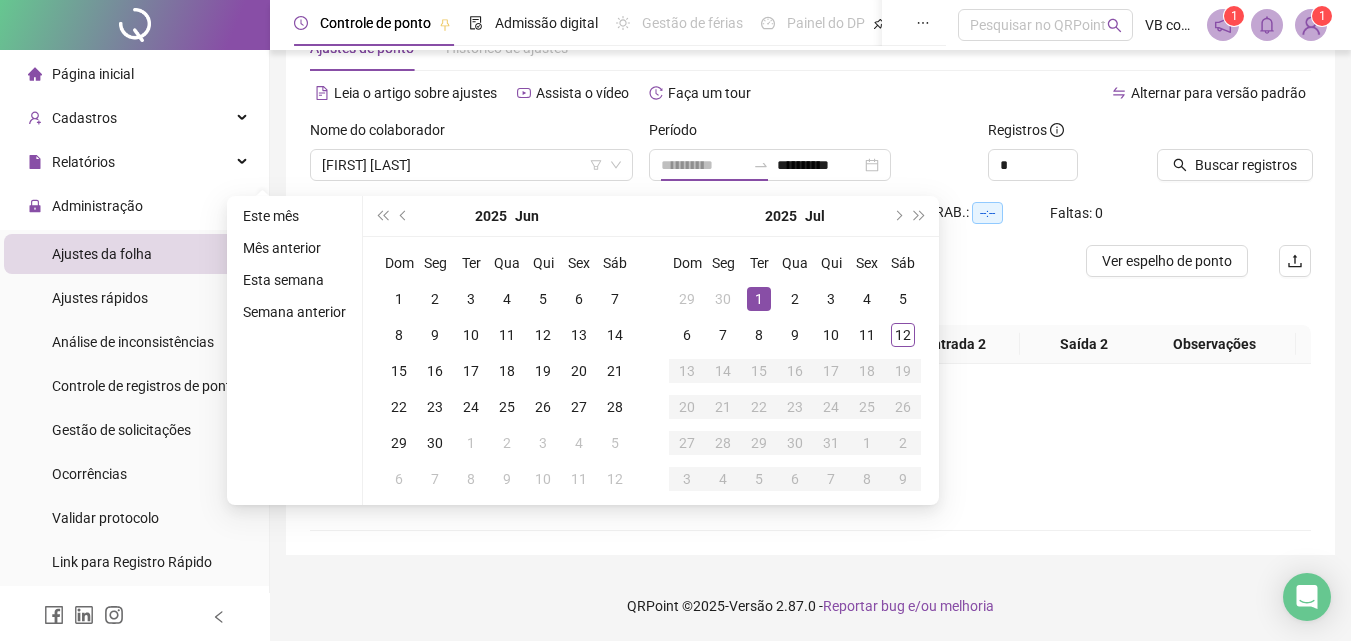 click on "1" at bounding box center [759, 299] 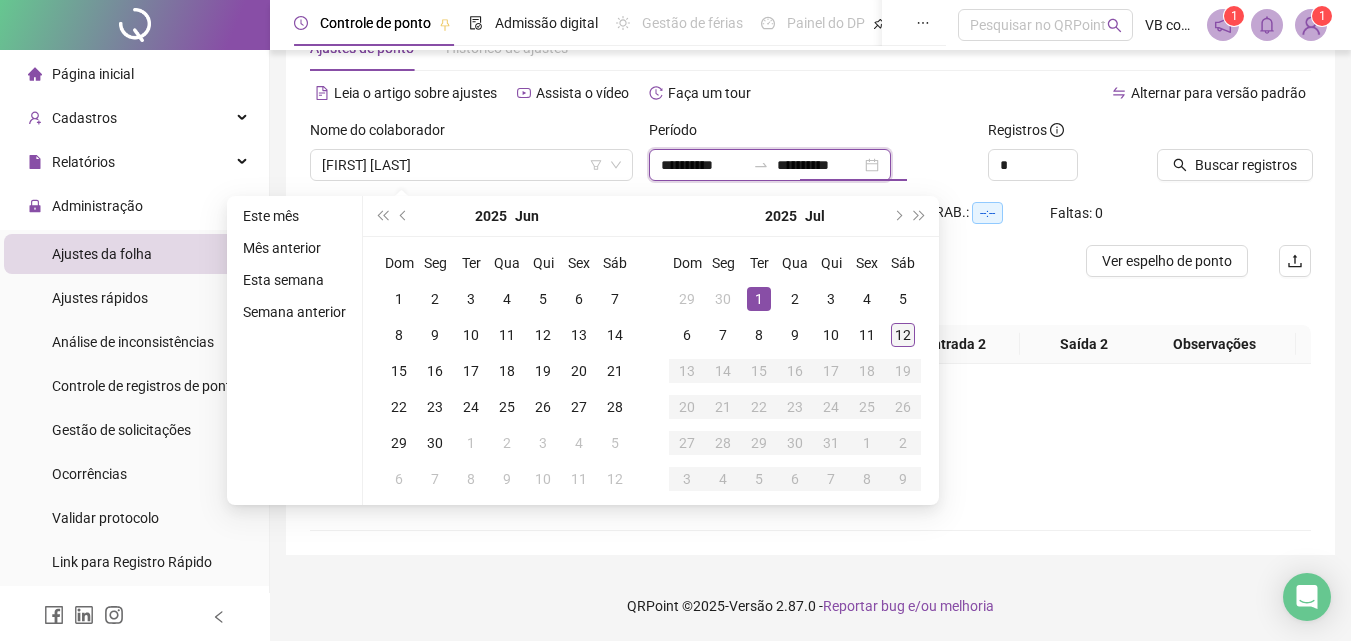 type on "**********" 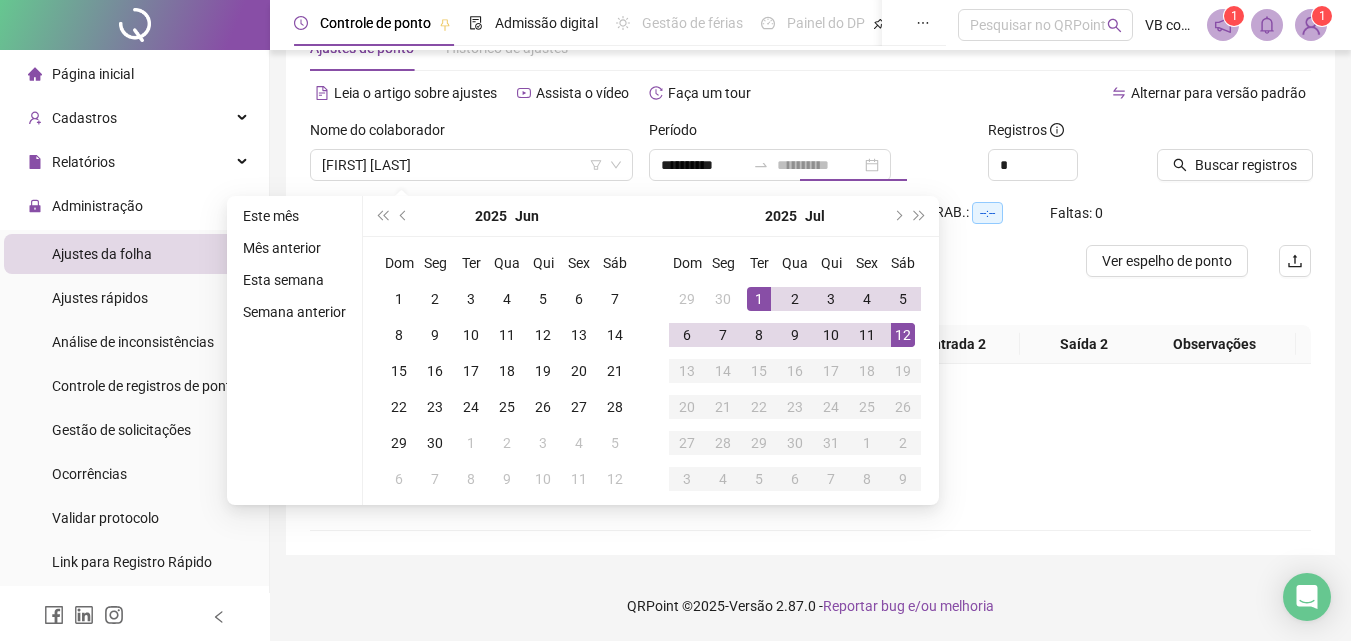 click on "12" at bounding box center (903, 335) 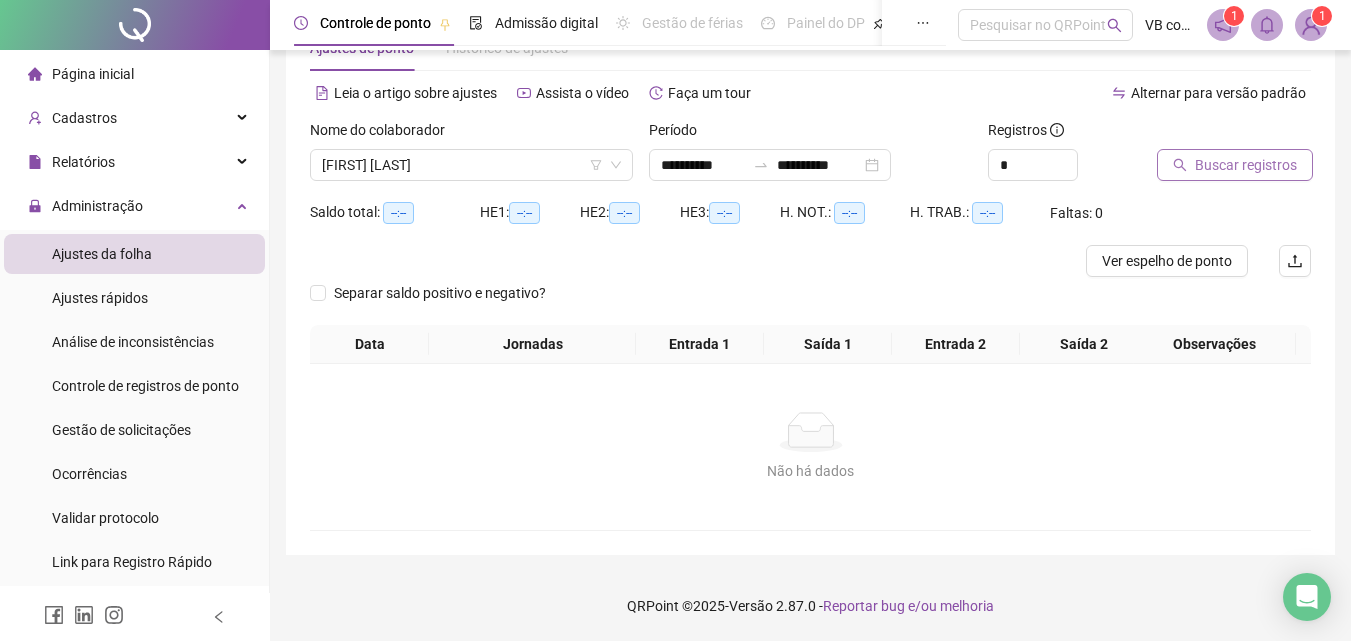 click on "Buscar registros" at bounding box center (1246, 165) 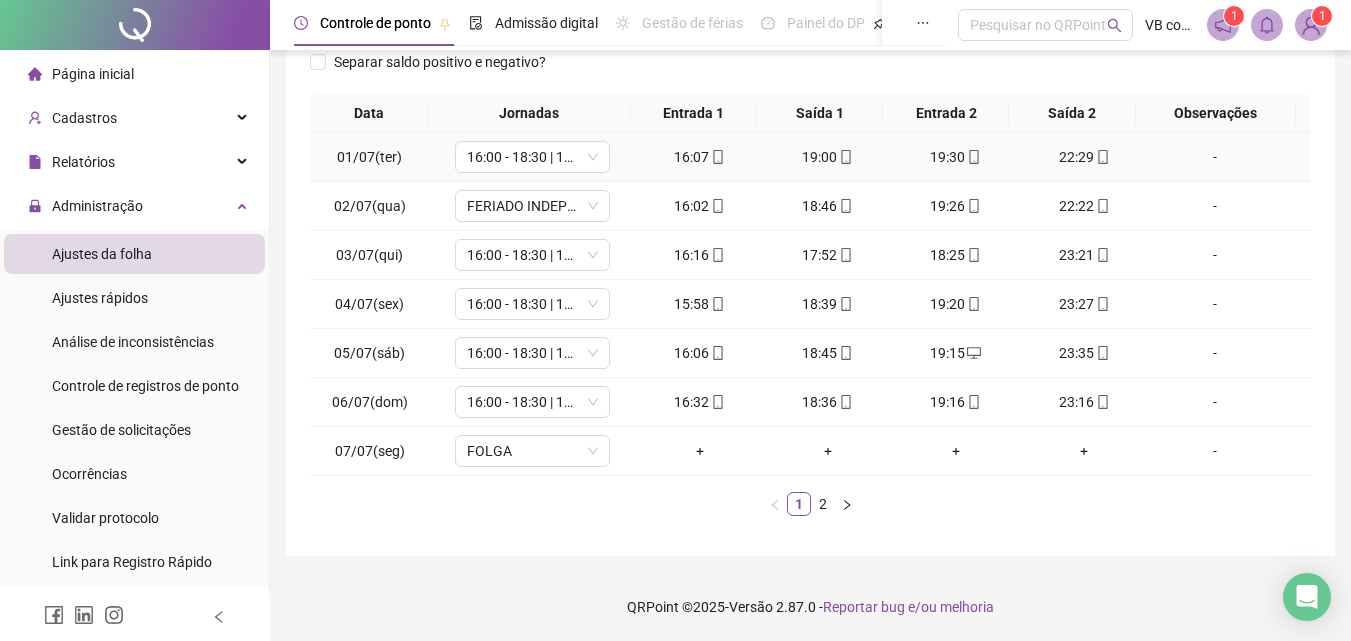 scroll, scrollTop: 313, scrollLeft: 0, axis: vertical 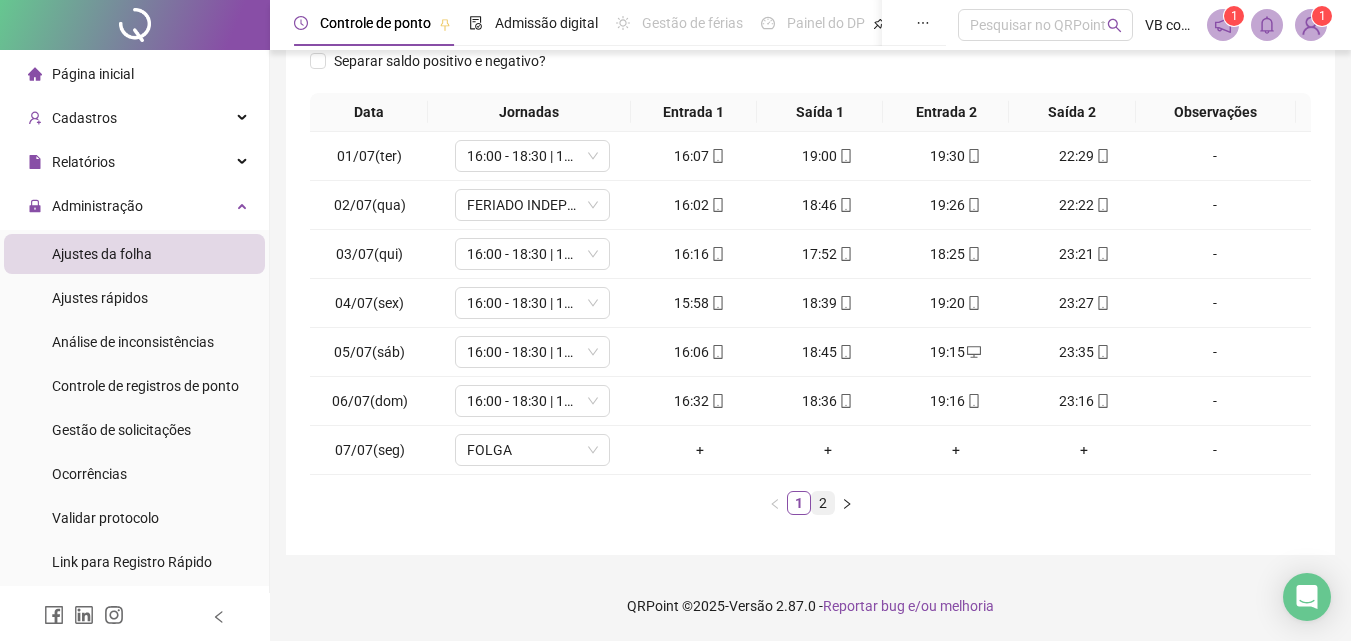 click on "2" at bounding box center [823, 503] 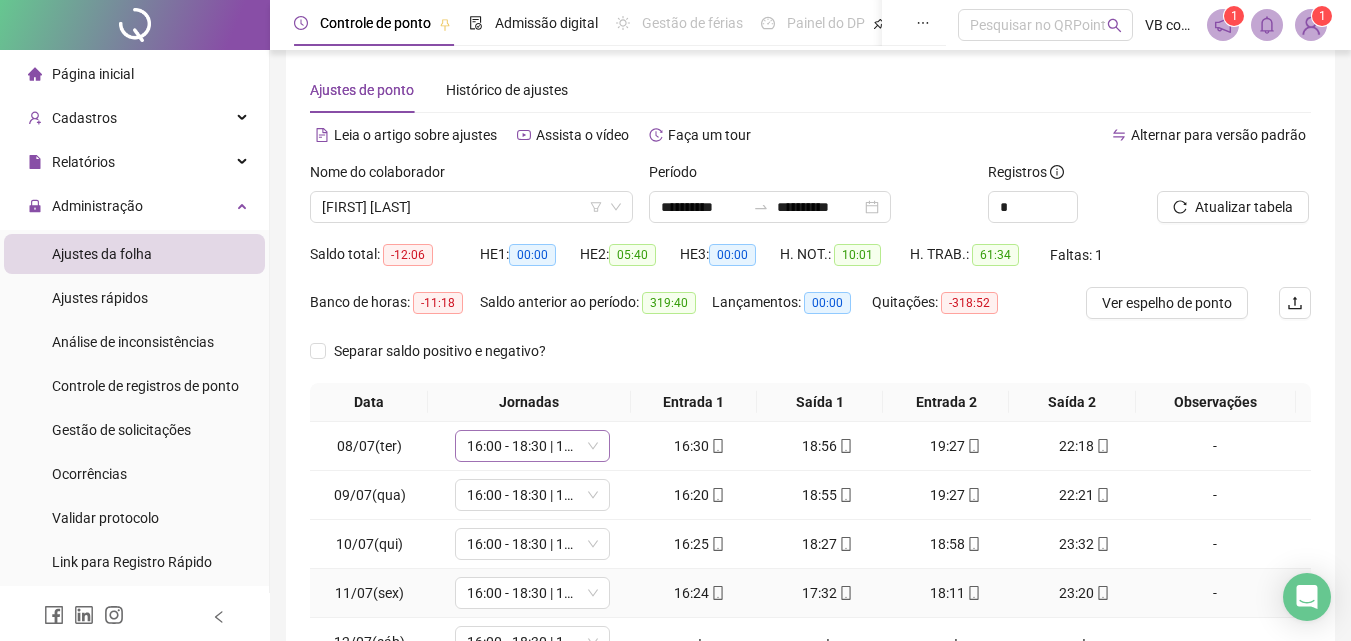 scroll, scrollTop: 15, scrollLeft: 0, axis: vertical 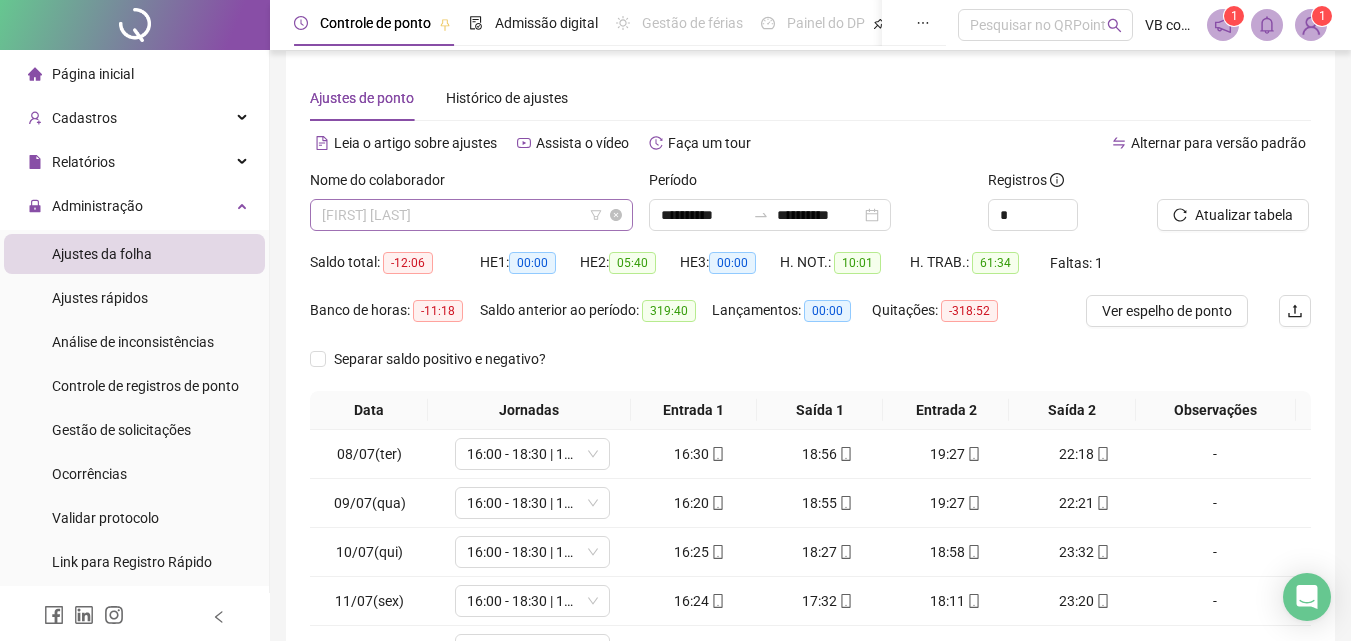 click on "[FIRST] [LAST]" at bounding box center (471, 215) 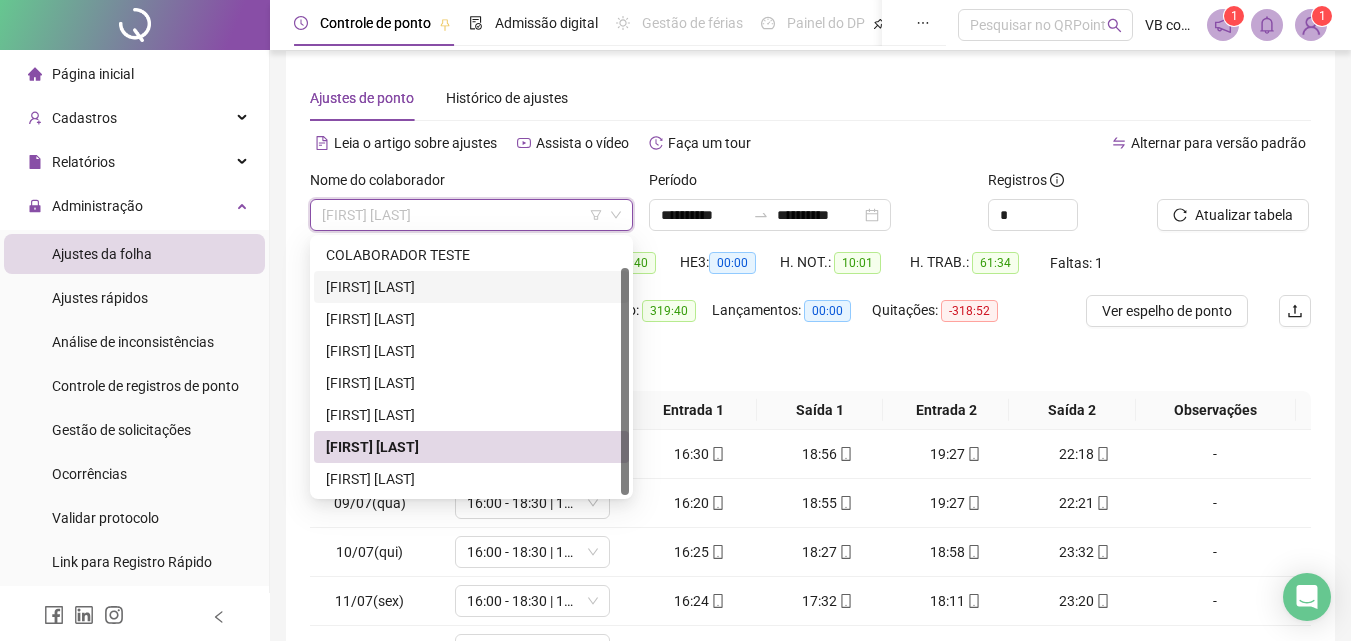 scroll, scrollTop: 0, scrollLeft: 0, axis: both 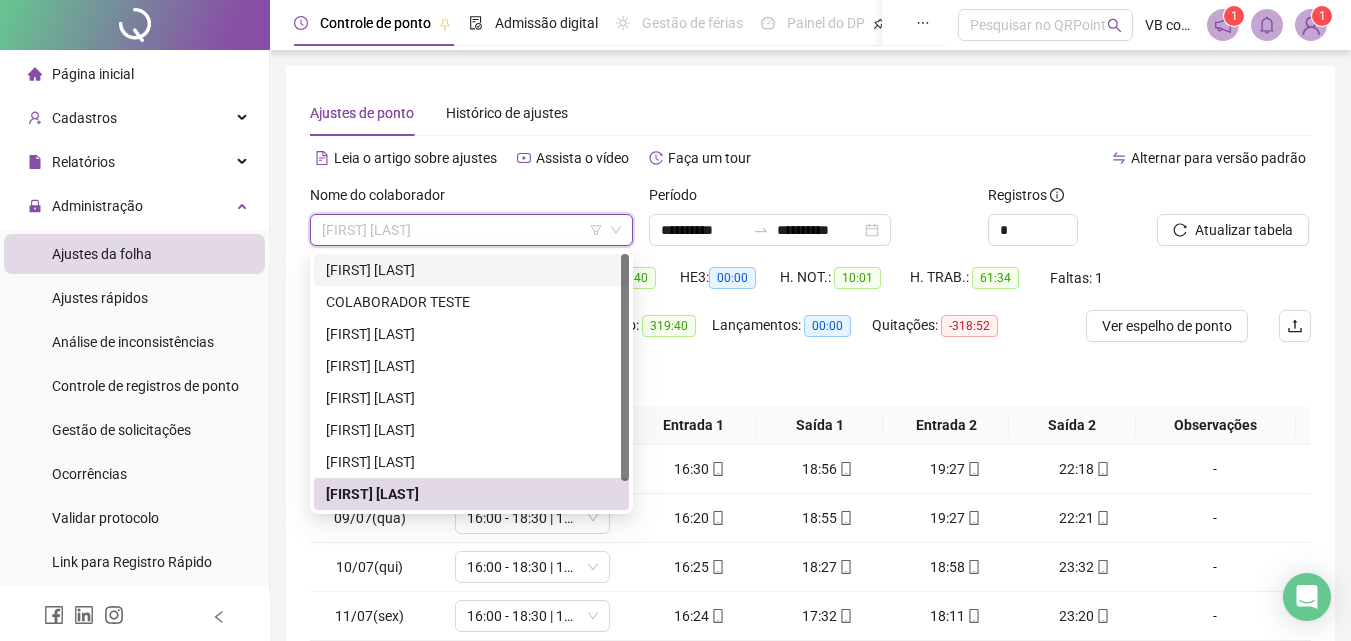 click on "[FIRST] [LAST]" at bounding box center [471, 270] 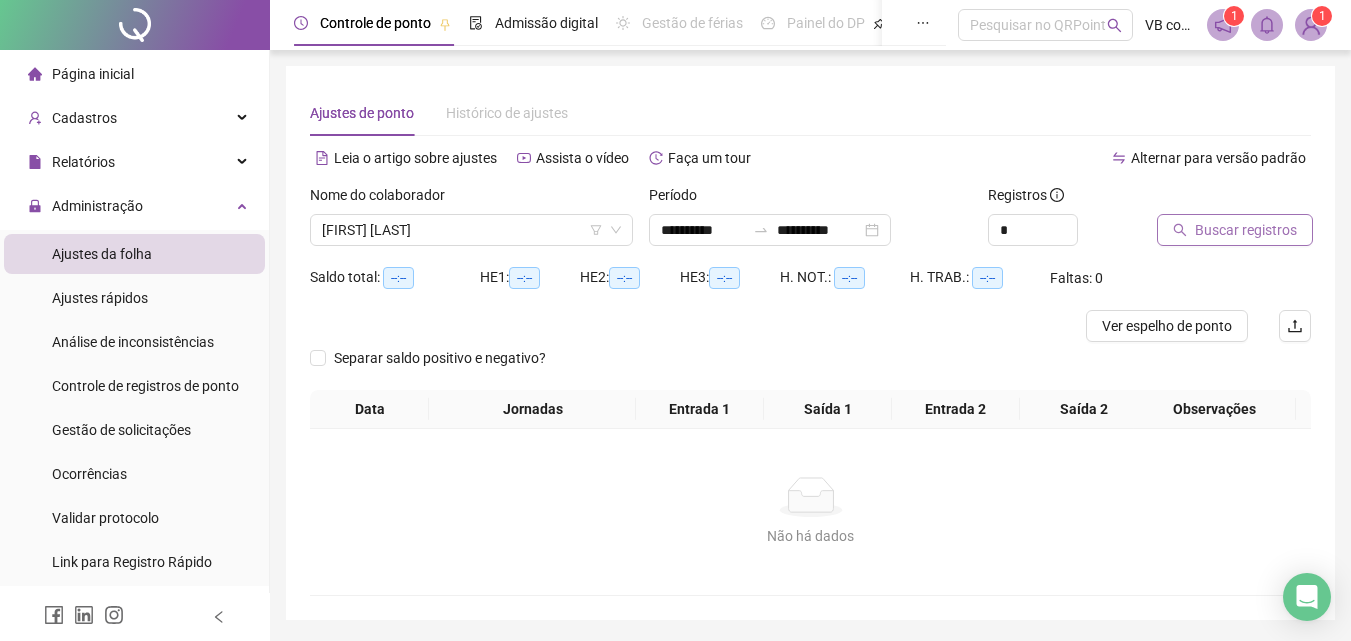 click on "Buscar registros" at bounding box center (1246, 230) 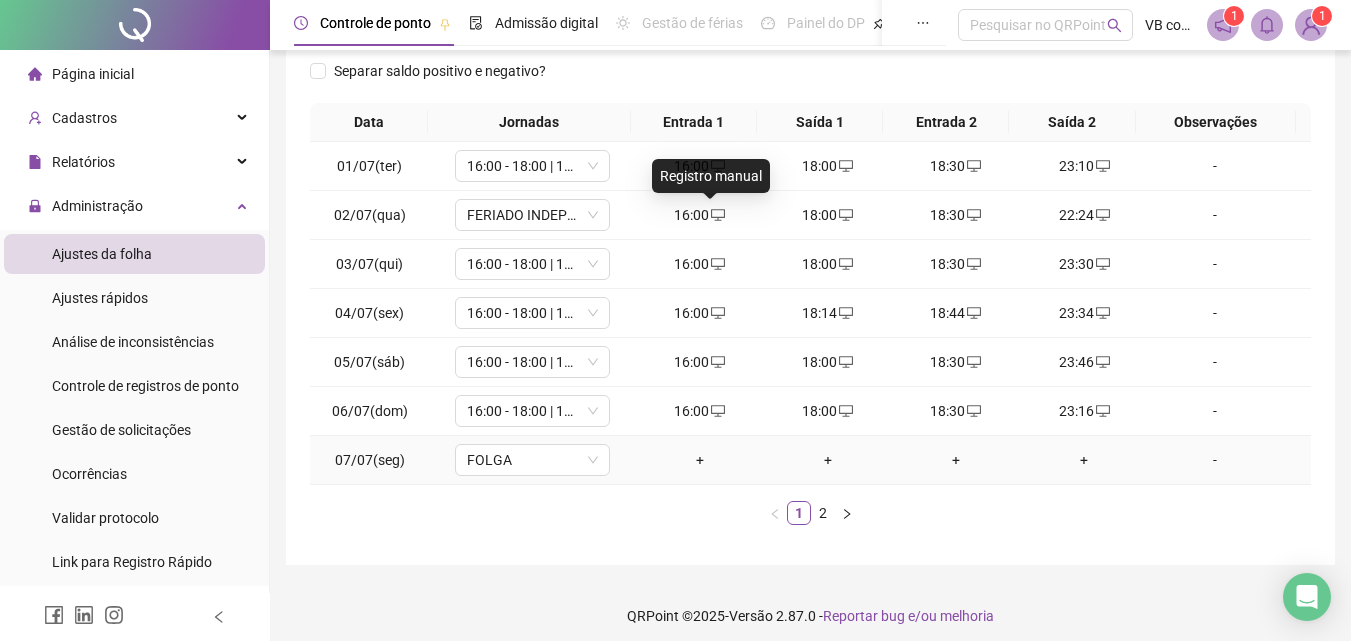 scroll, scrollTop: 313, scrollLeft: 0, axis: vertical 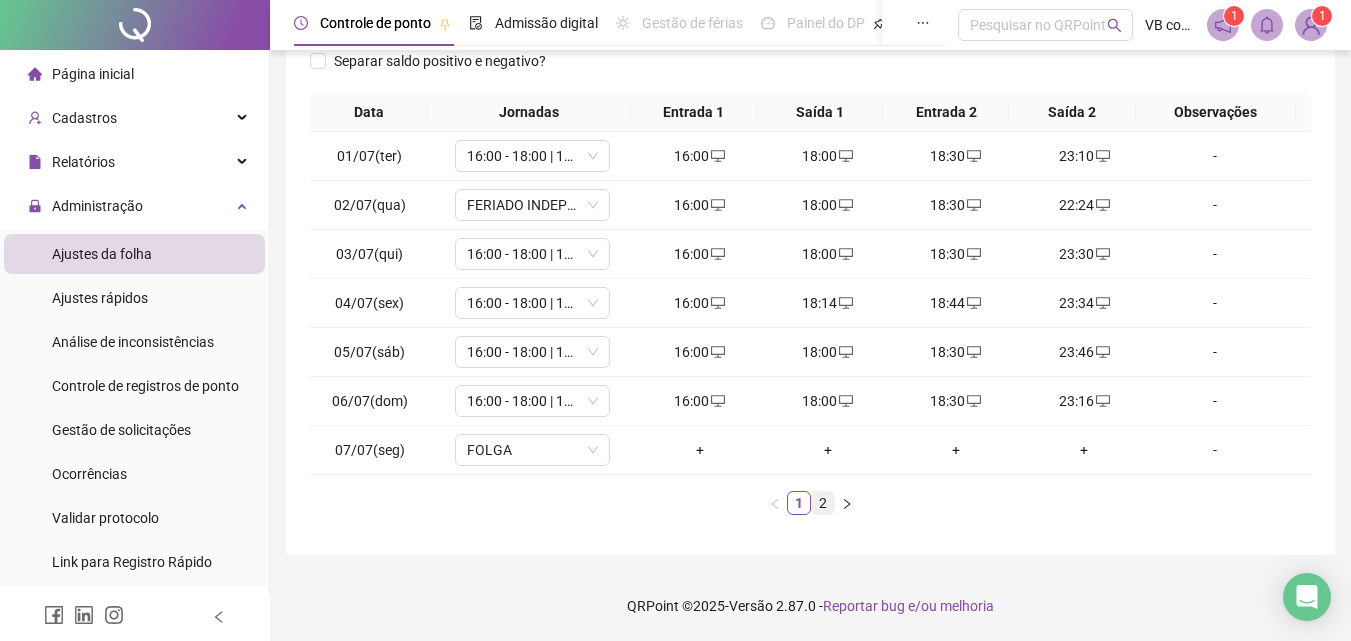 click on "2" at bounding box center (823, 503) 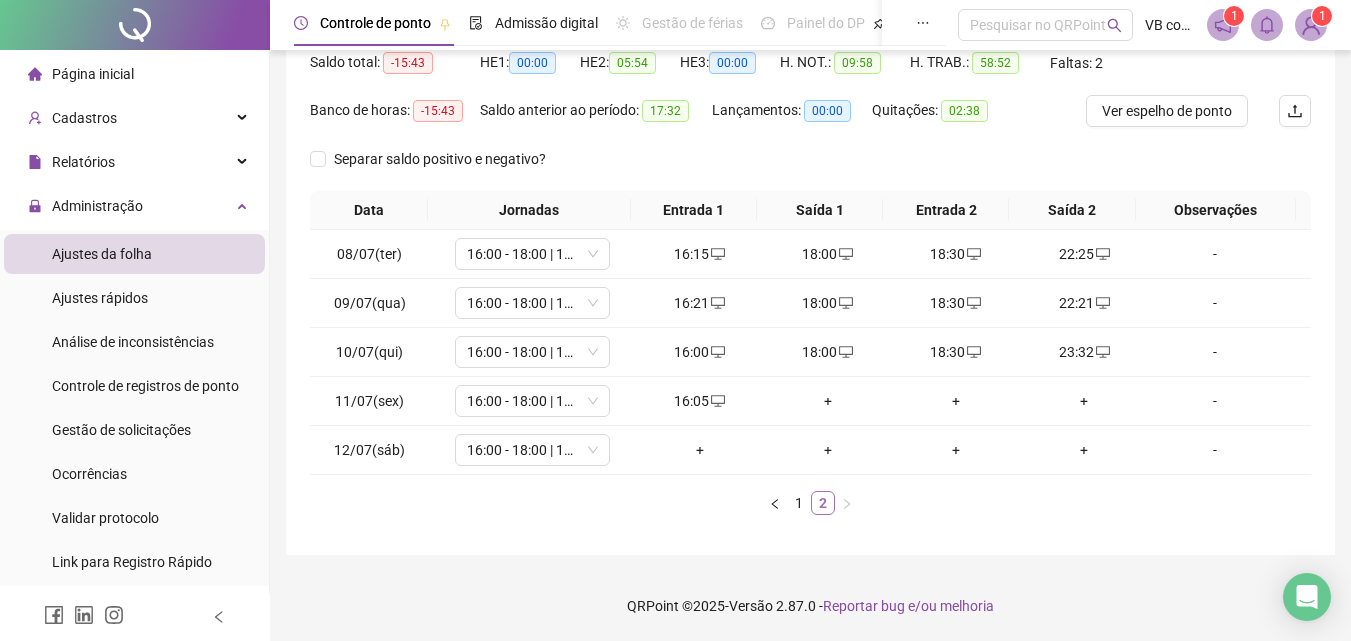 scroll, scrollTop: 215, scrollLeft: 0, axis: vertical 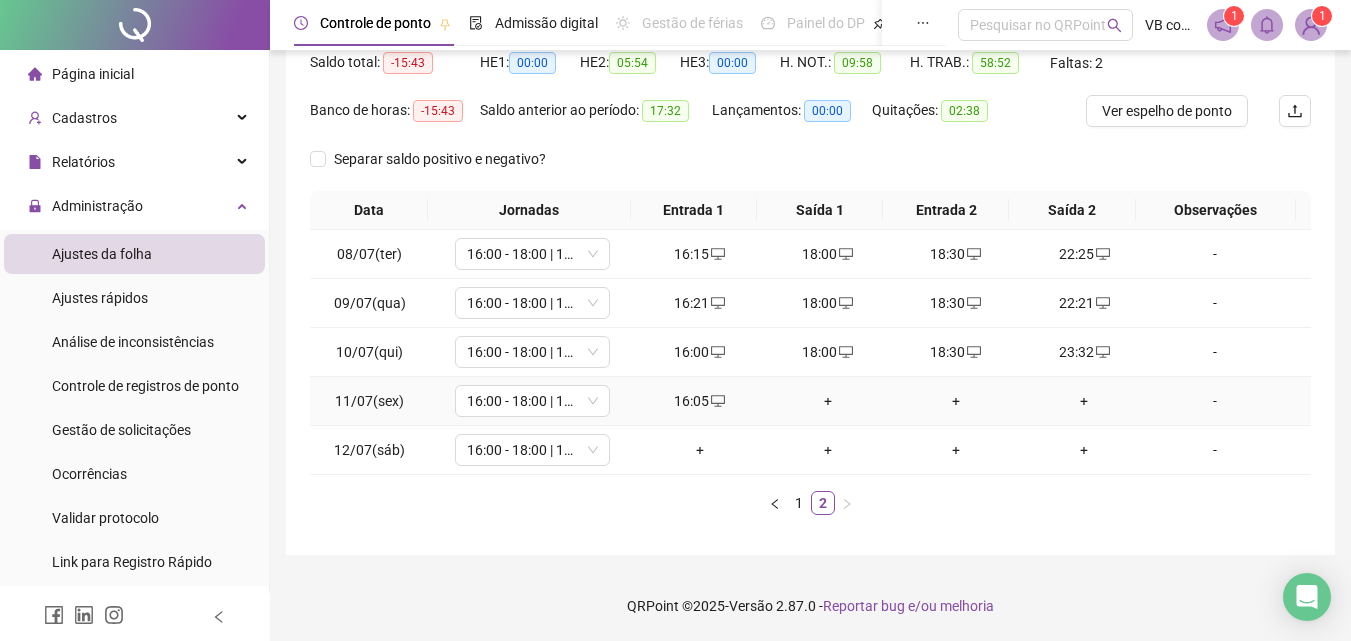 click on "+" at bounding box center [828, 401] 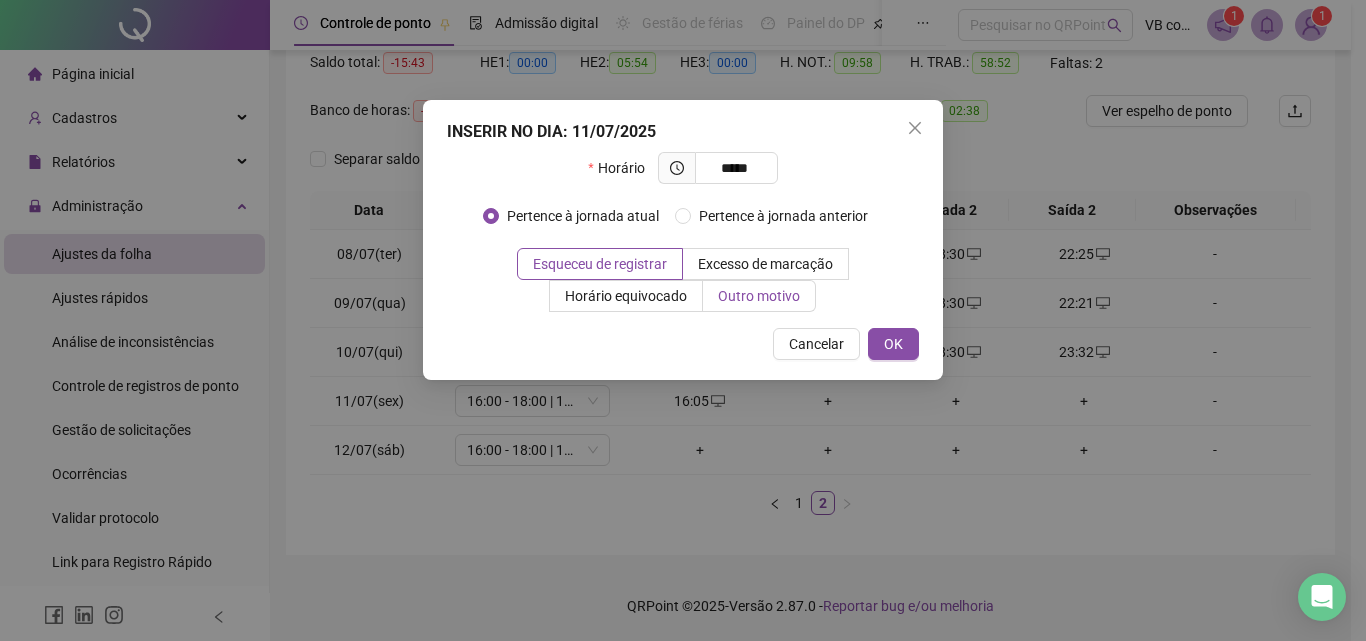 type on "*****" 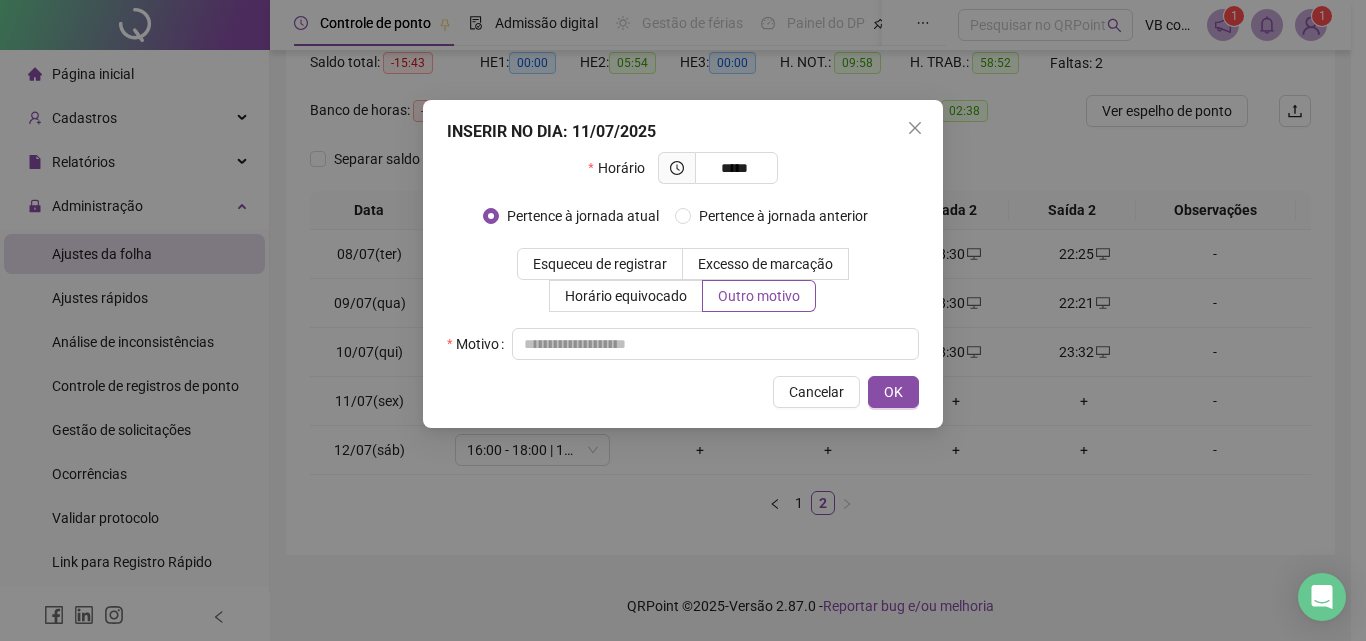 click on "INSERIR NO DIA :   11/07/2025 Horário ***** Pertence à jornada atual Pertence à jornada anterior Esqueceu de registrar Excesso de marcação Horário equivocado Outro motivo Motivo Cancelar OK" at bounding box center [683, 264] 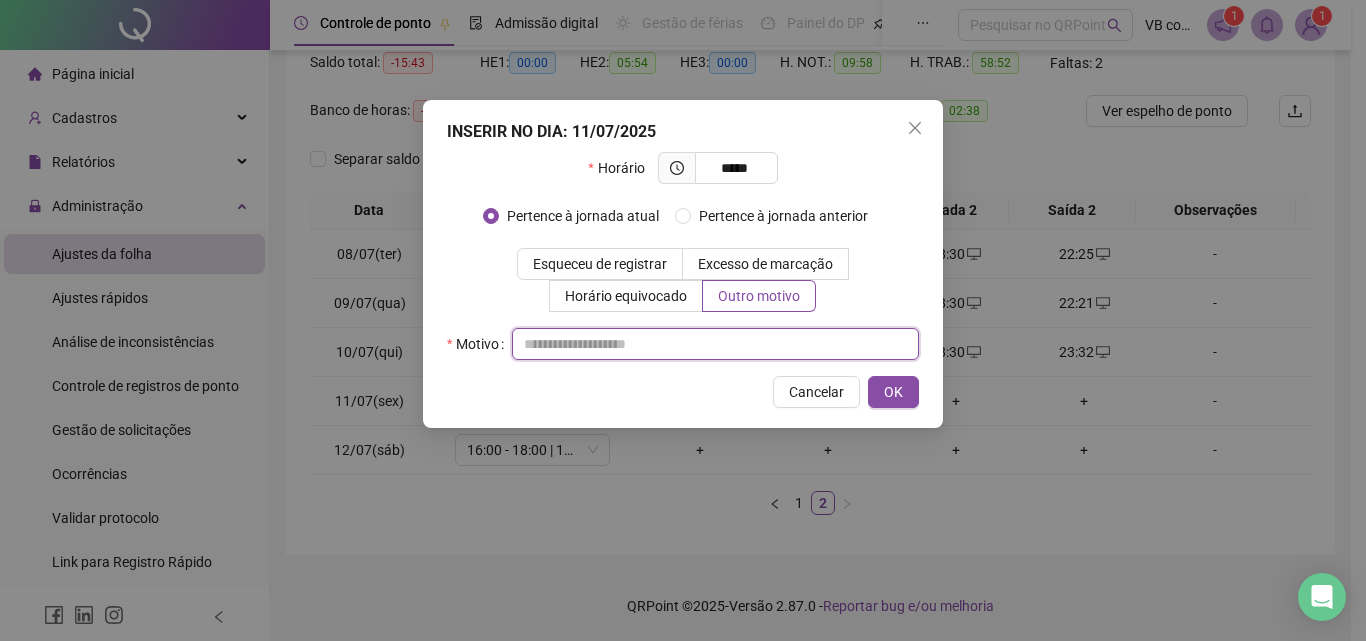 click at bounding box center (715, 344) 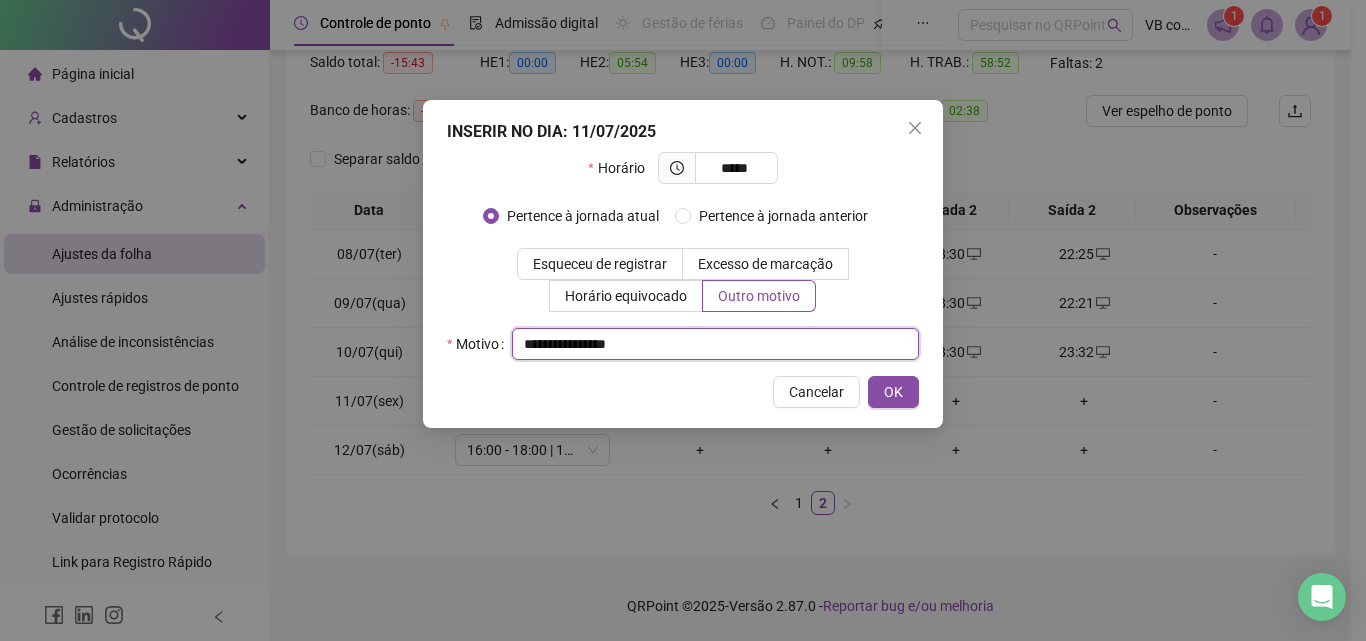drag, startPoint x: 744, startPoint y: 341, endPoint x: 507, endPoint y: 367, distance: 238.42189 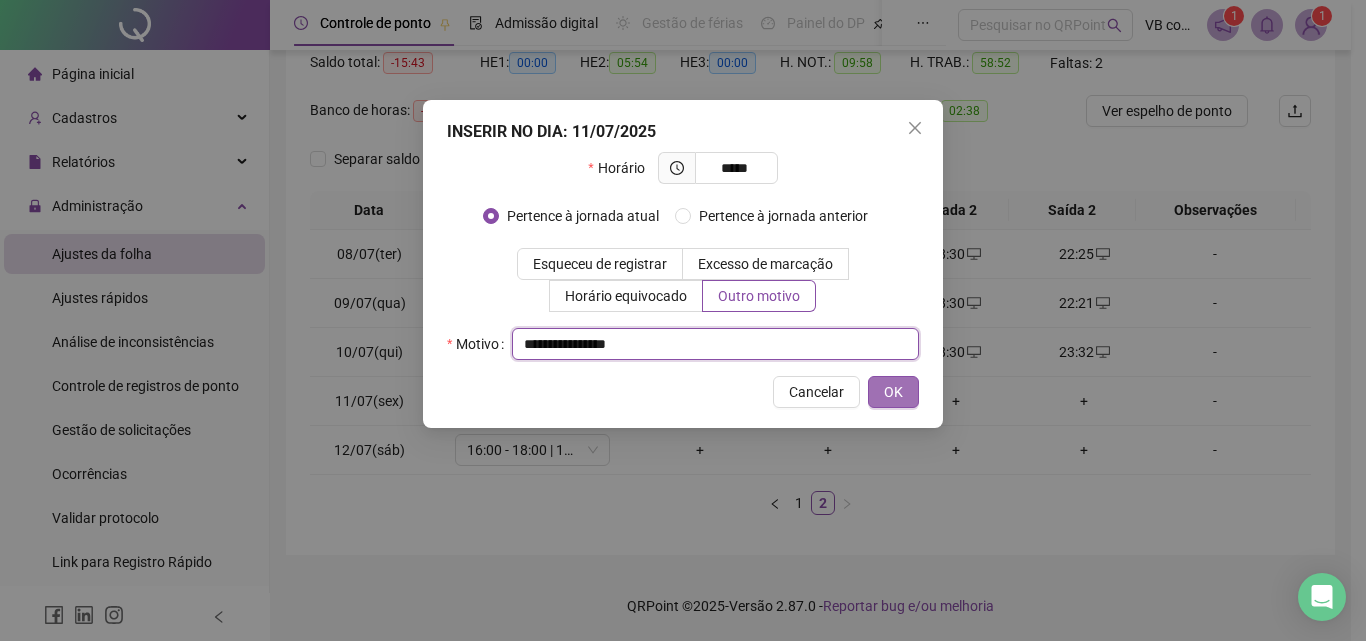 type on "**********" 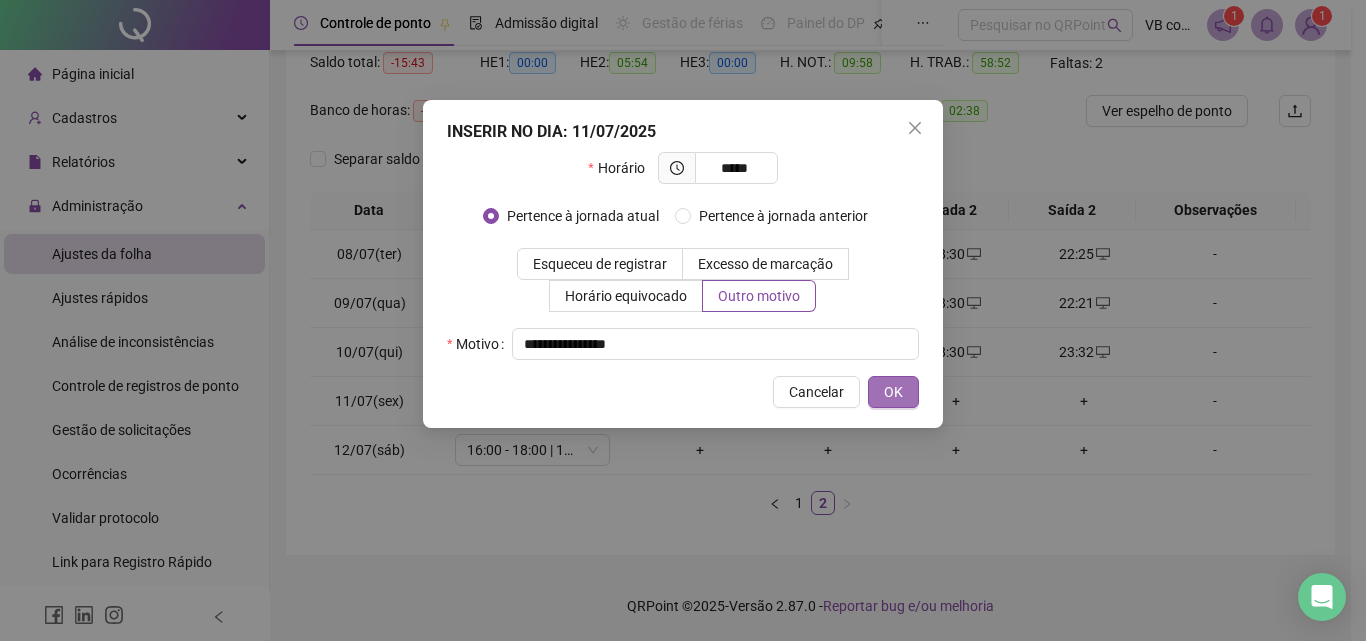 click on "OK" at bounding box center [893, 392] 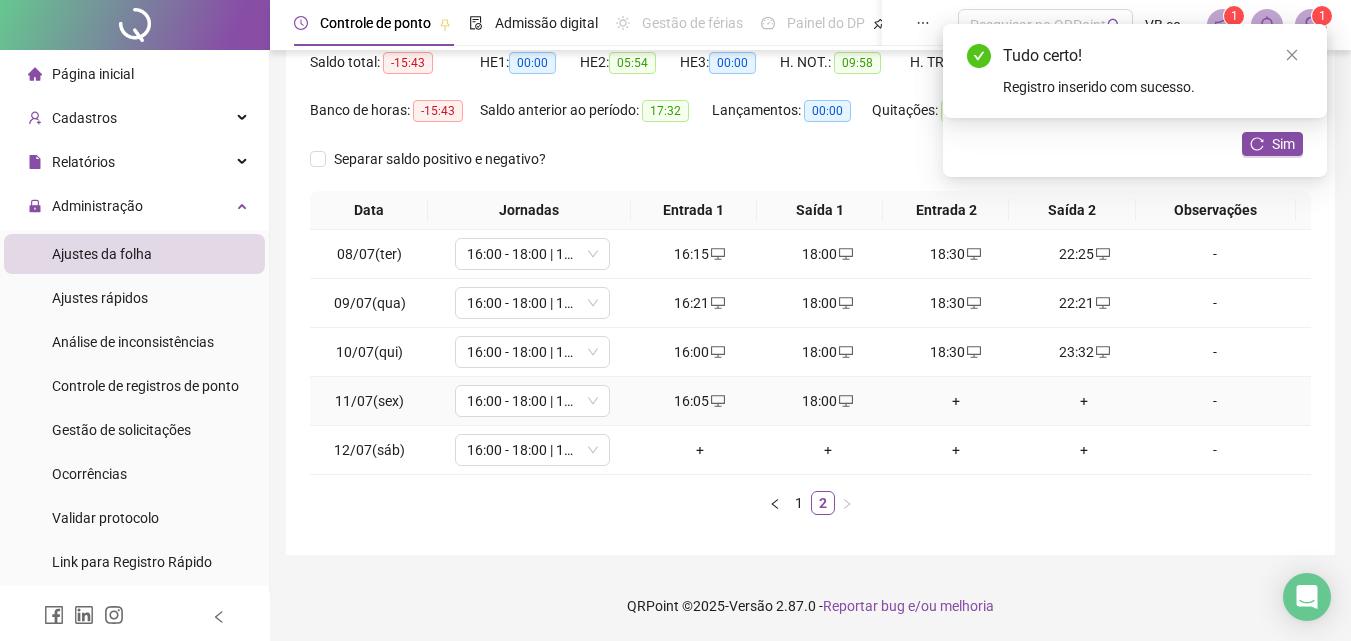click on "+" at bounding box center [956, 401] 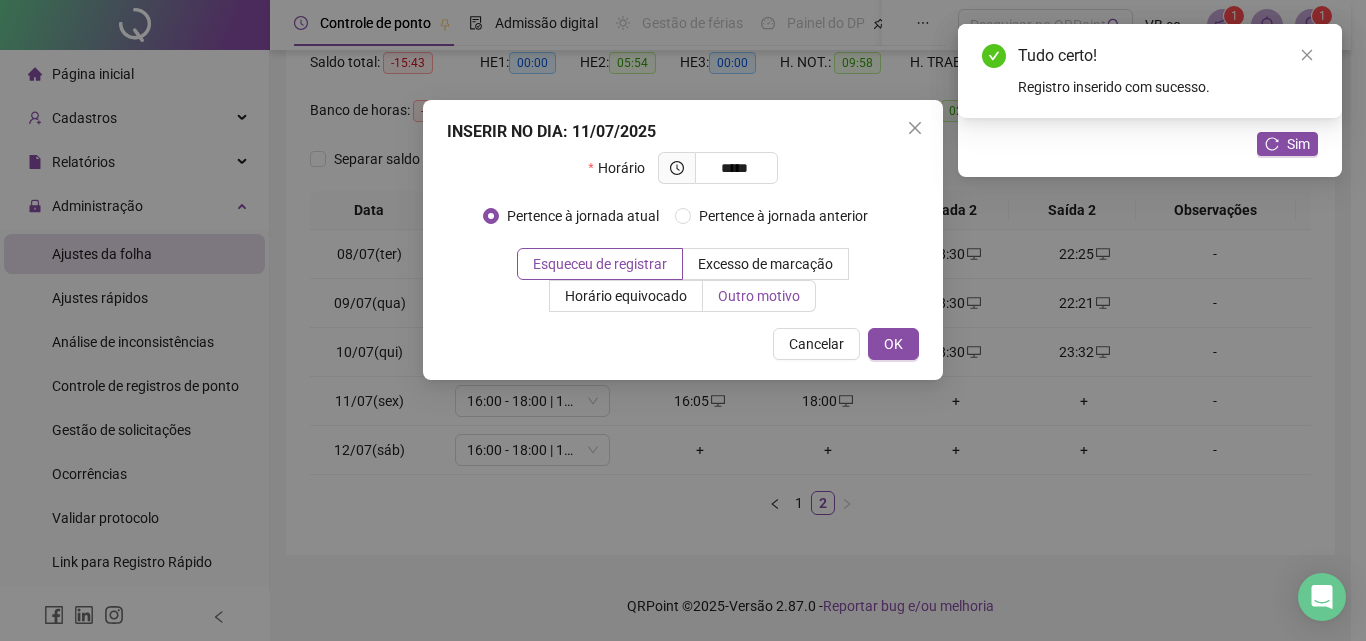 type on "*****" 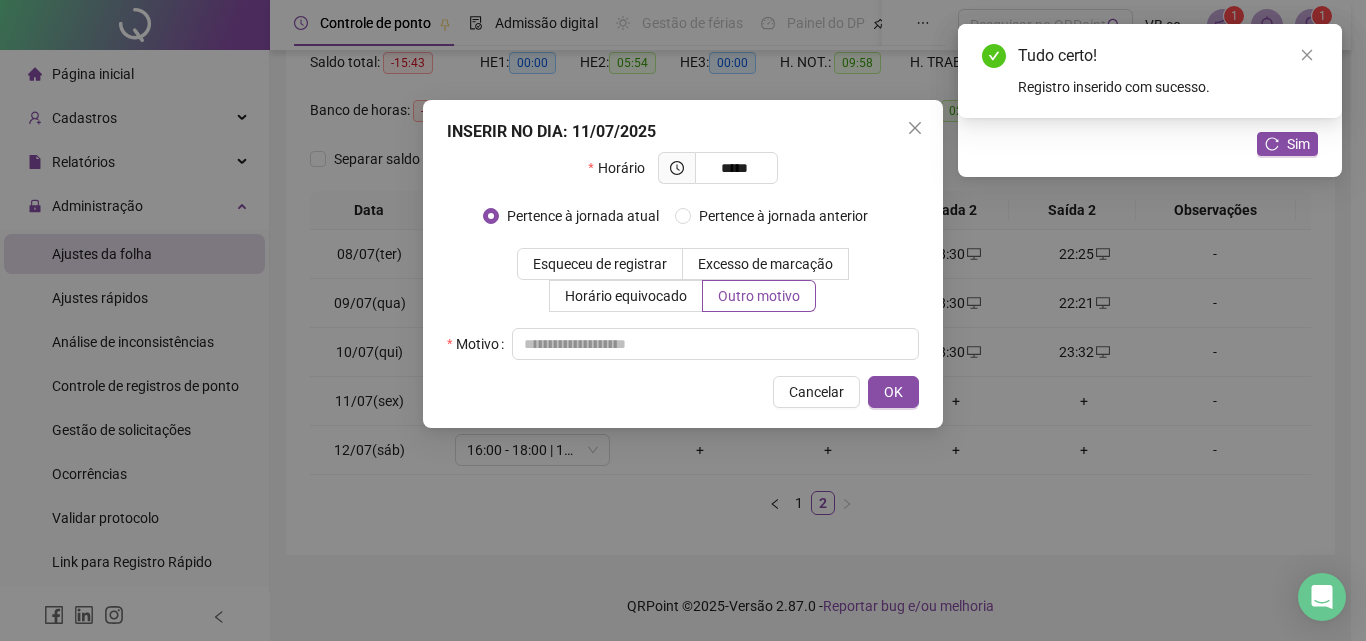 click on "INSERIR NO DIA :   11/07/2025 Horário ***** Pertence à jornada atual Pertence à jornada anterior Esqueceu de registrar Excesso de marcação Horário equivocado Outro motivo Motivo Cancelar OK" at bounding box center (683, 264) 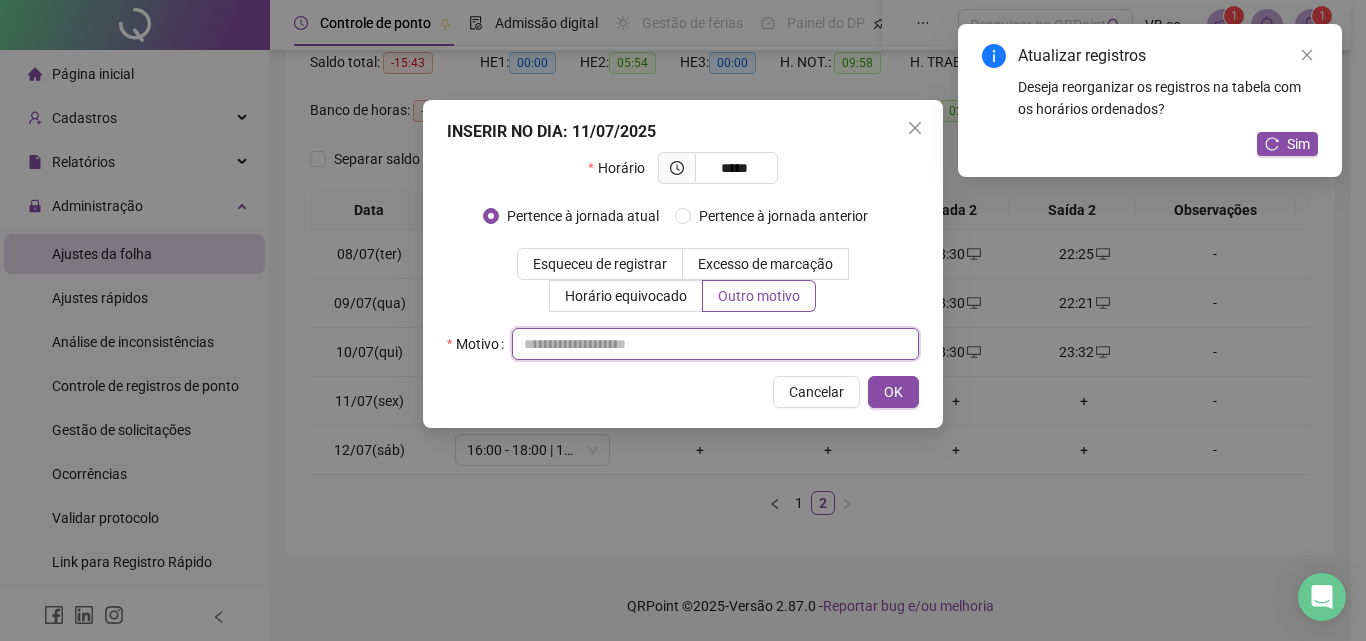 click at bounding box center [715, 344] 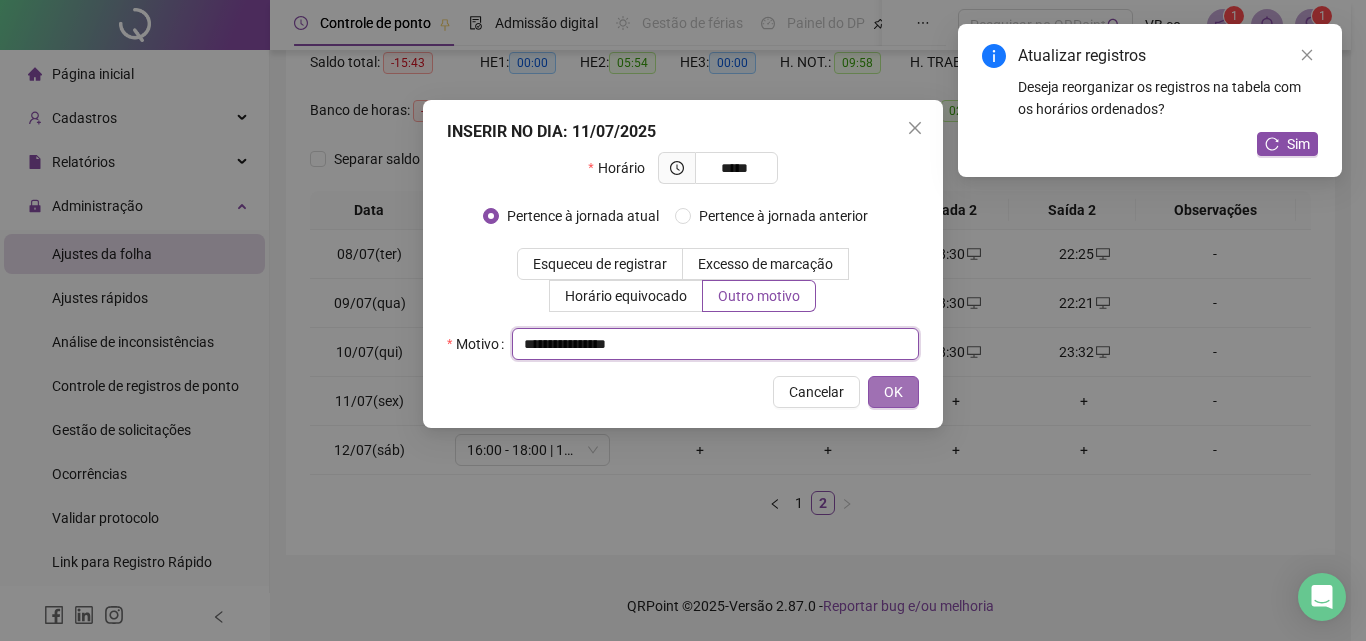 type on "**********" 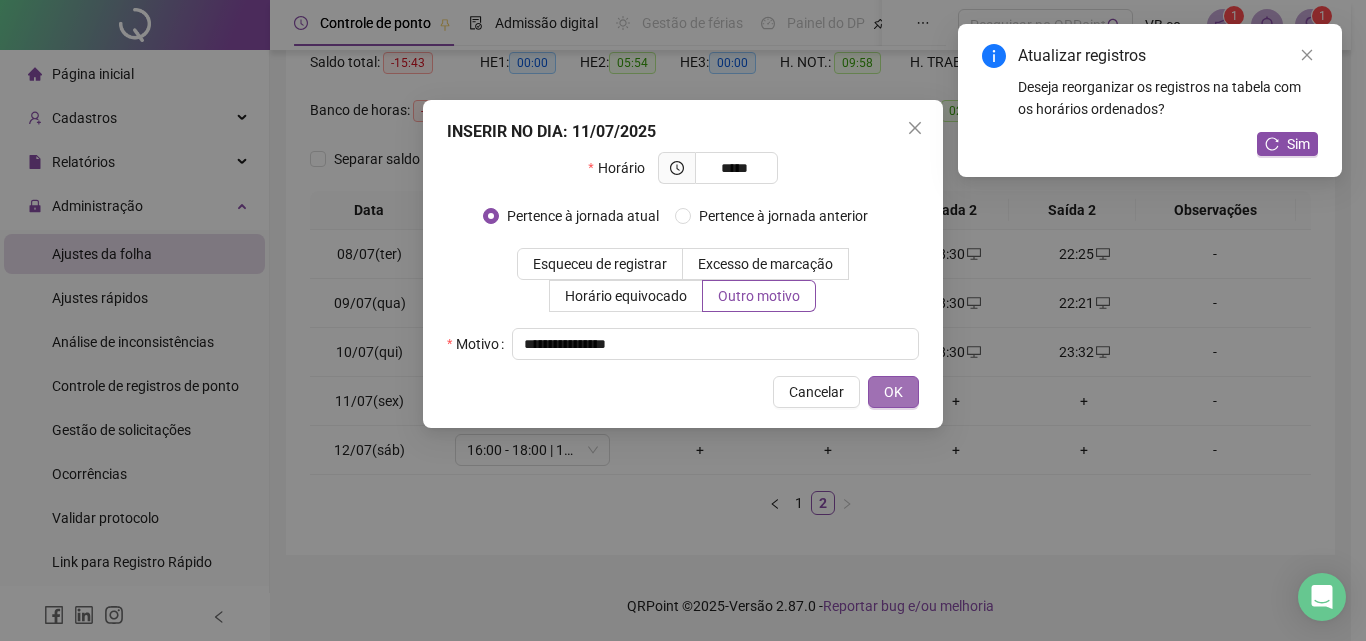 click on "OK" at bounding box center [893, 392] 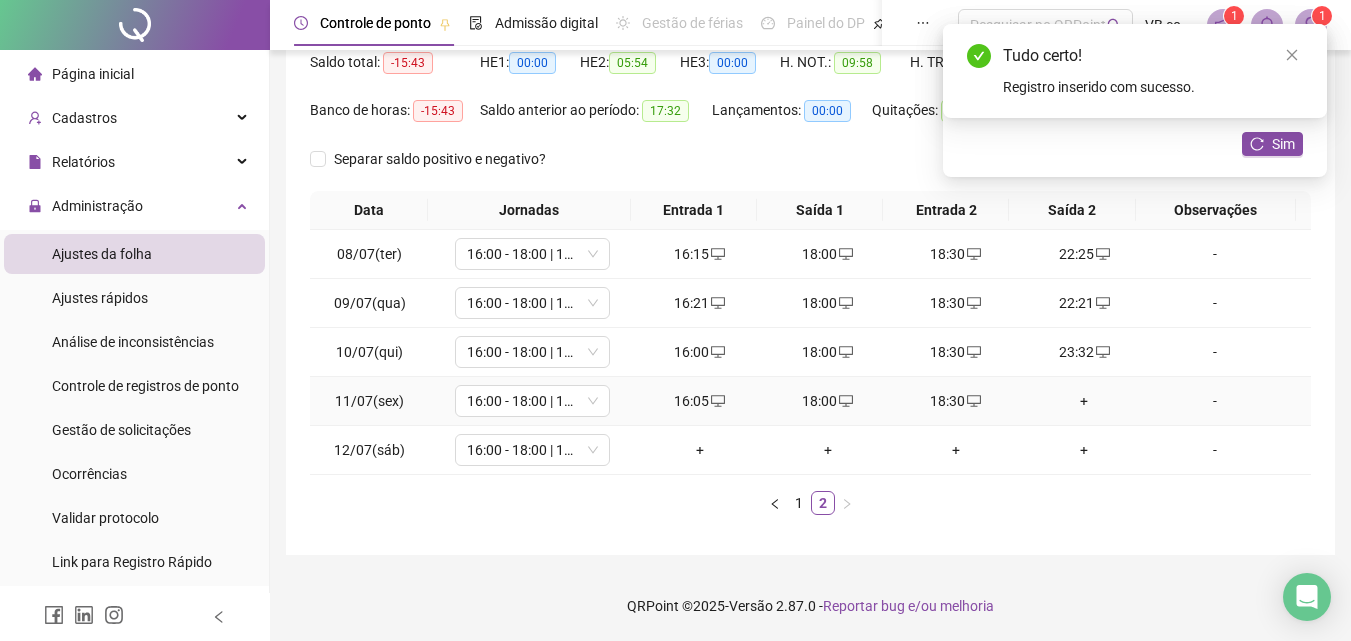 click on "+" at bounding box center (1084, 401) 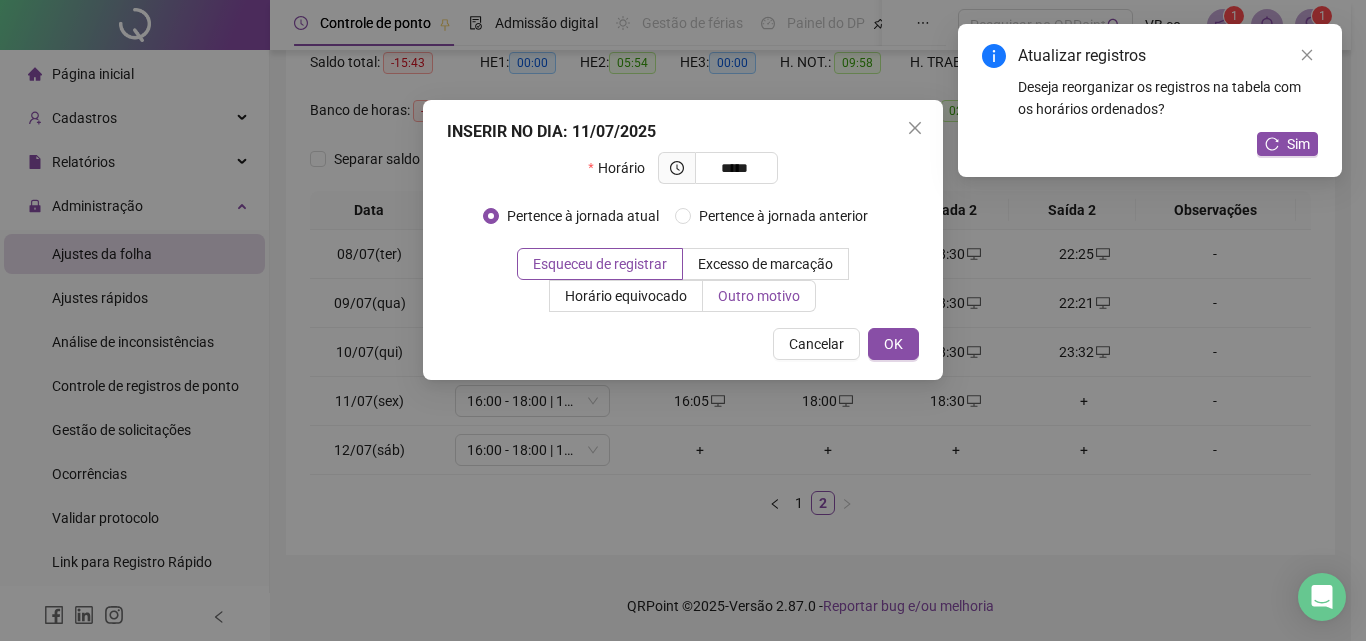 type on "*****" 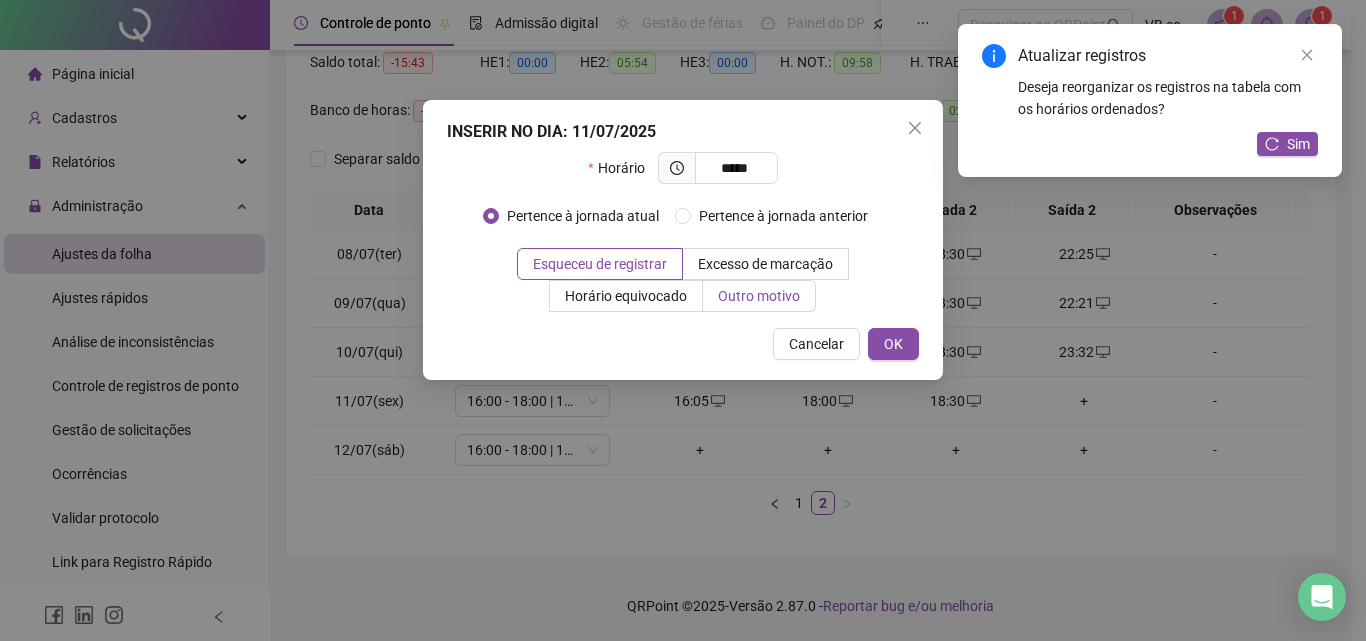click on "Outro motivo" at bounding box center (759, 296) 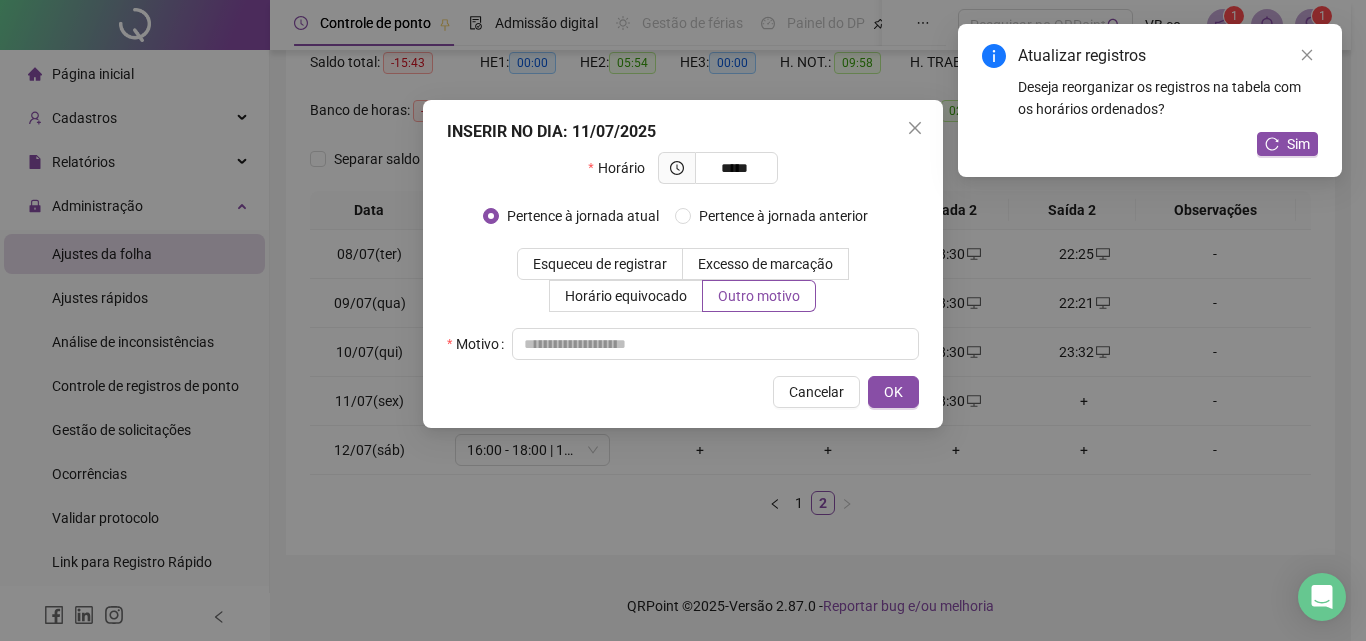 click on "Motivo" at bounding box center (683, 344) 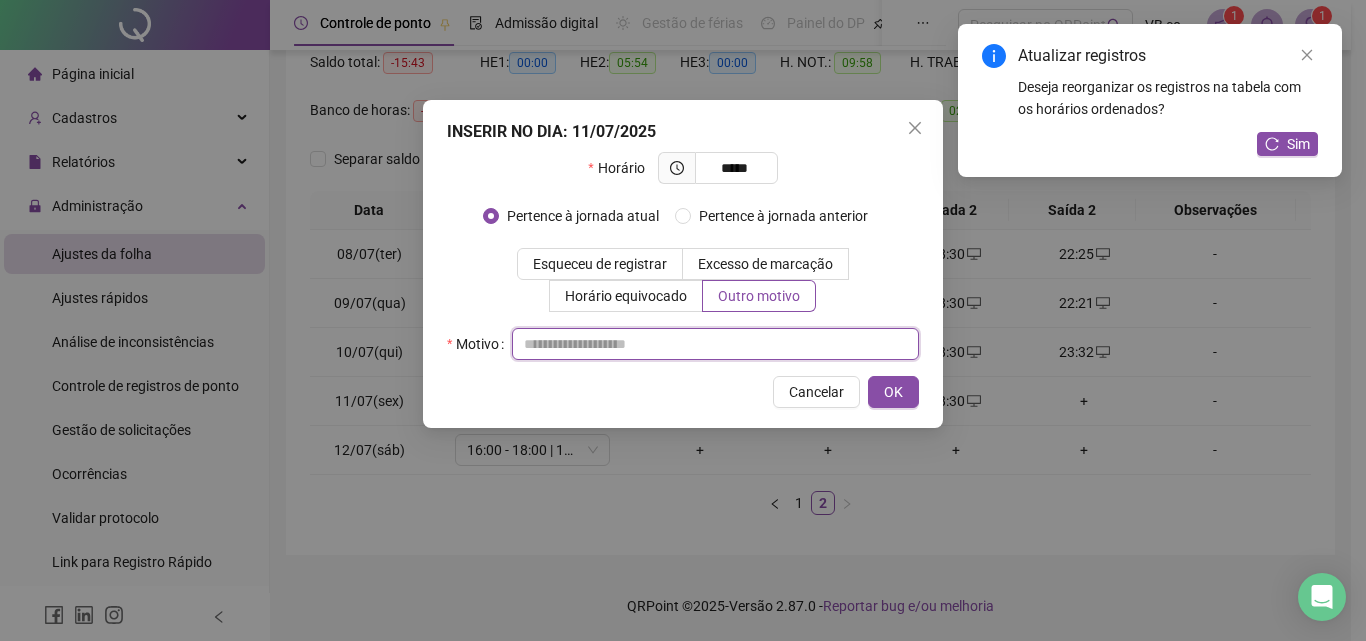 click at bounding box center [715, 344] 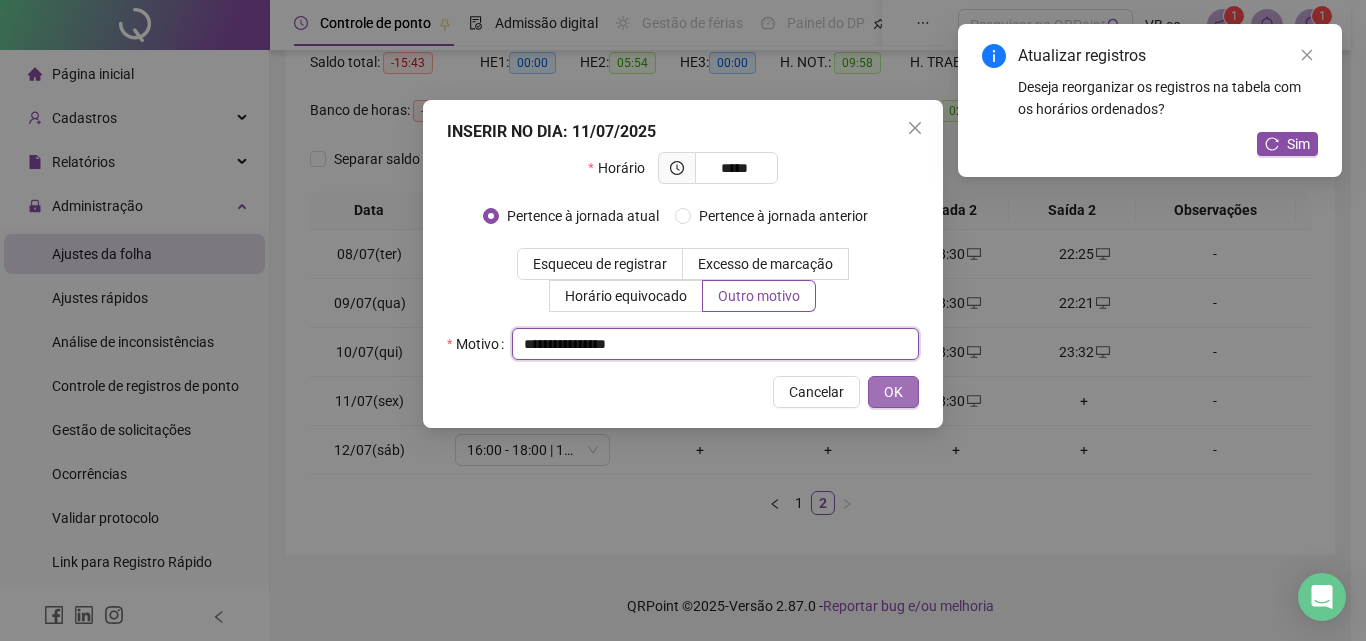 type on "**********" 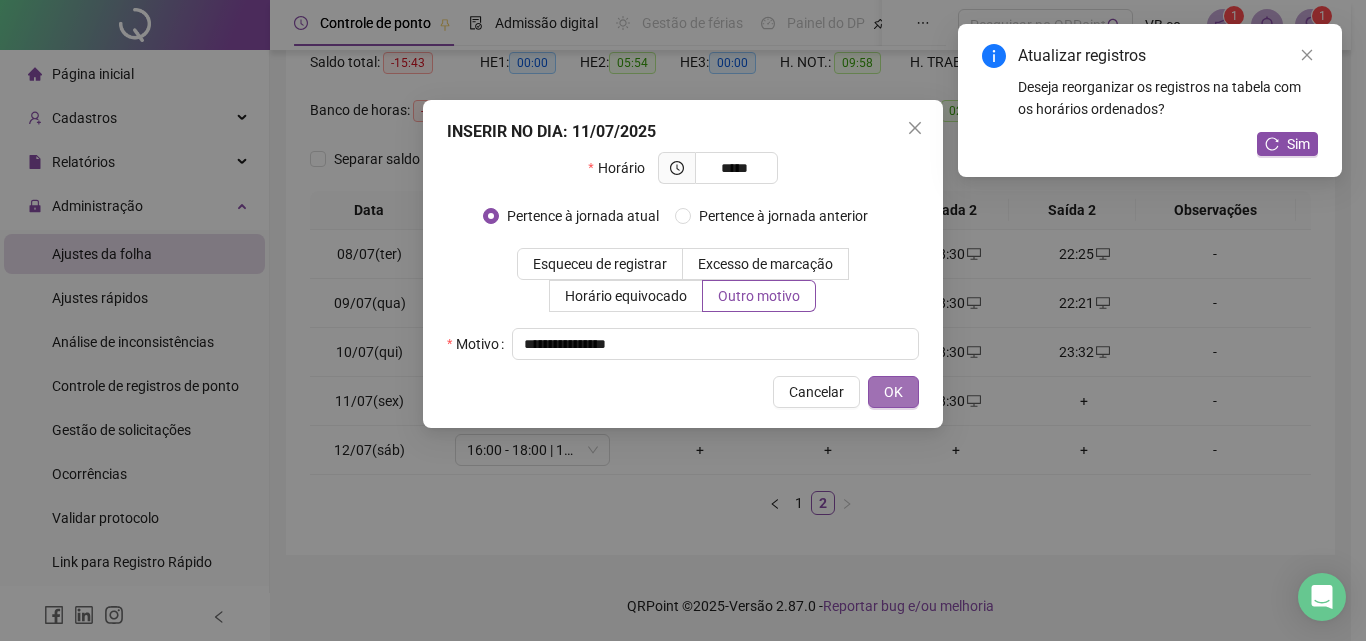 click on "OK" at bounding box center (893, 392) 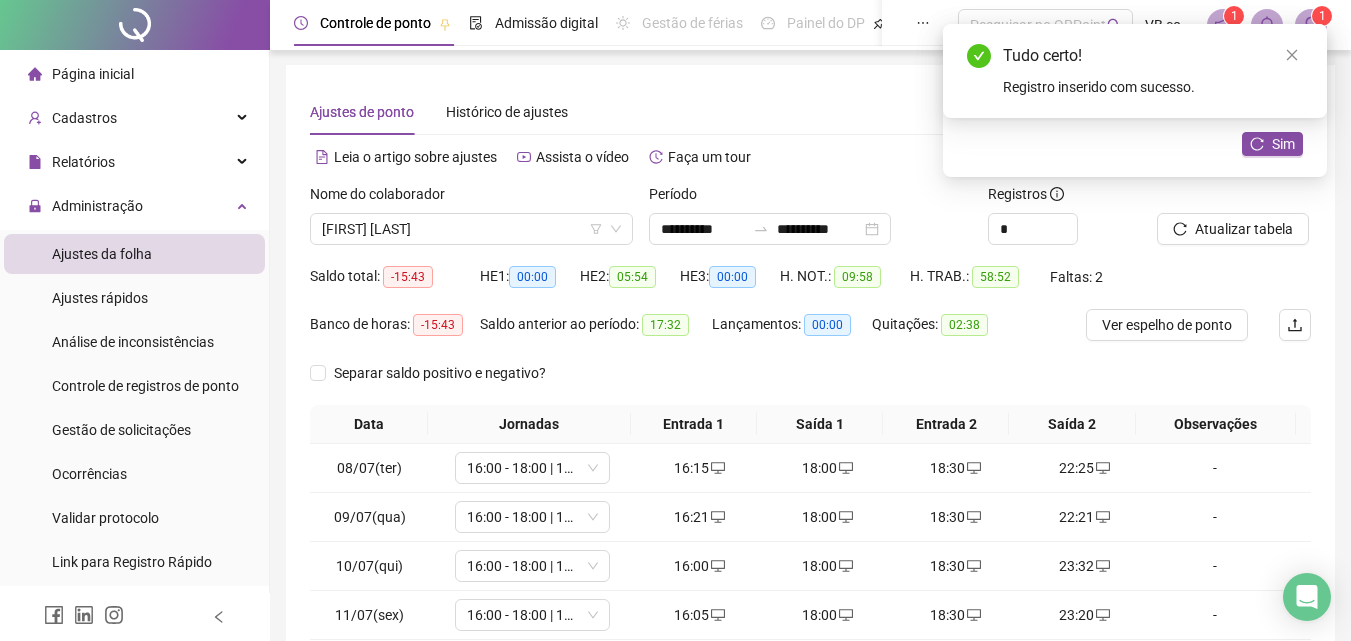scroll, scrollTop: 0, scrollLeft: 0, axis: both 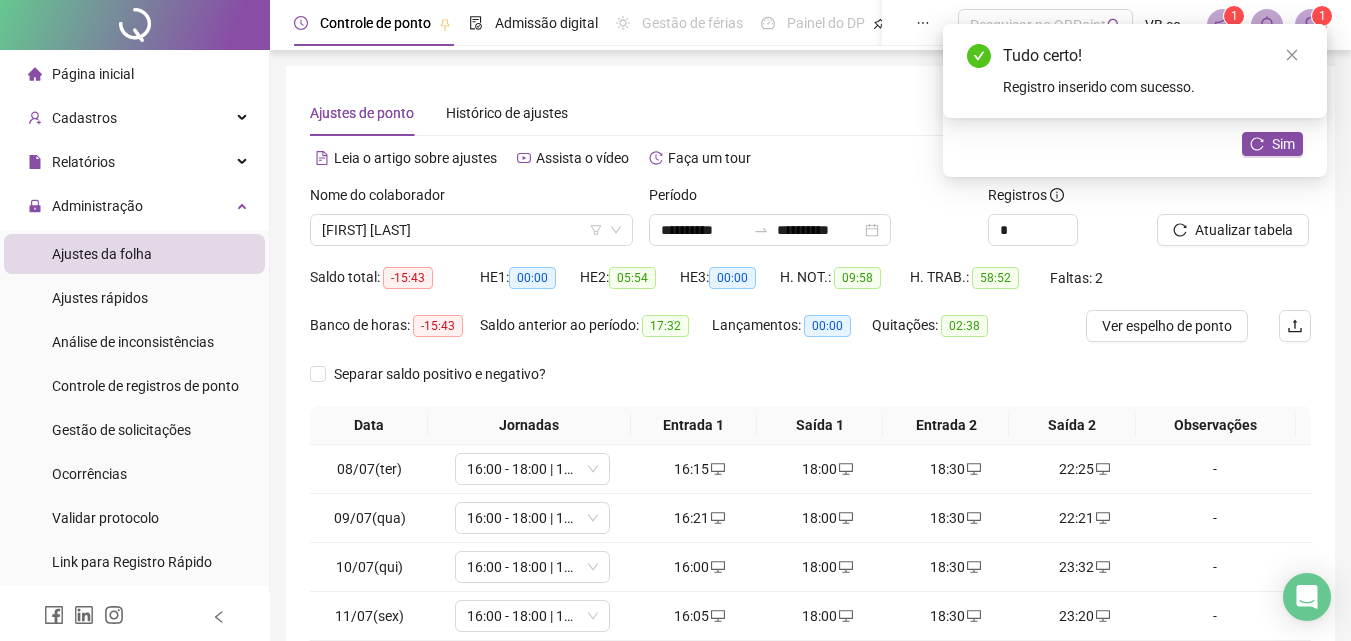 click on "Nome do colaborador [FIRST] [LAST]" at bounding box center (471, 223) 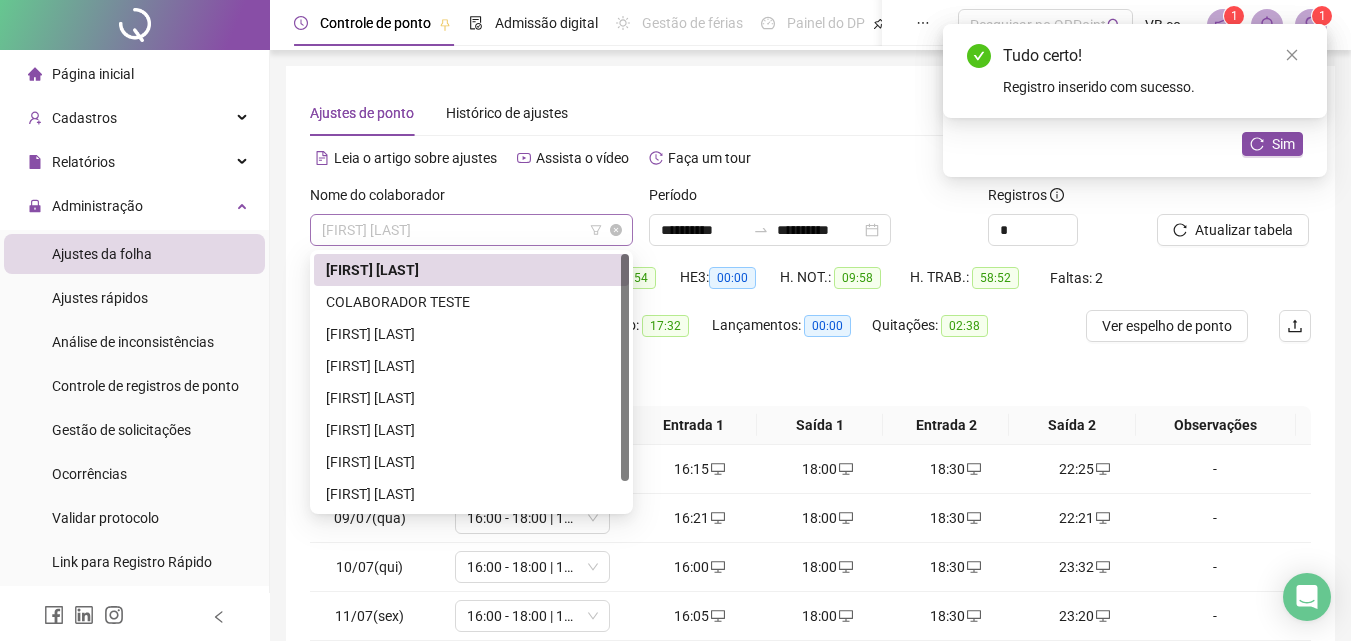click on "[FIRST] [LAST]" at bounding box center (471, 230) 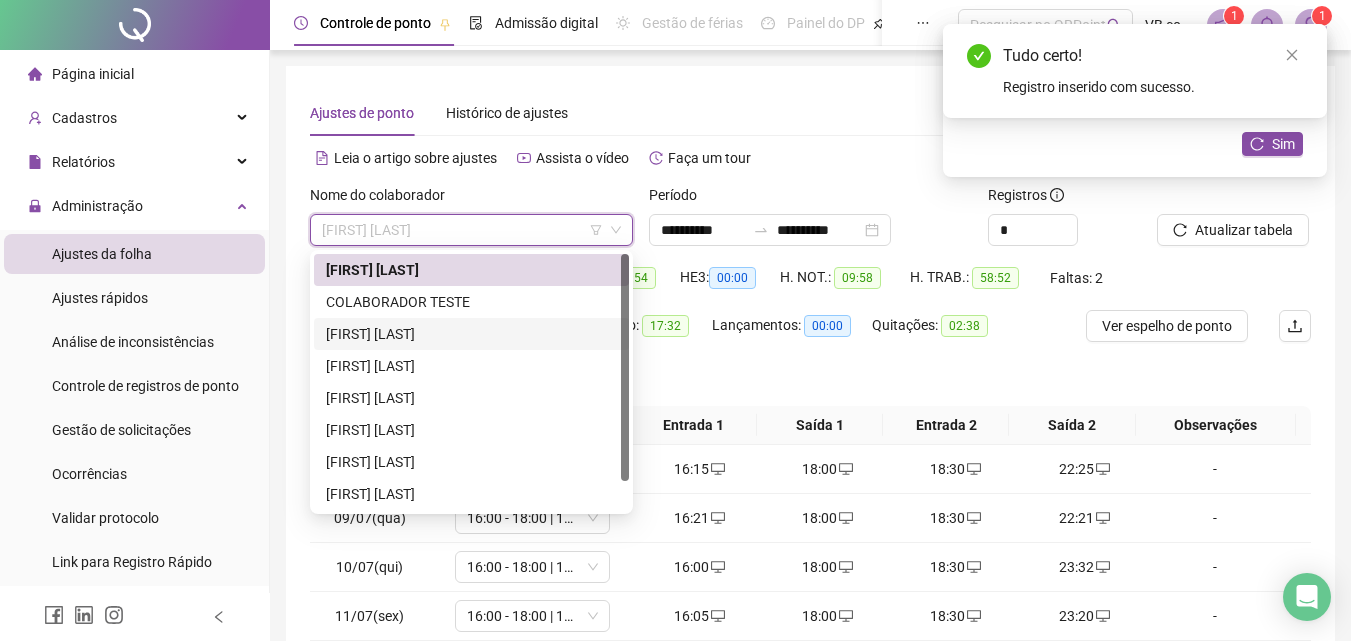 drag, startPoint x: 505, startPoint y: 336, endPoint x: 520, endPoint y: 336, distance: 15 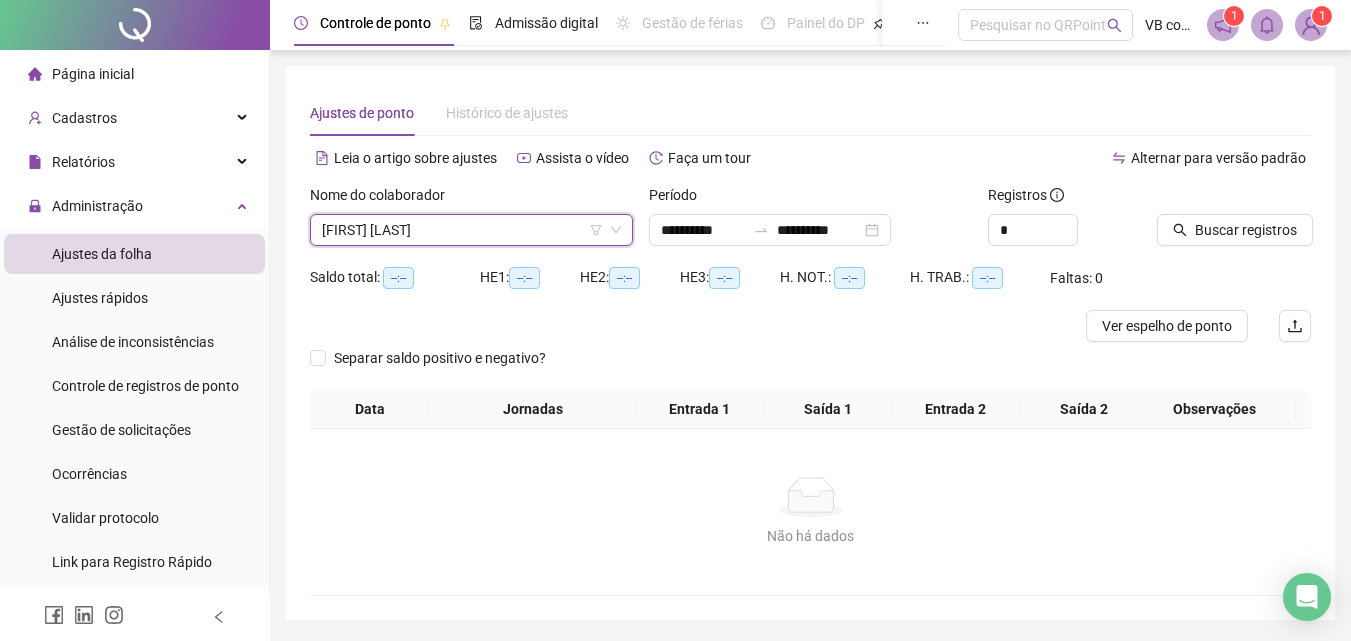click at bounding box center [1209, 199] 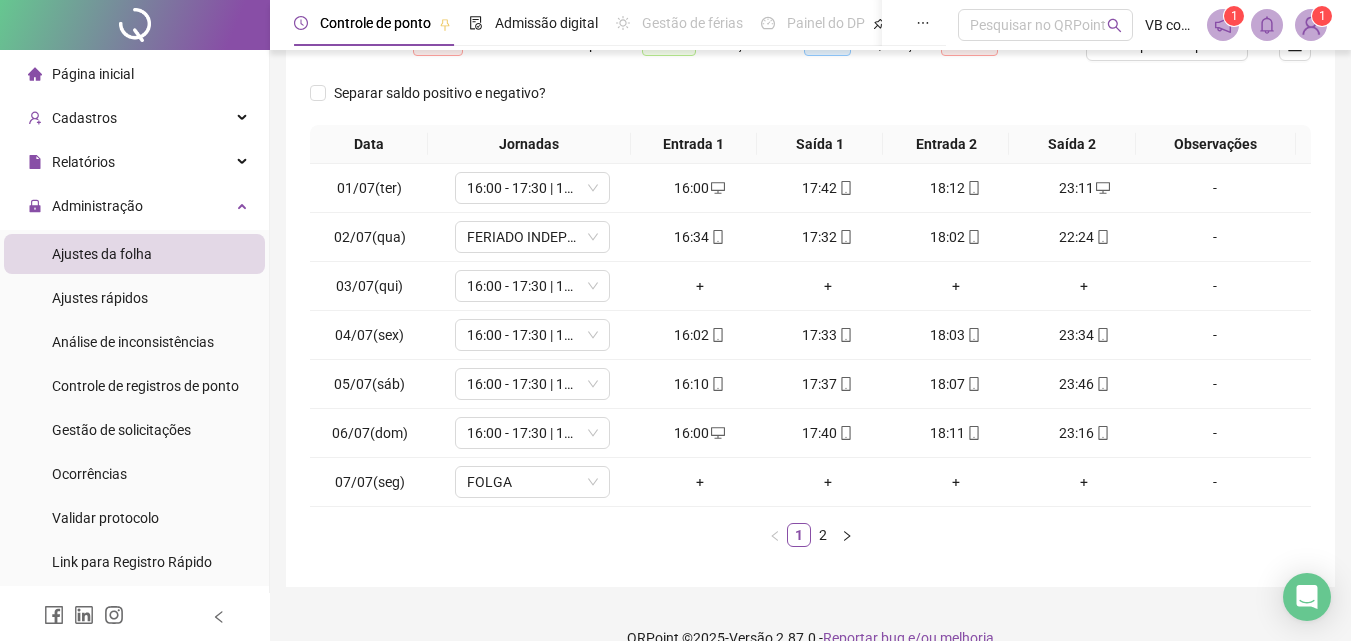 scroll, scrollTop: 313, scrollLeft: 0, axis: vertical 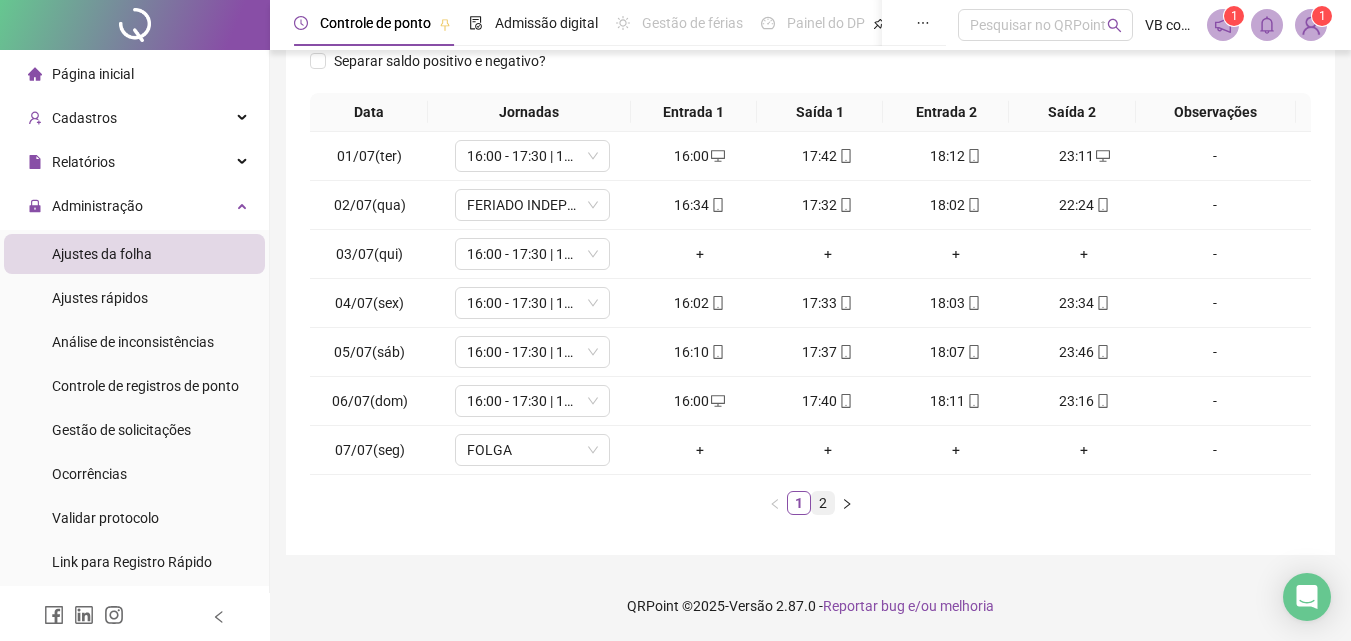 click on "2" at bounding box center (823, 503) 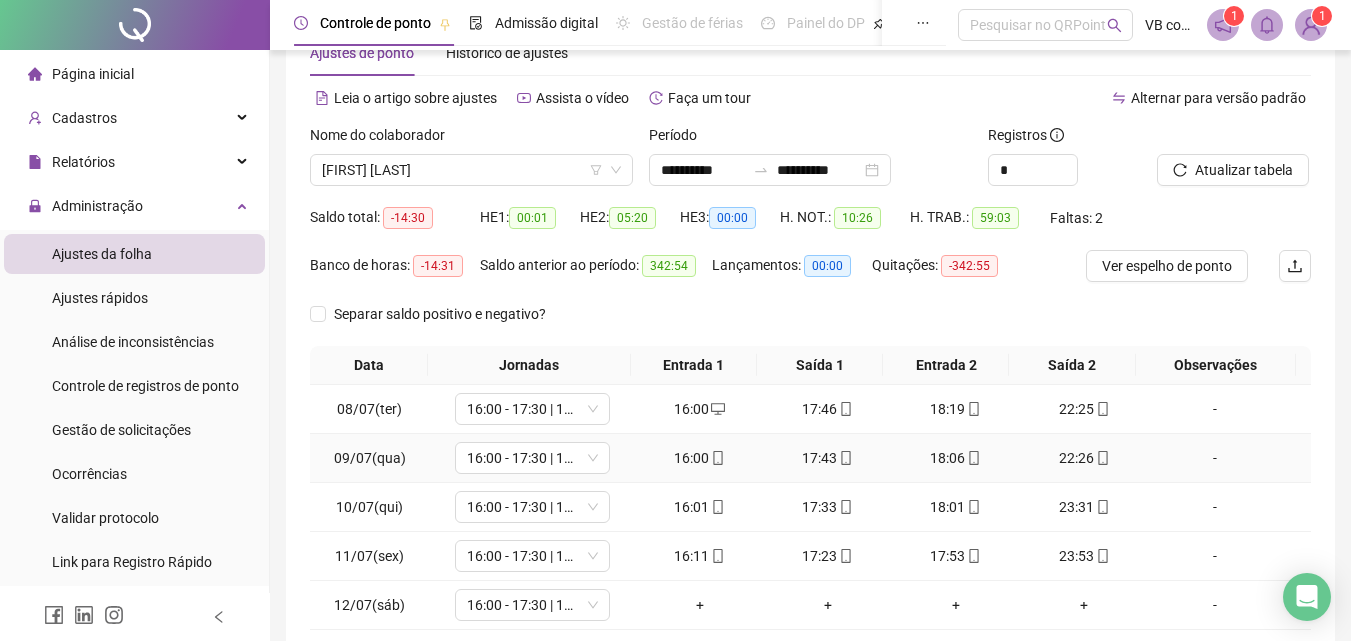 scroll, scrollTop: 100, scrollLeft: 0, axis: vertical 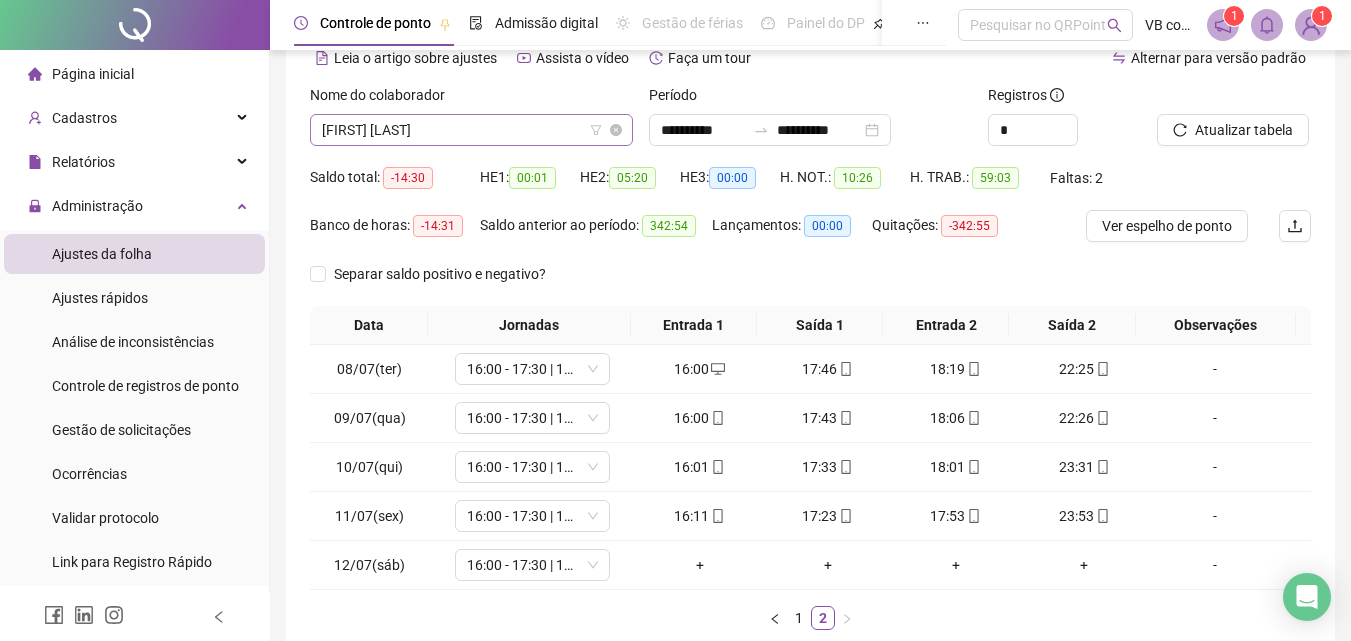 click on "[FIRST] [LAST]" at bounding box center [471, 130] 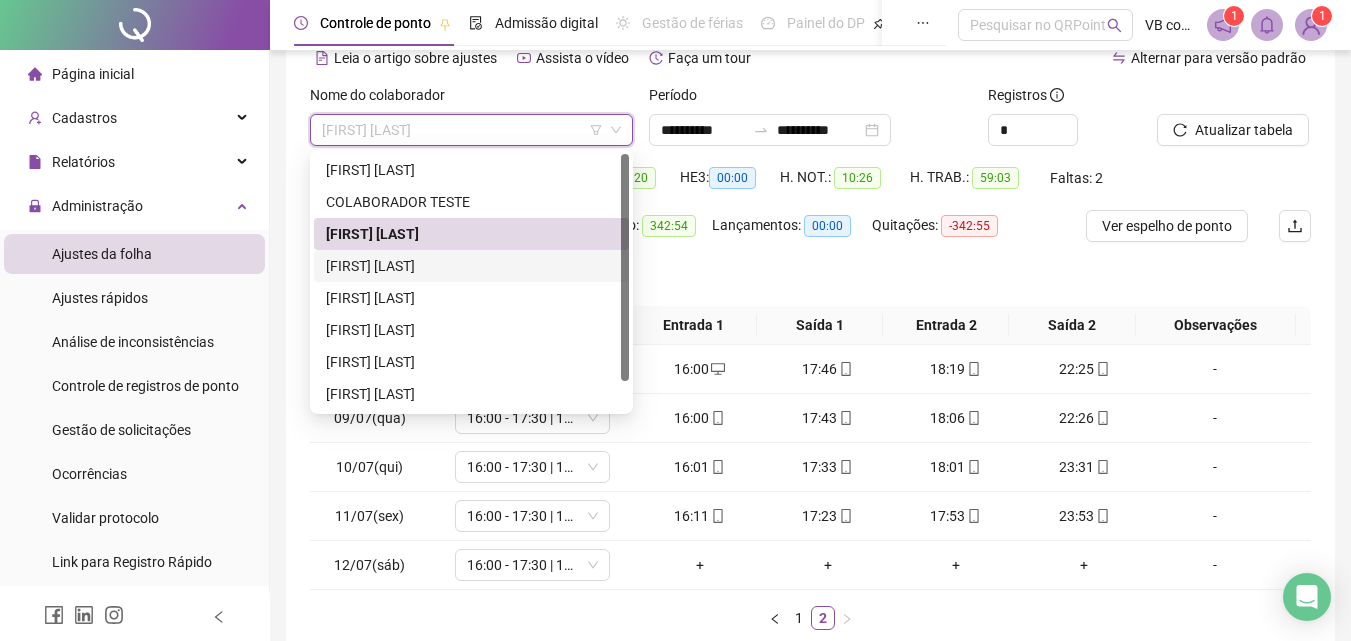 click on "[FIRST] [LAST]" at bounding box center (471, 266) 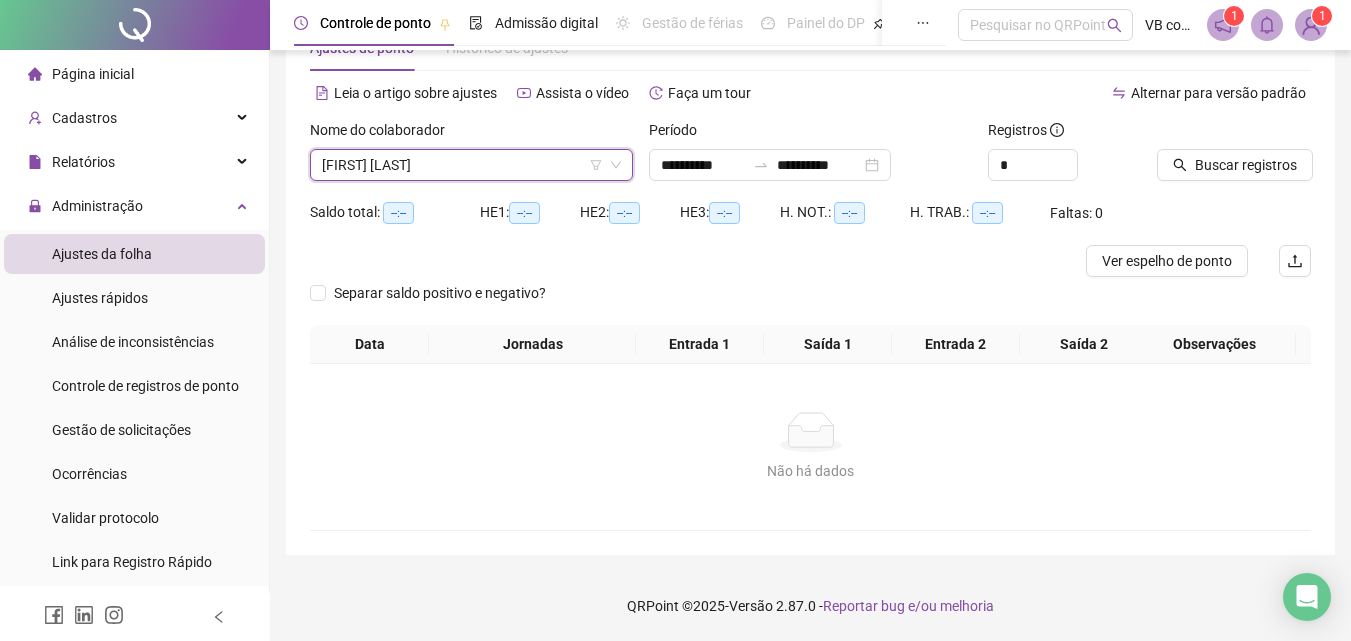 scroll, scrollTop: 65, scrollLeft: 0, axis: vertical 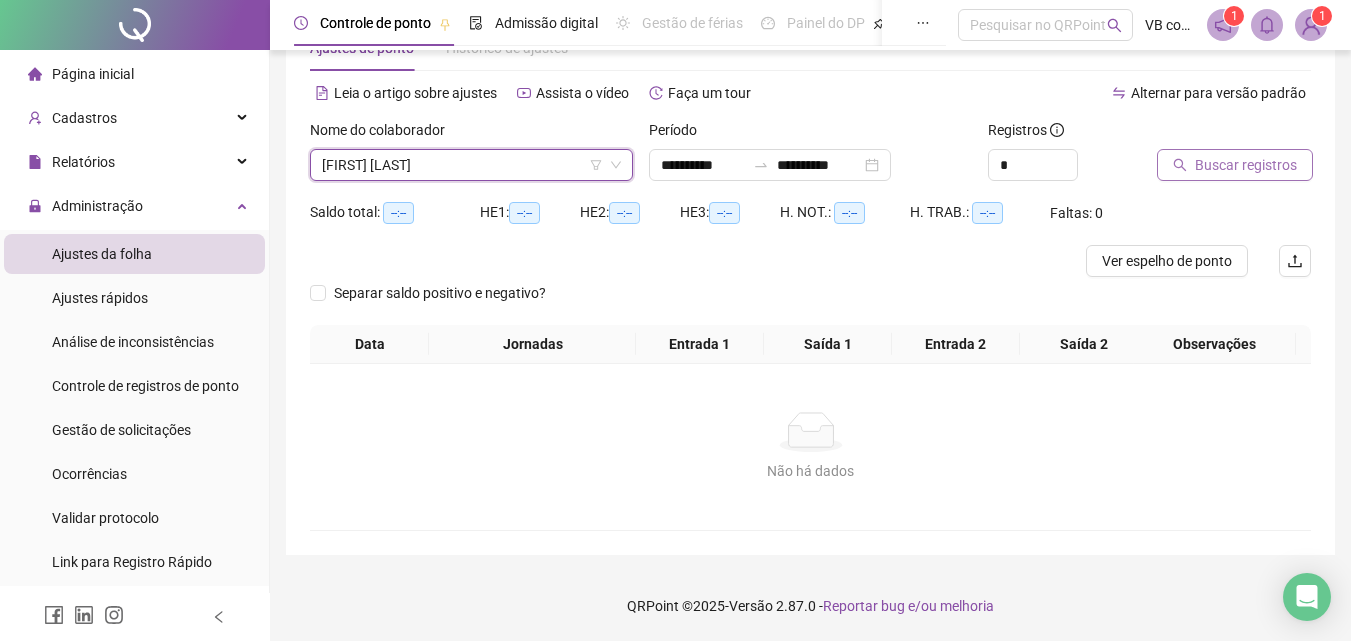 click on "Buscar registros" at bounding box center [1235, 165] 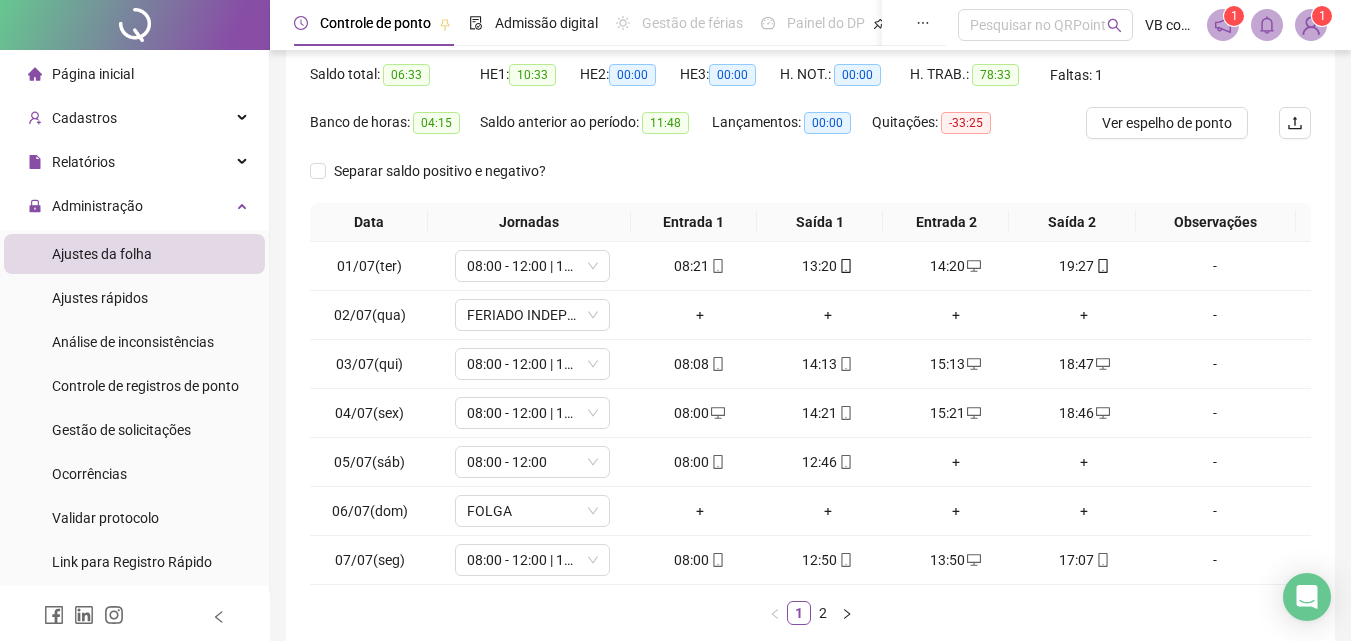 scroll, scrollTop: 13, scrollLeft: 0, axis: vertical 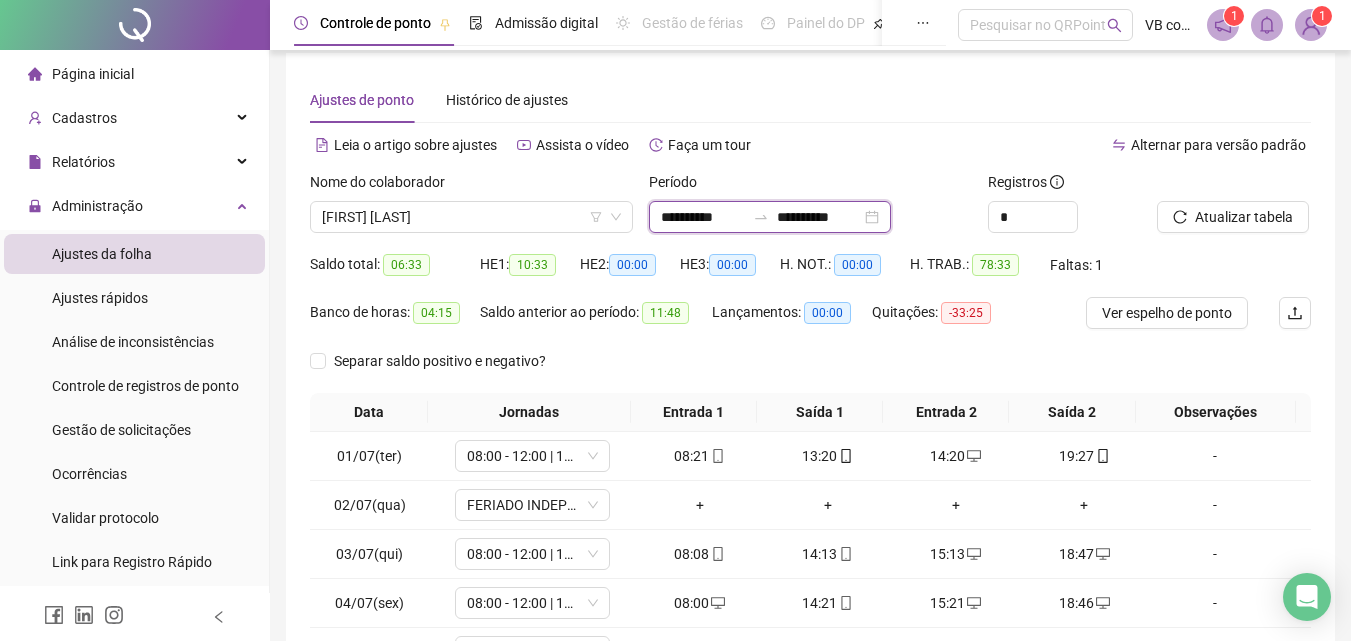 click on "**********" at bounding box center (819, 217) 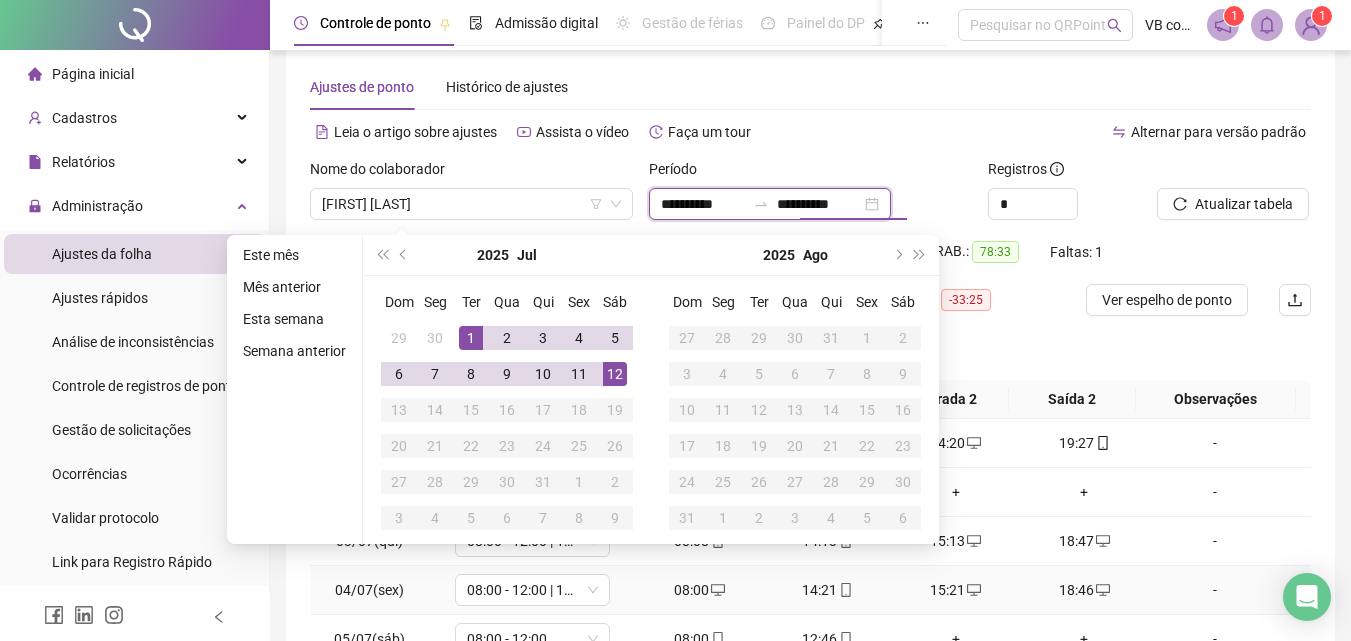 scroll, scrollTop: 313, scrollLeft: 0, axis: vertical 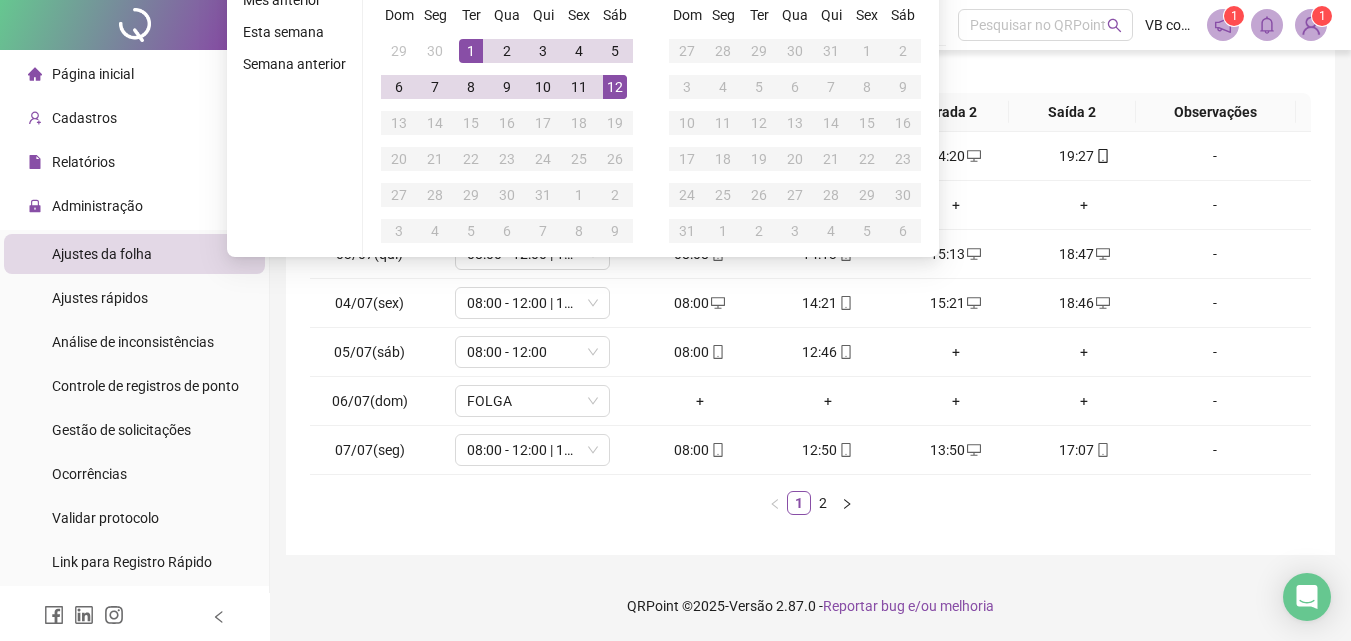 click on "Ajustes de ponto Histórico de ajustes Leia o artigo sobre ajustes Assista o vídeo Faça um tour Alternar para versão padrão Nome do colaborador [FIRST] [LAST] Período ******** ******** Registros  *  Atualizar tabela Saldo total:  06:33 HE 1:  10:33 HE 2:  00:00 HE 3:  00:00 H. NOT.:  00:00 H. TRAB.:  78:33 Faltas:  1 Banco de horas:  04:15 Saldo anterior ao período:  11:48 Lançamentos:  00:00 Quitações:  -33:25 Ver espelho de ponto Separar saldo positivo e negativo? Data Jornadas Entrada 1 Saída 1 Entrada 2 Saída 2 Observações            01/07(ter) 08:00 - 12:00 | 13:00 - 17:00 08:21 13:20 14:20 19:27 - 02/07(qua) FERIADO INDEPENDÊNCIA DA BAHIA + + + + - 03/07(qui) 08:00 - 12:00 | 13:00 - 17:00 08:08 14:13 15:13 18:47 - 04/07(sex) 08:00 - 12:00 | 13:00 - 17:00 08:00 14:21 15:21 18:46 - 05/07(sáb) 08:00 - 12:00 08:00 12:46 + + - 06/07(dom) FOLGA + + + + - 07/07(seg) 08:00 - 12:00 | 13:00 - 17:00 08:00 12:50 13:50 17:07 - 1 2" at bounding box center (810, 154) 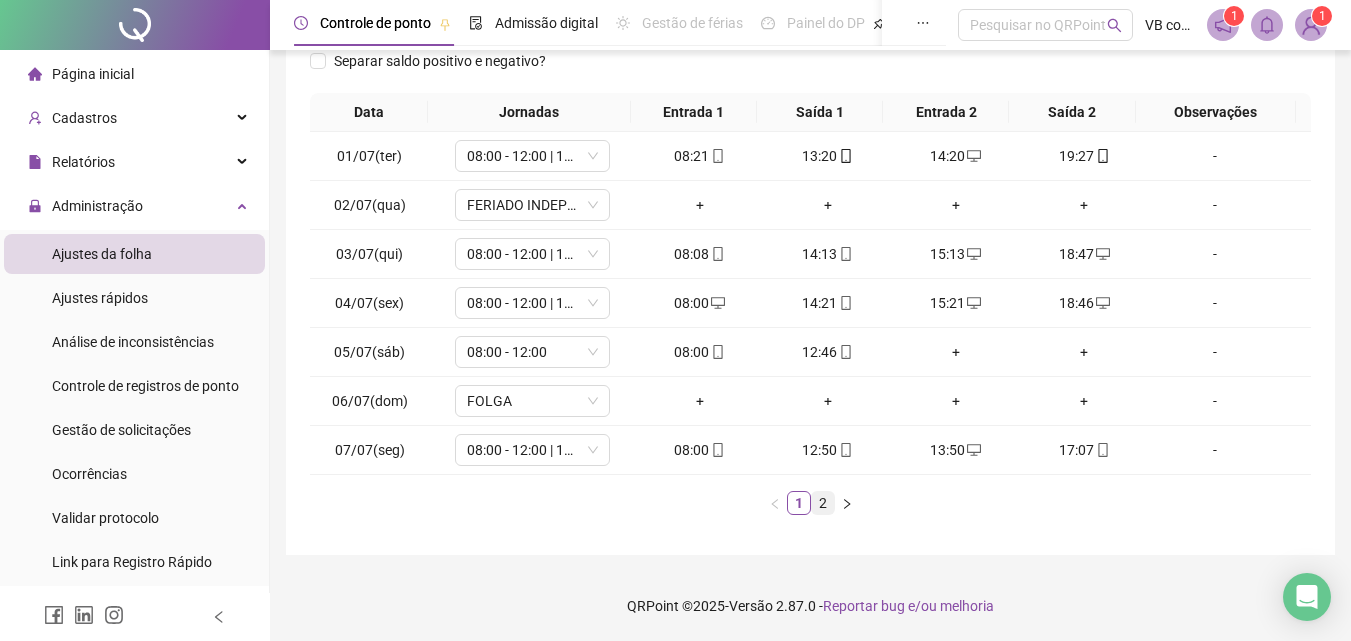 click on "2" at bounding box center (823, 503) 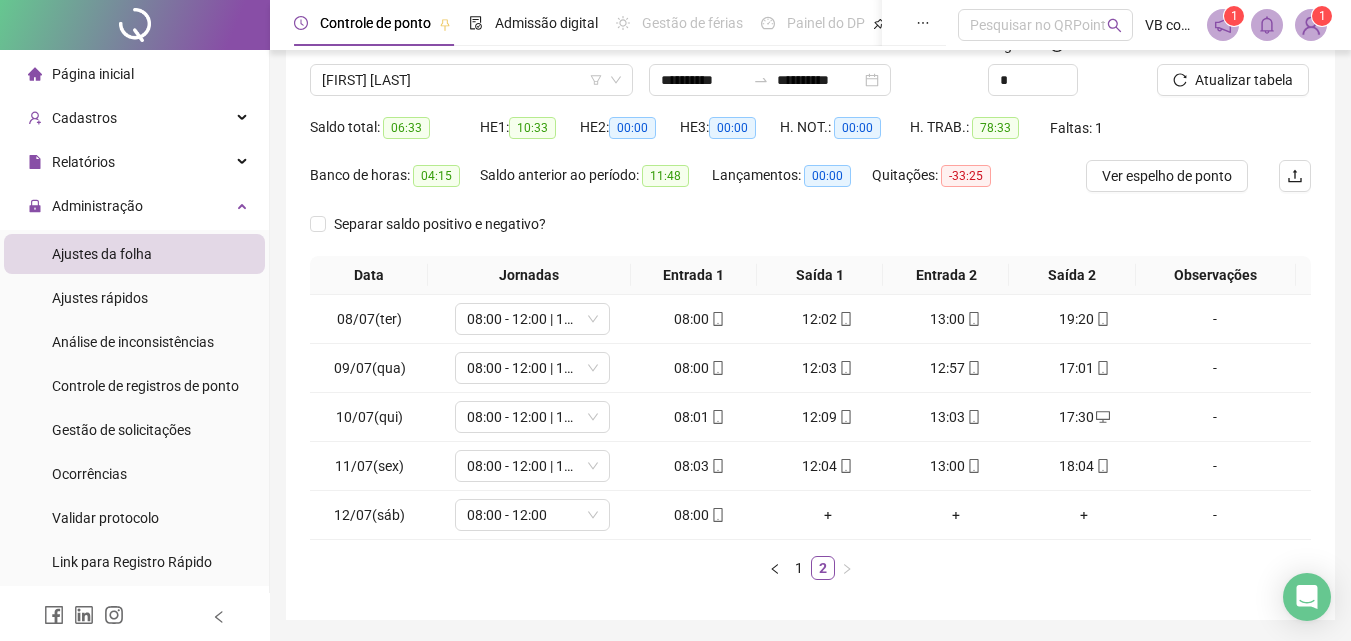 scroll, scrollTop: 115, scrollLeft: 0, axis: vertical 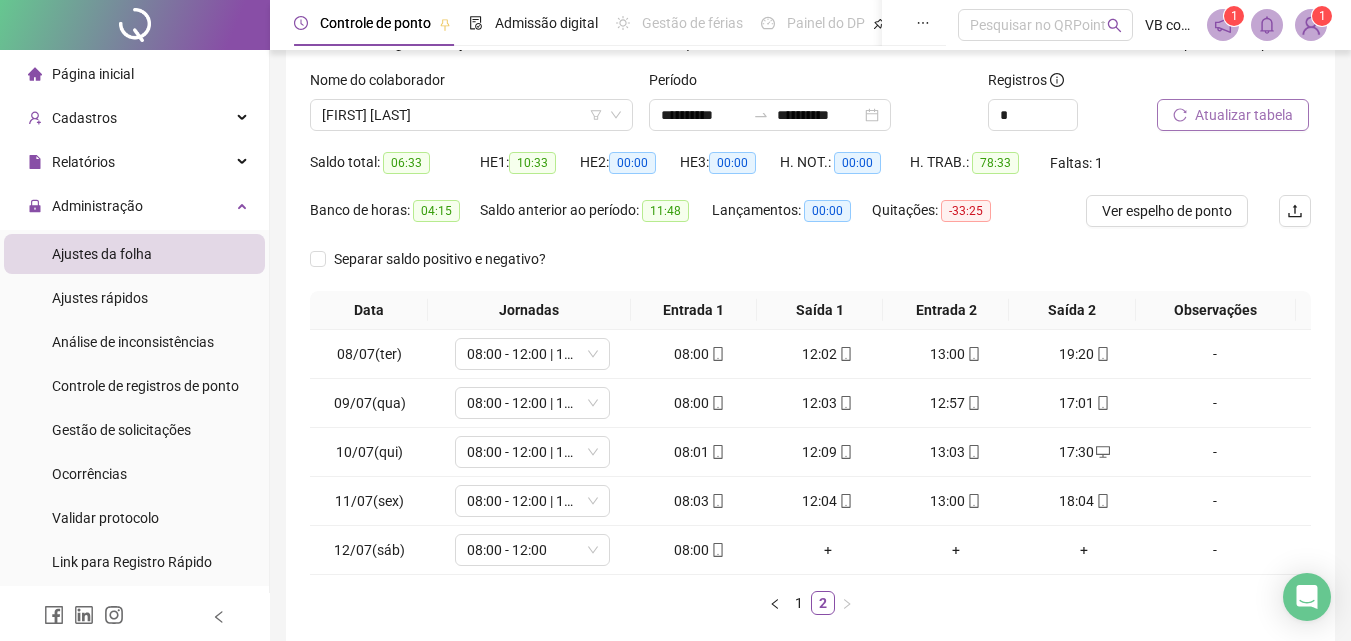 click on "Atualizar tabela" at bounding box center (1244, 115) 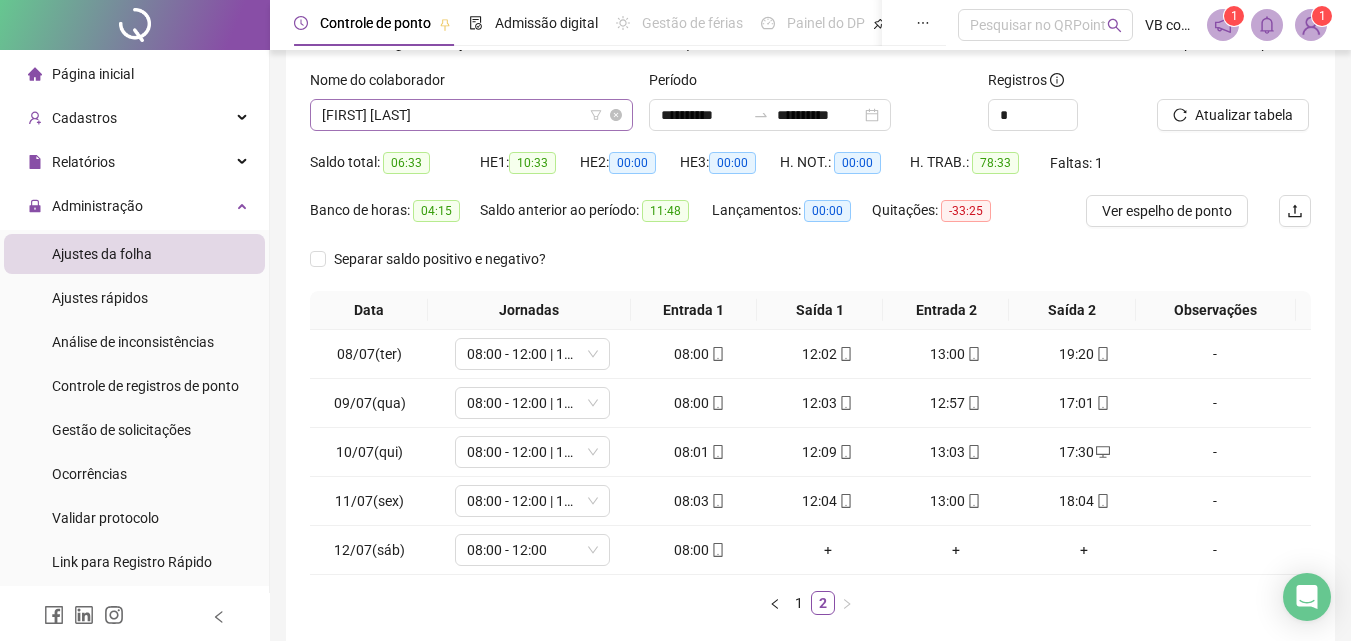 click on "[FIRST] [LAST]" at bounding box center [471, 115] 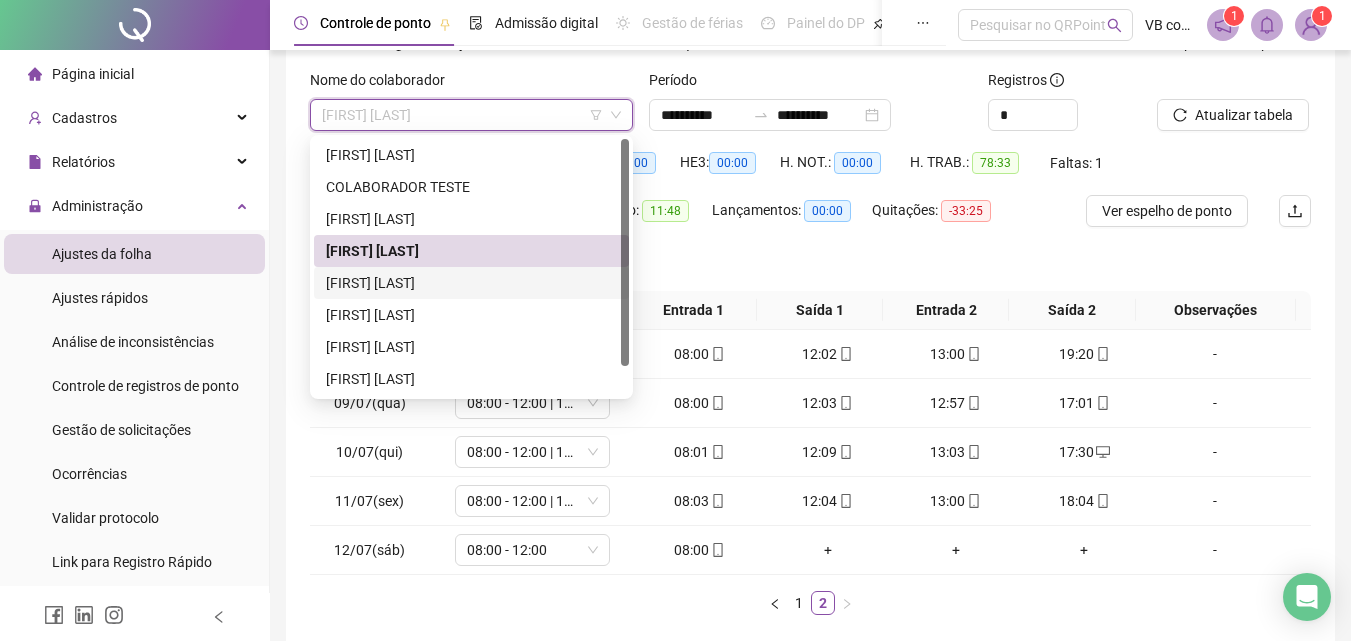 click on "[FIRST] [LAST]" at bounding box center [471, 283] 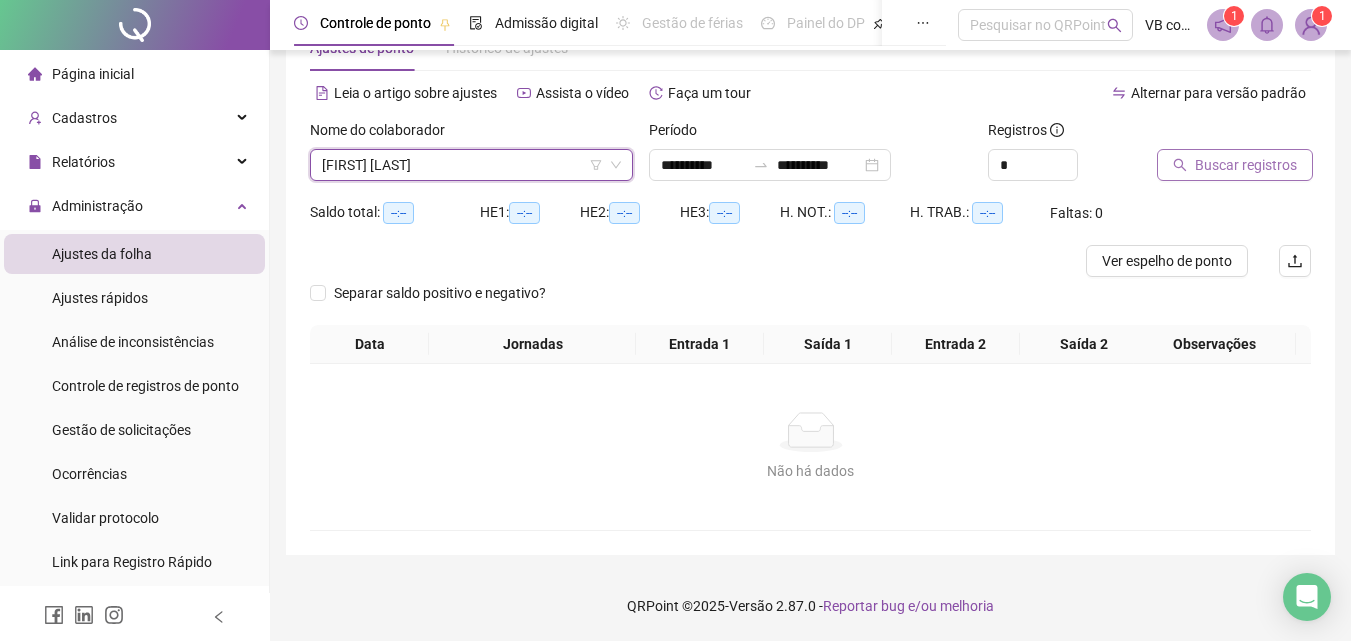 click on "Buscar registros" at bounding box center (1246, 165) 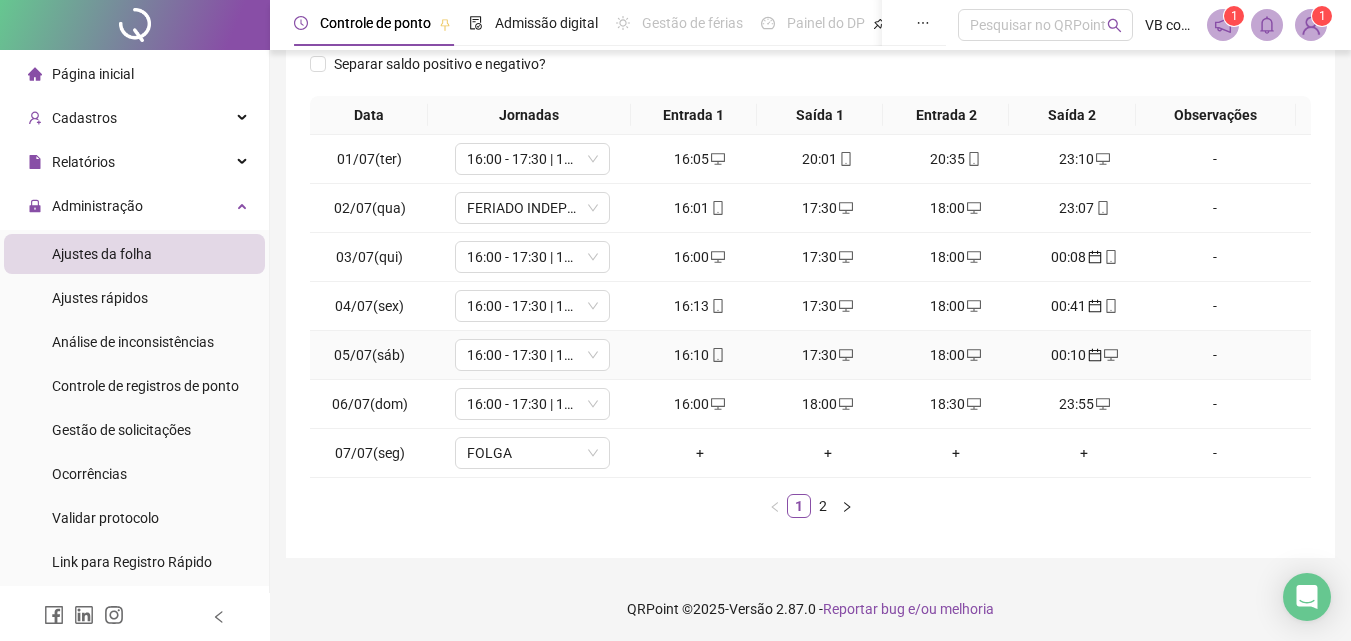 scroll, scrollTop: 313, scrollLeft: 0, axis: vertical 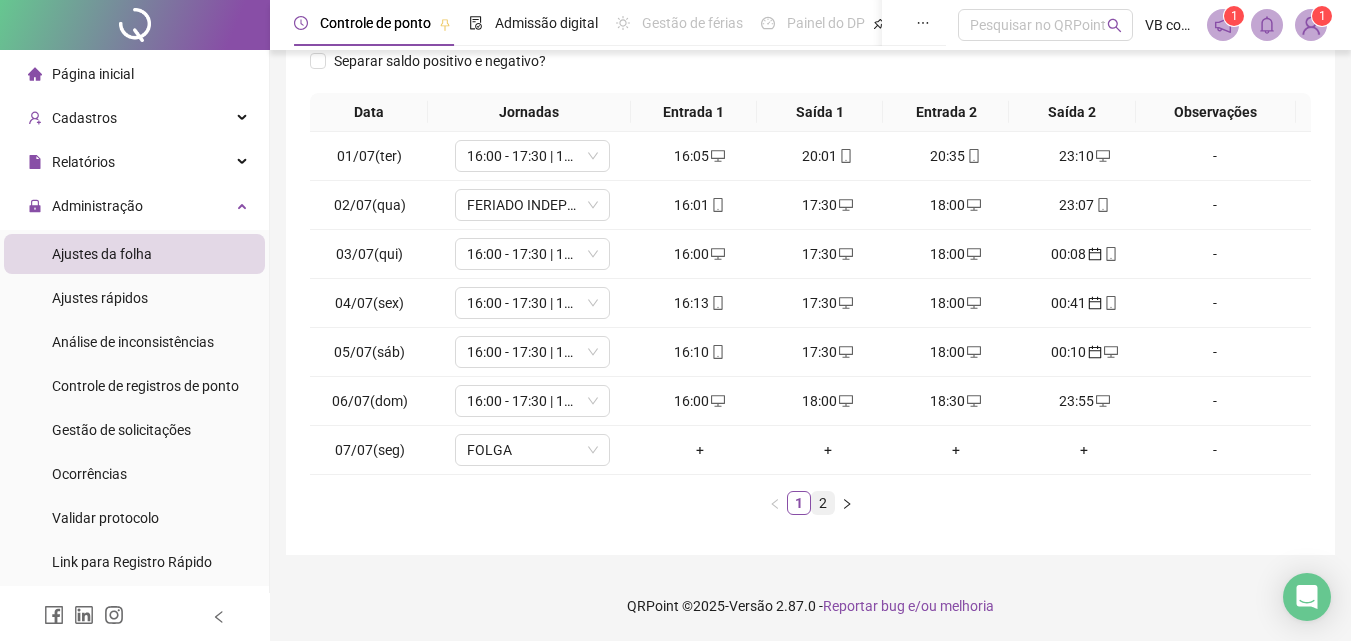 click on "2" at bounding box center [823, 503] 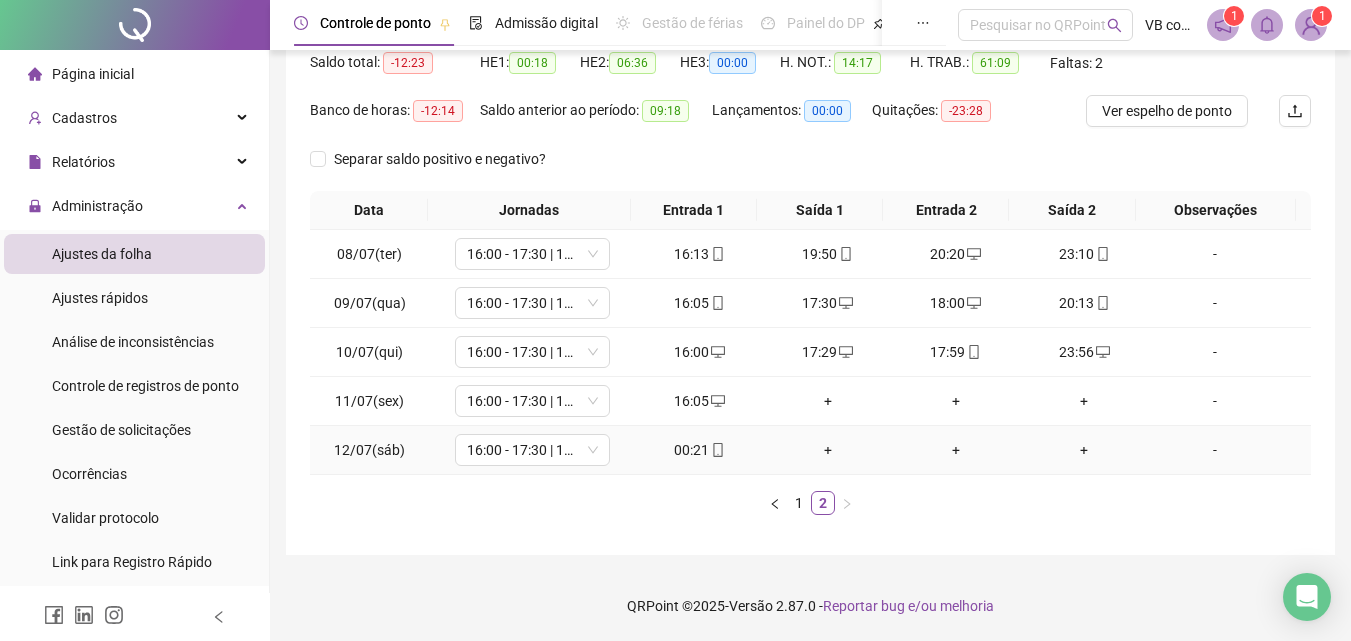 click on "00:21" at bounding box center [700, 450] 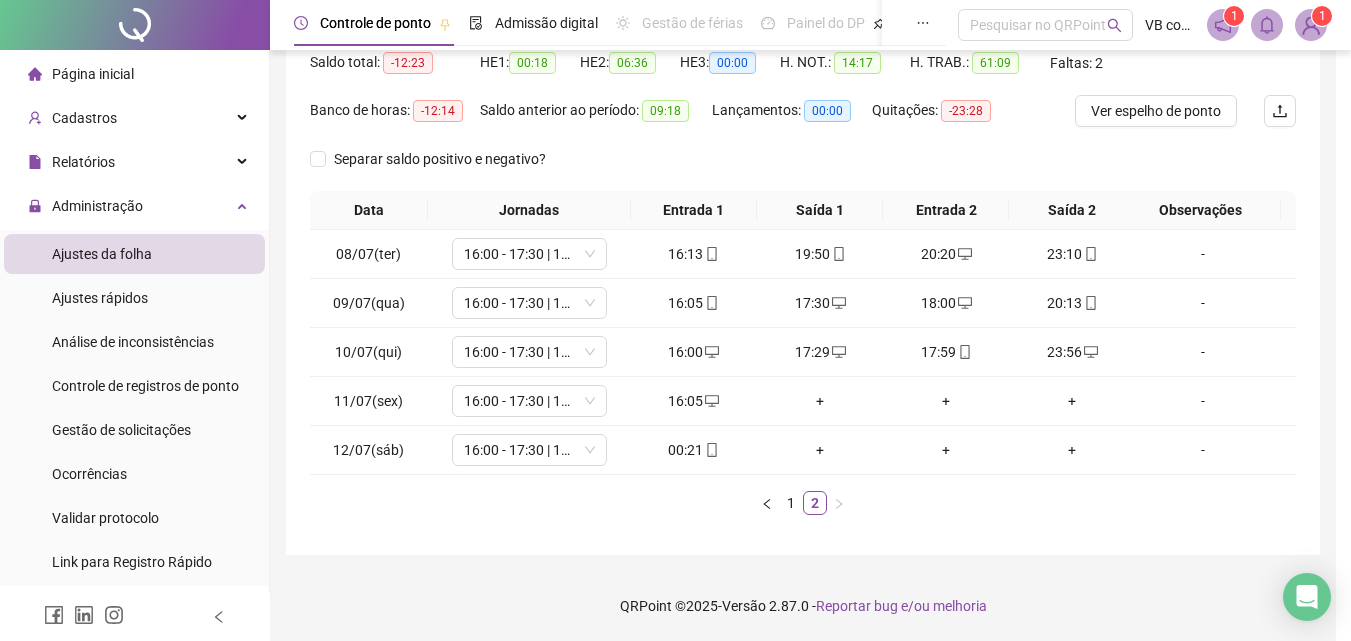 type on "**********" 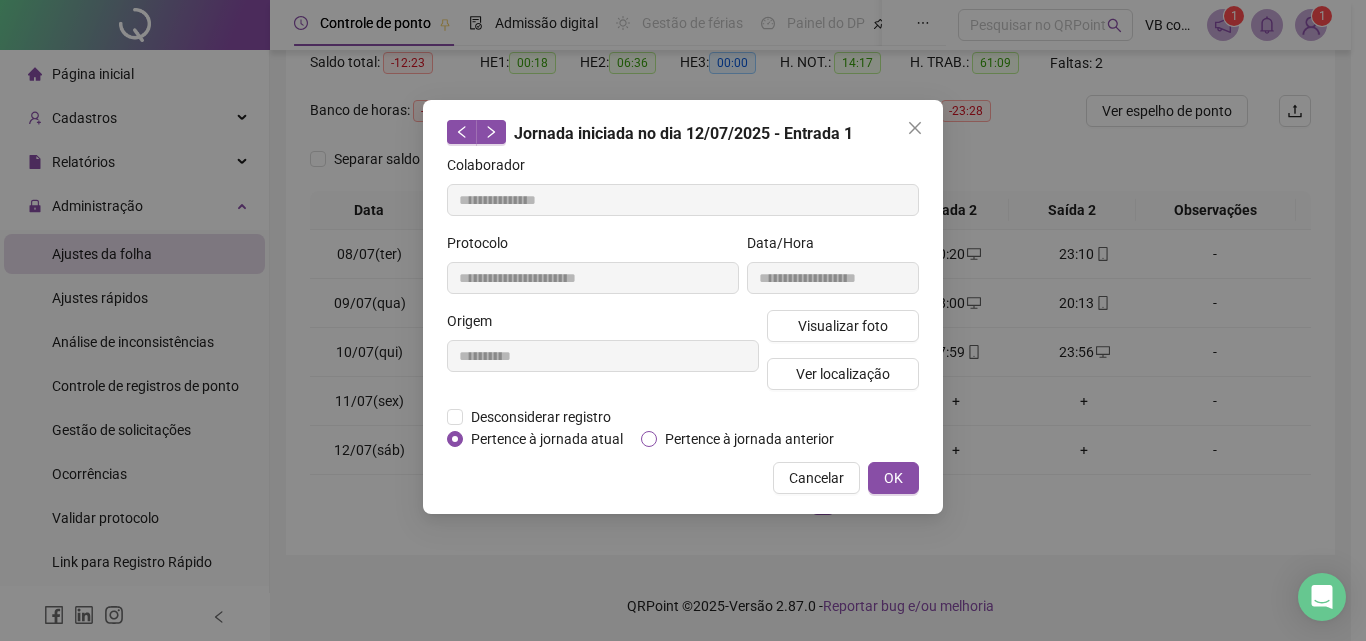 click on "Pertence à jornada anterior" at bounding box center [749, 439] 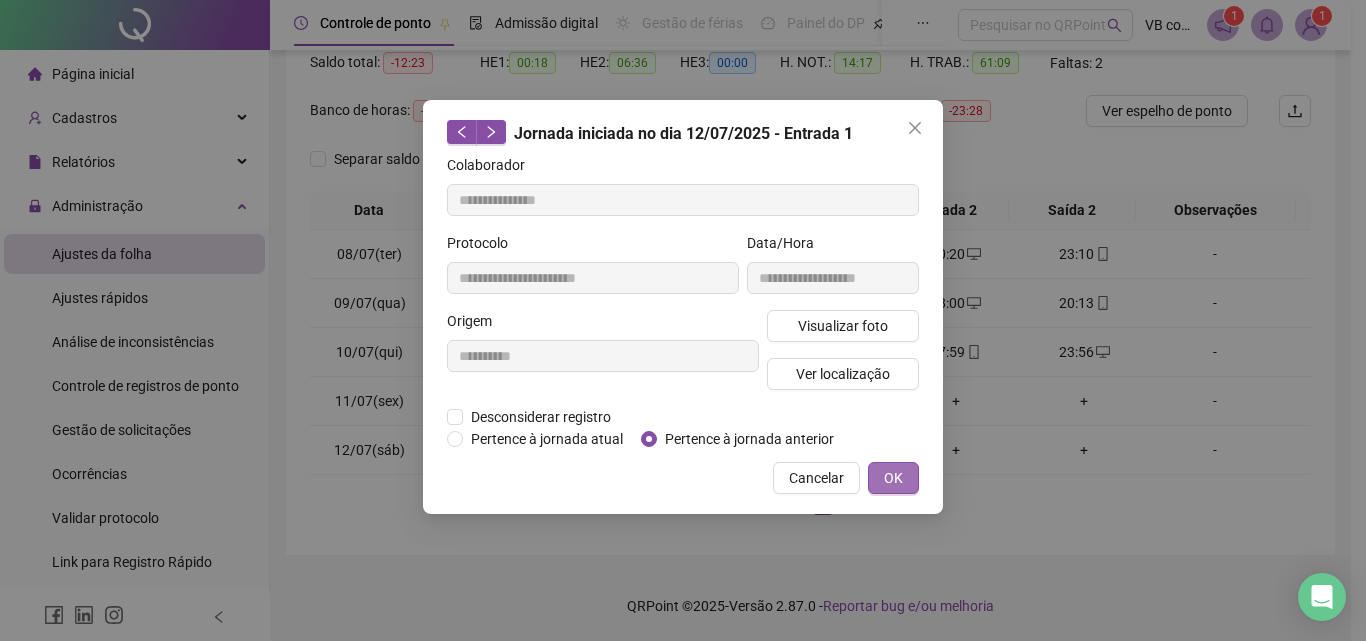click on "OK" at bounding box center [893, 478] 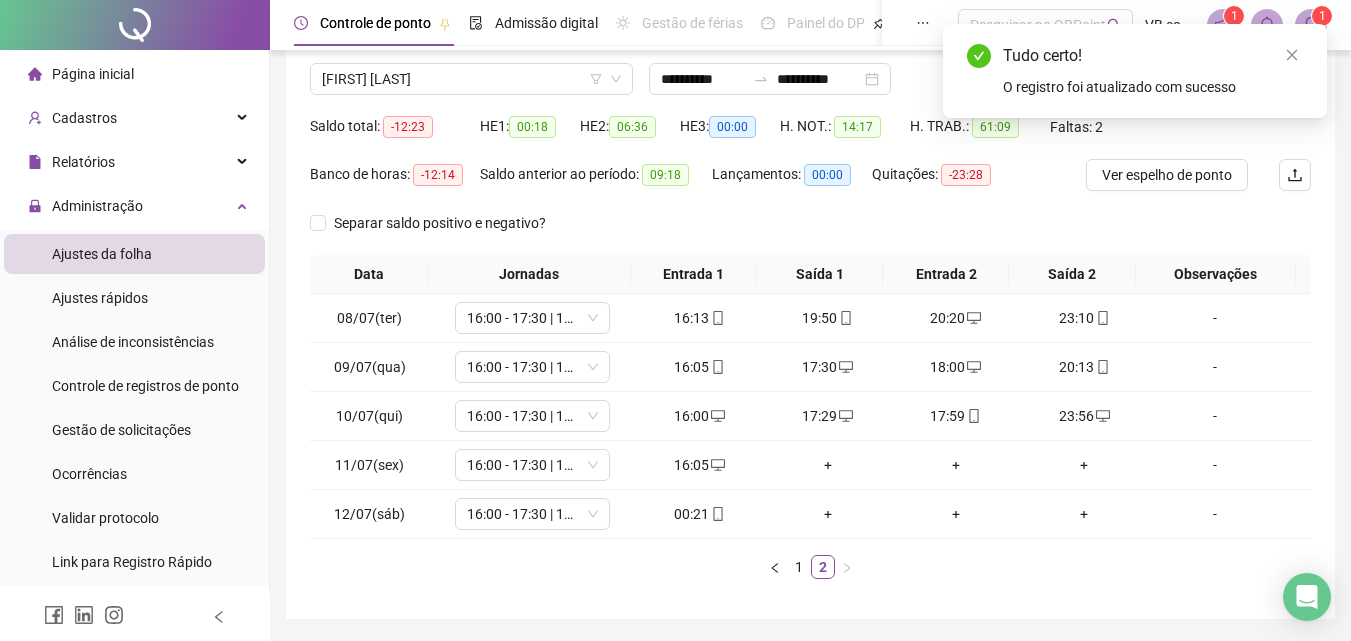 scroll, scrollTop: 115, scrollLeft: 0, axis: vertical 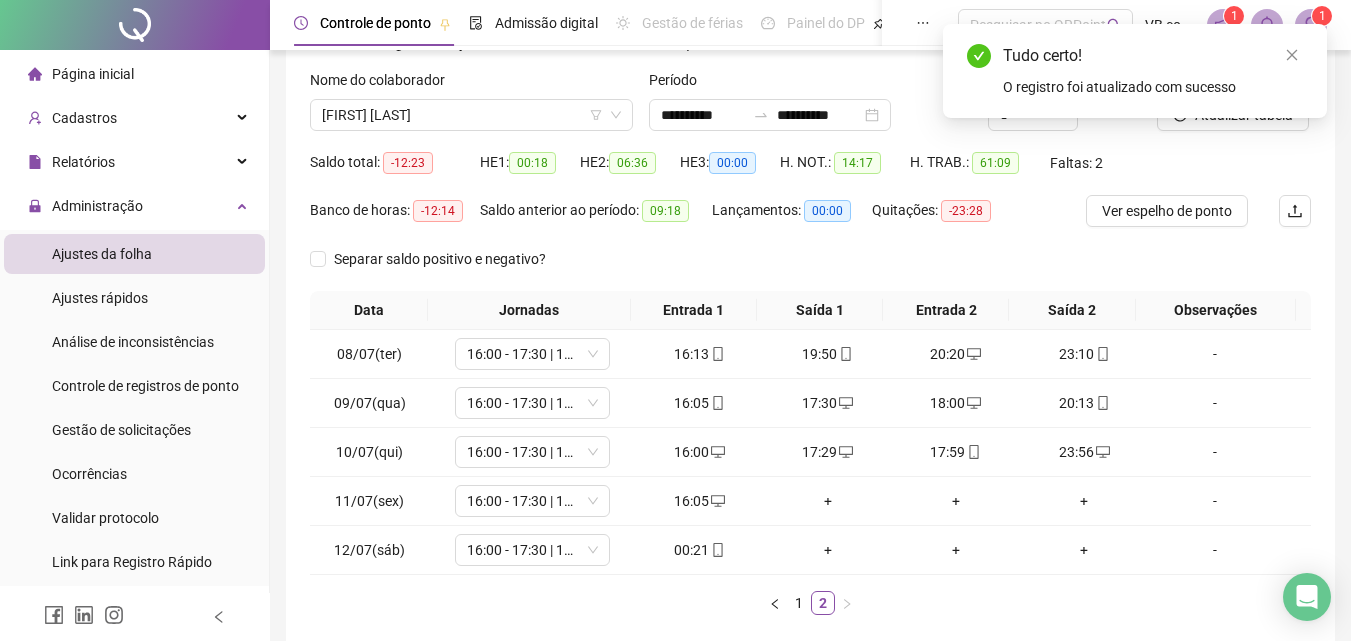 click on "Tudo certo! O registro foi atualizado com sucesso" at bounding box center [1135, 71] 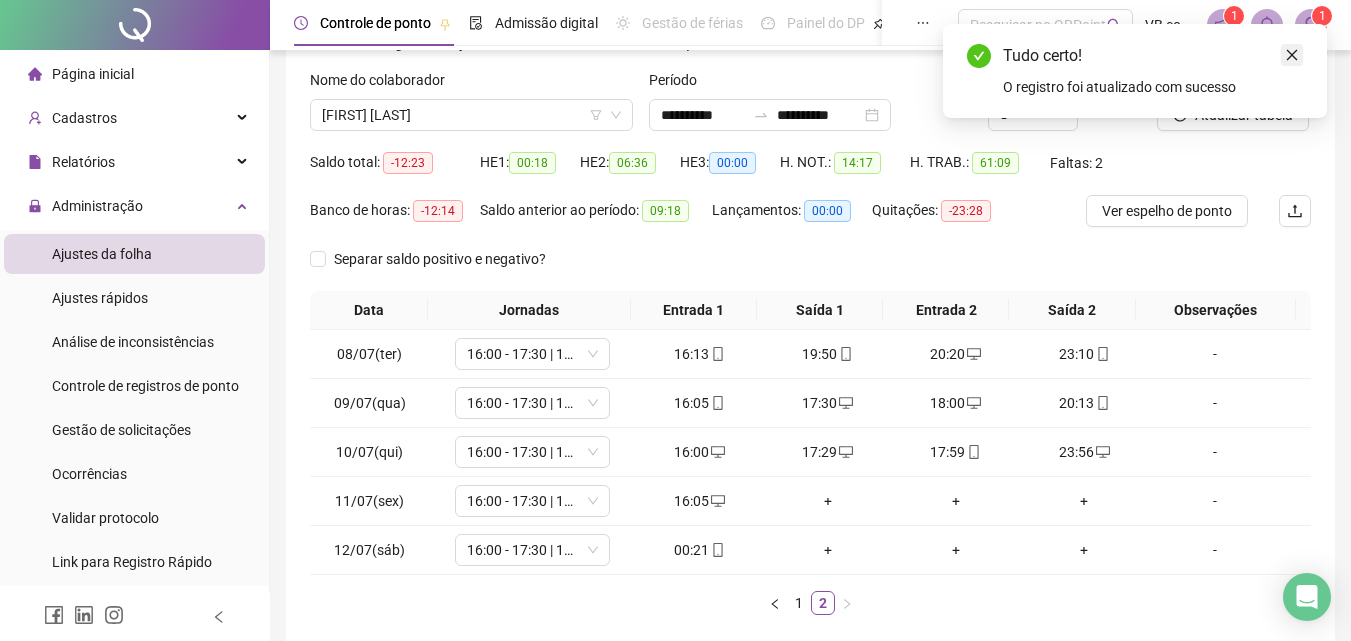 click at bounding box center (1292, 55) 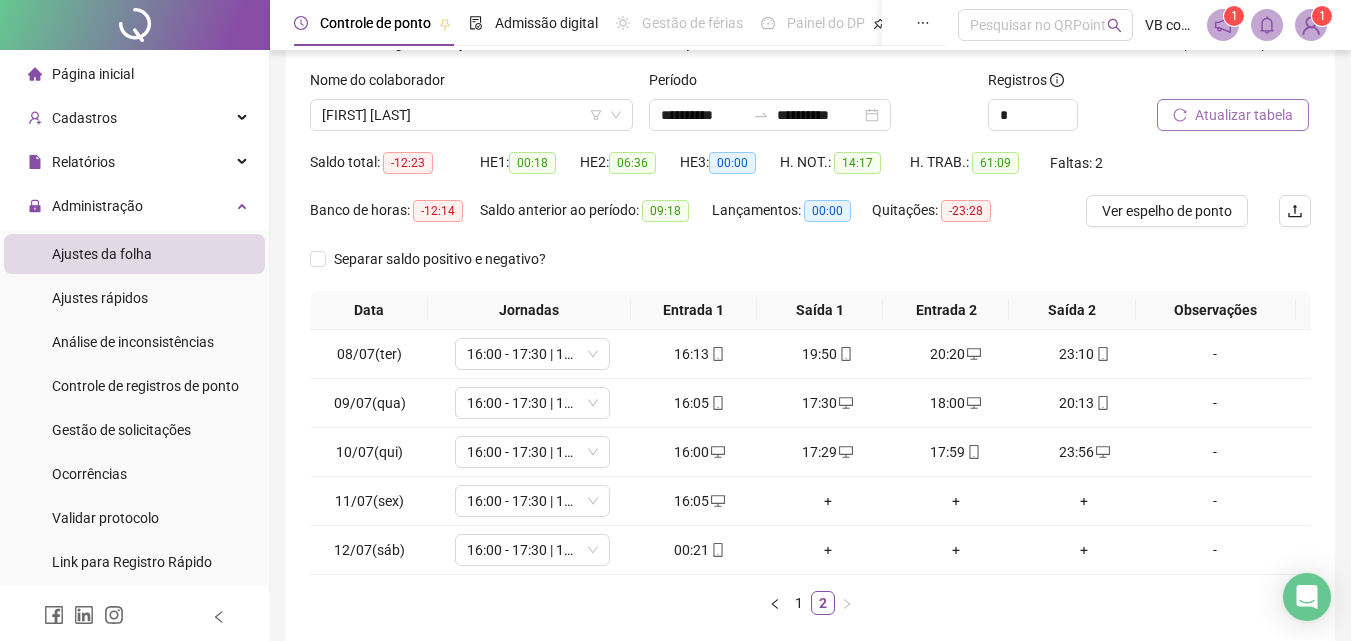 click on "Atualizar tabela" at bounding box center (1233, 115) 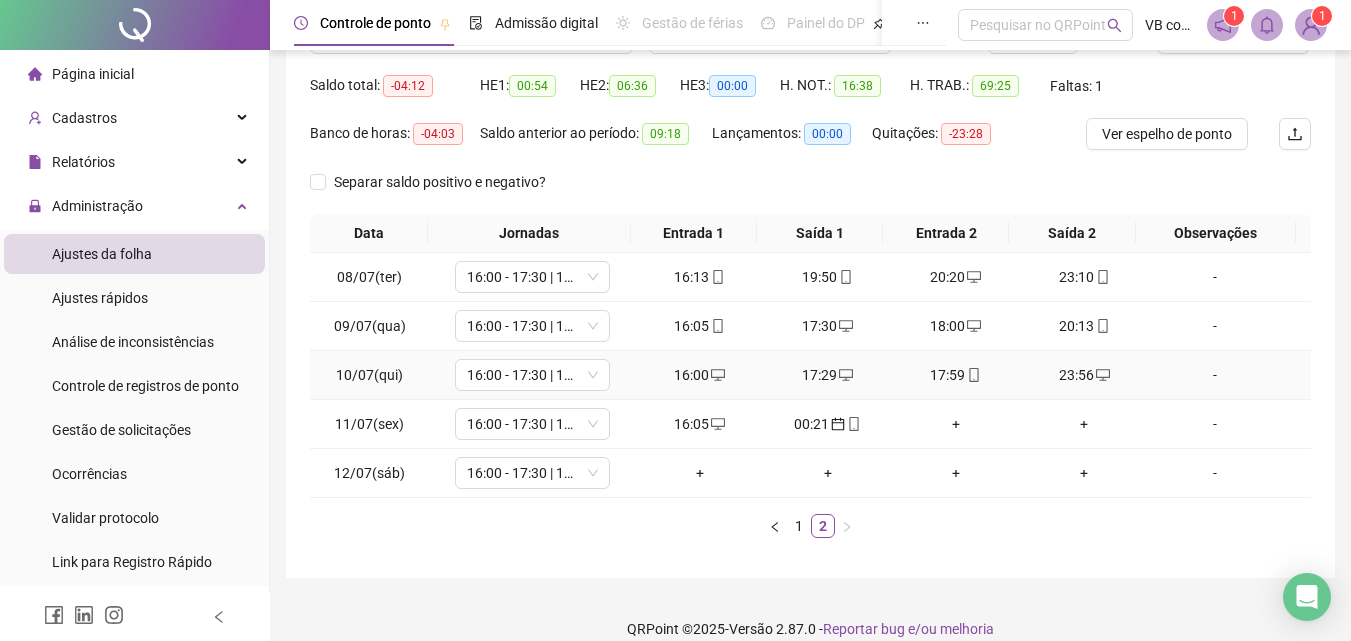scroll, scrollTop: 215, scrollLeft: 0, axis: vertical 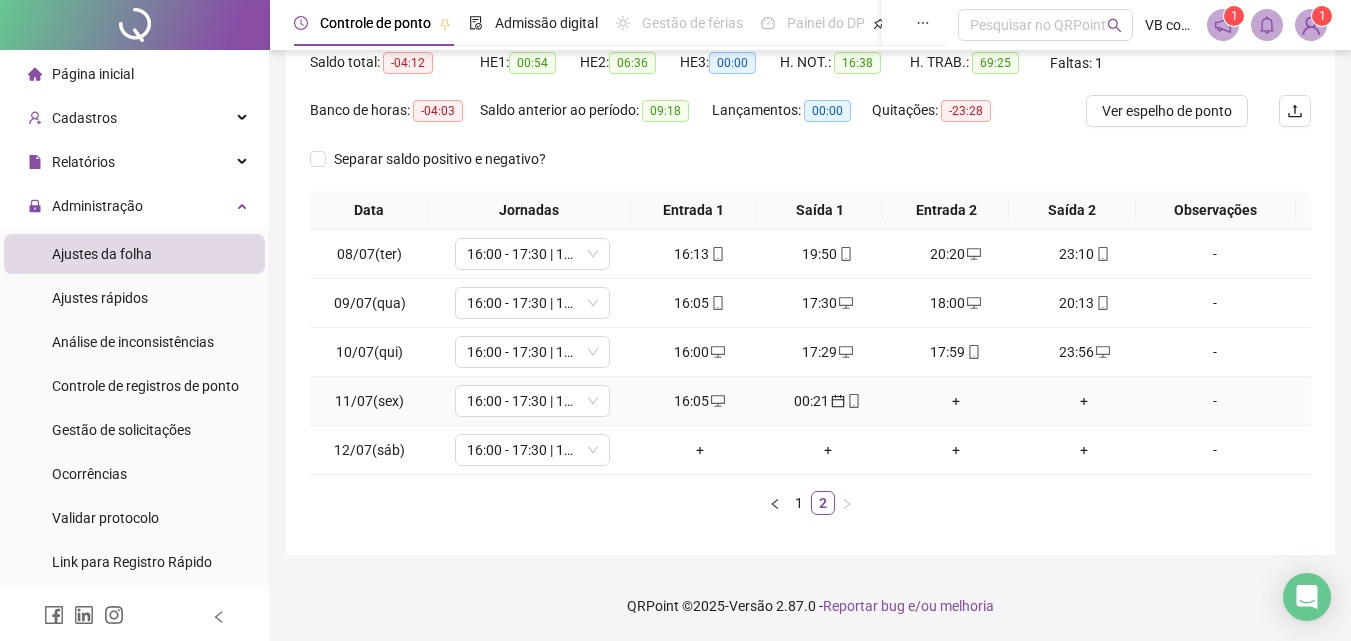 click on "+" at bounding box center [956, 401] 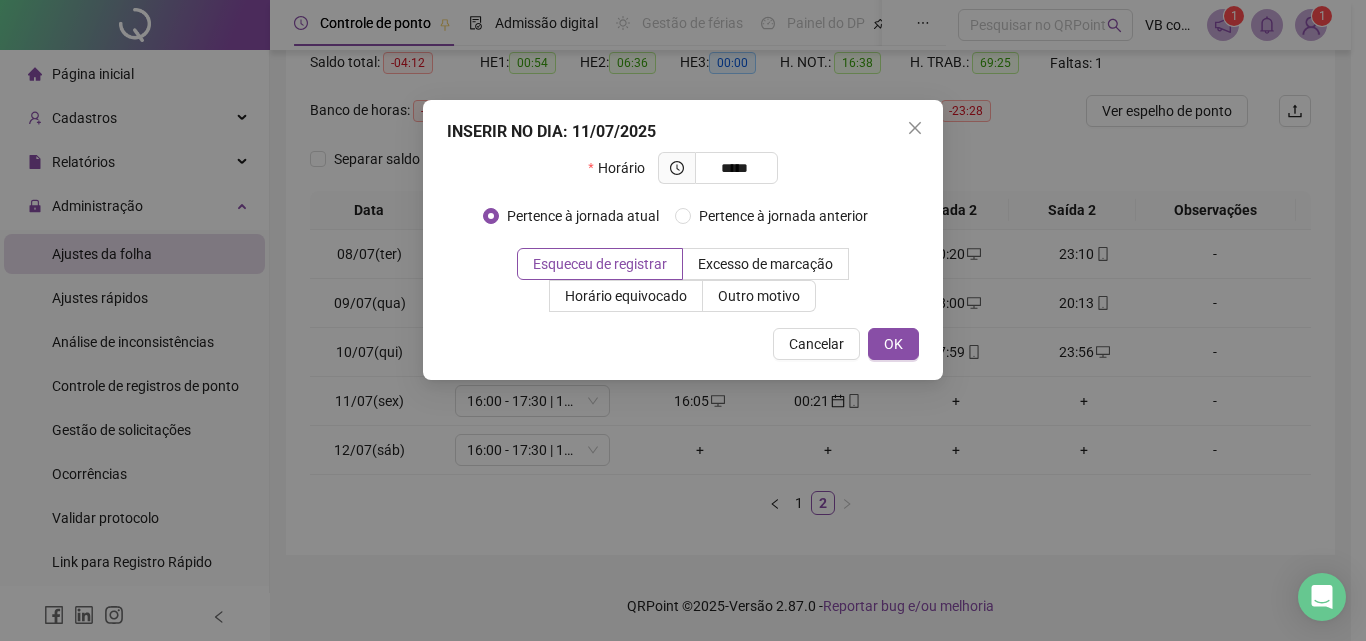 type on "*****" 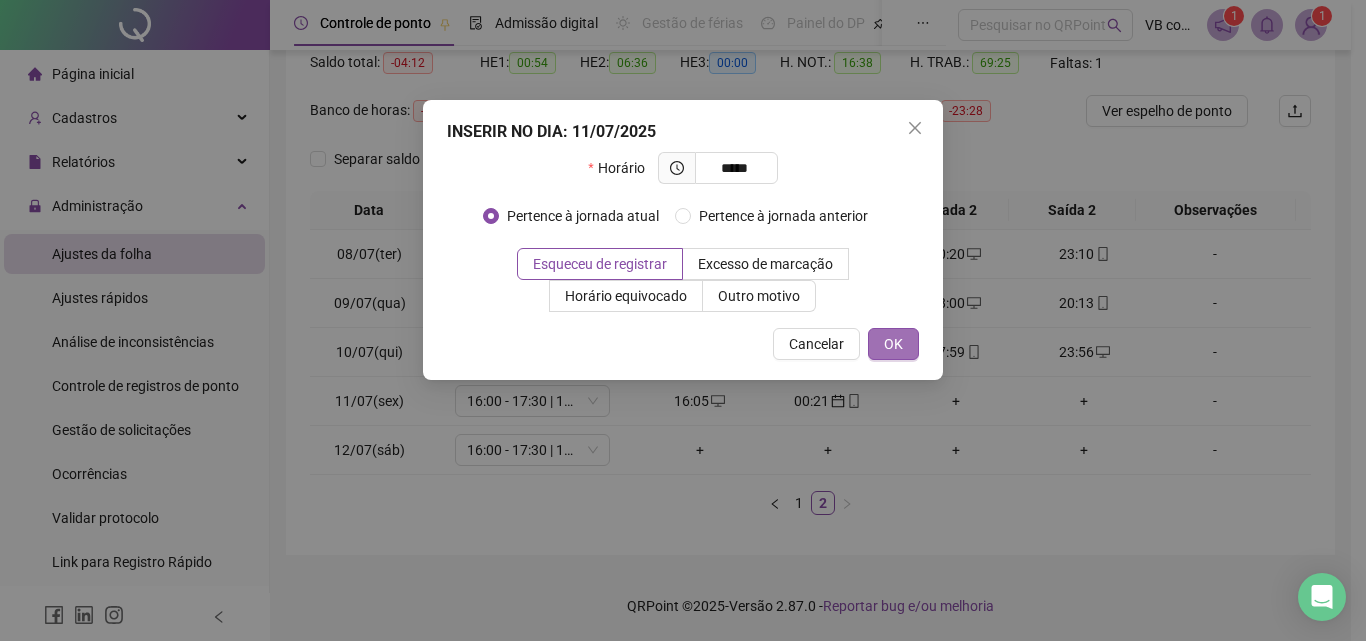 click on "OK" at bounding box center [893, 344] 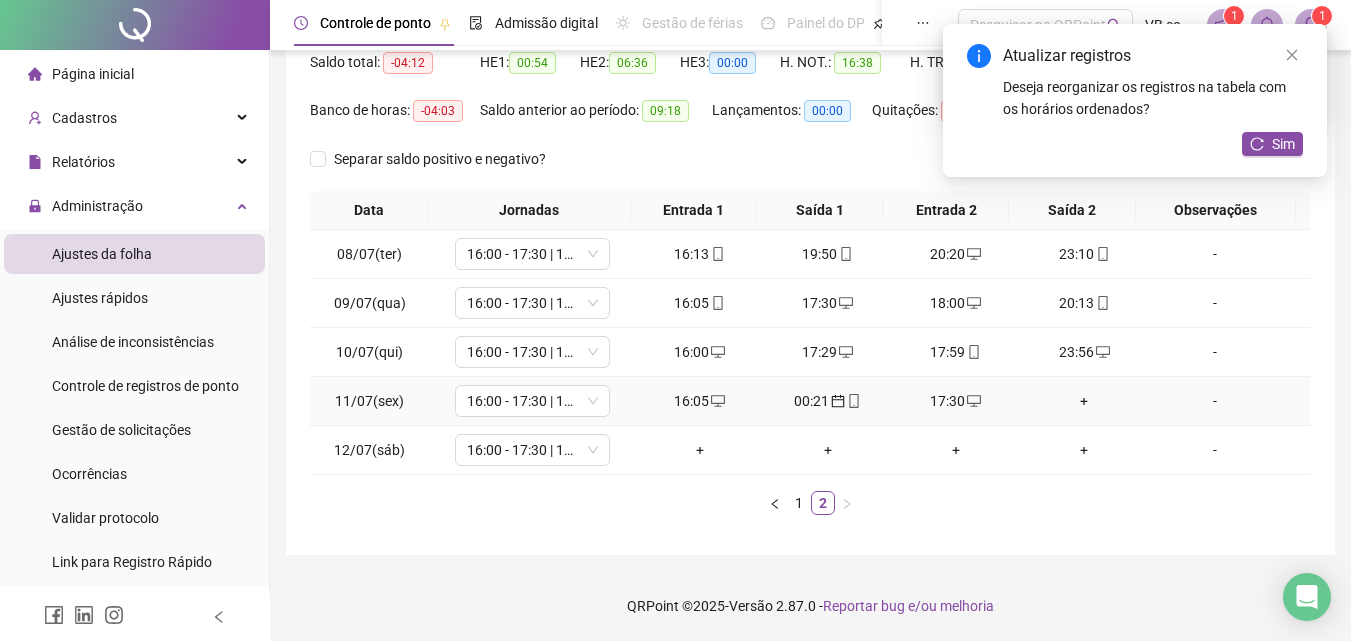 click on "+" at bounding box center [1084, 401] 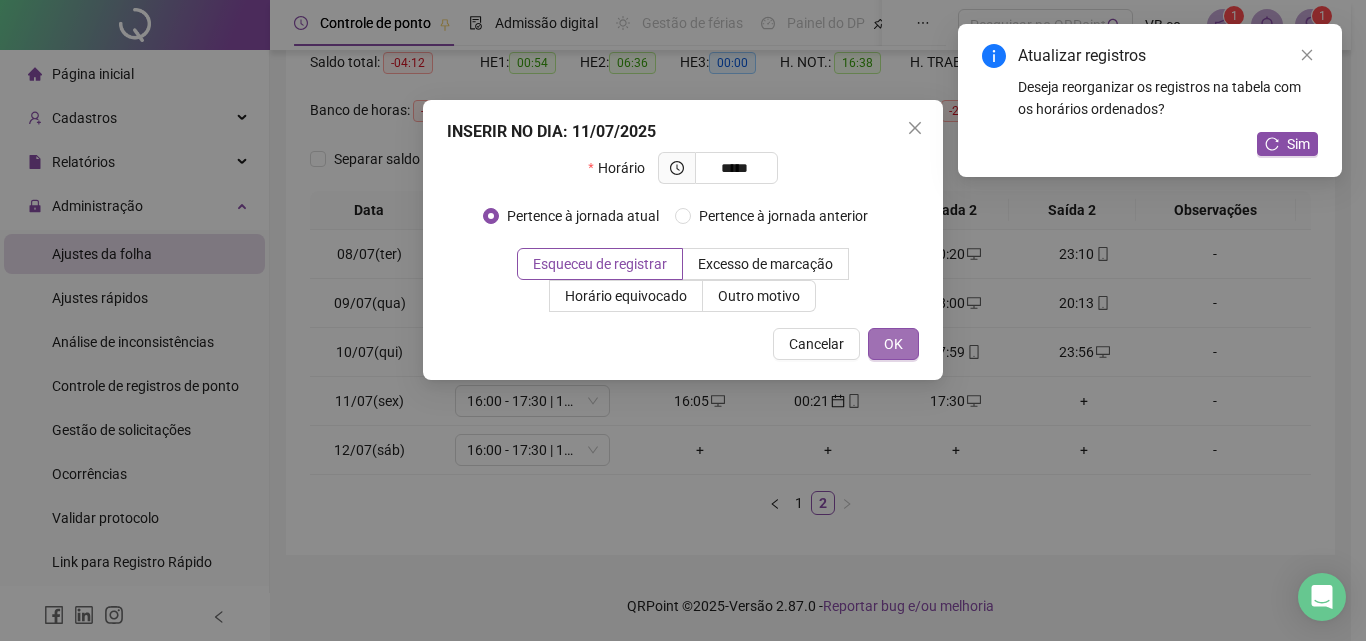 type on "*****" 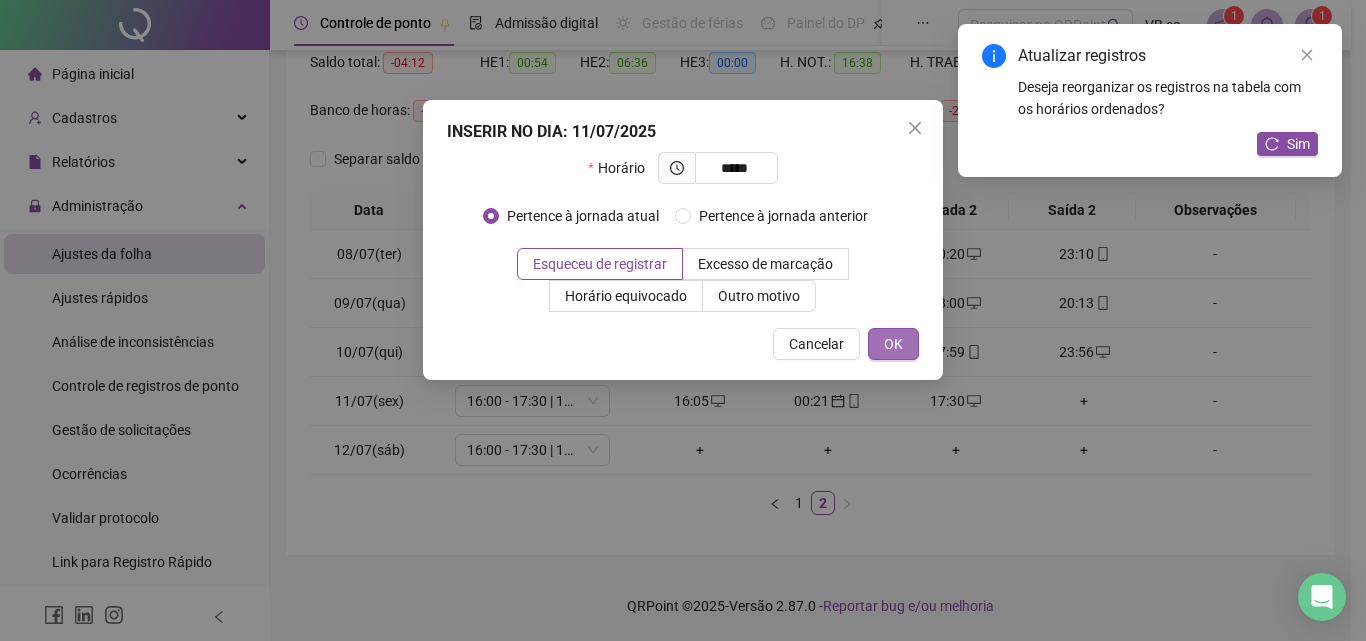 click on "OK" at bounding box center (893, 344) 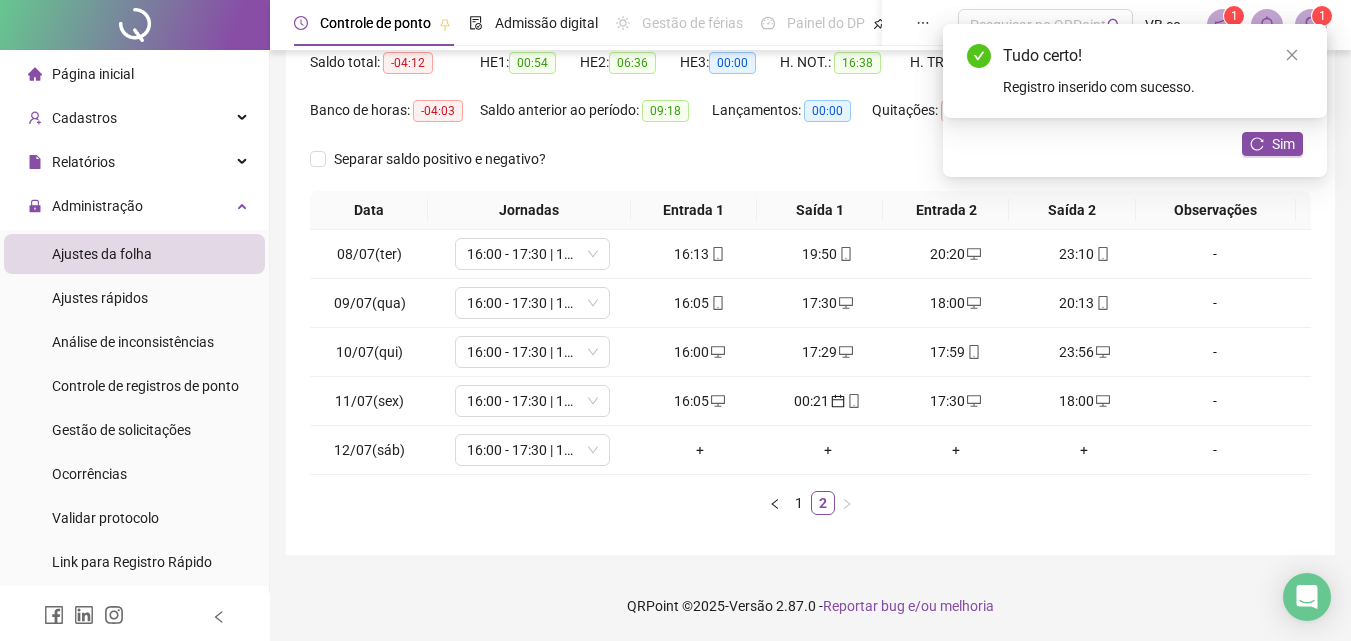 click on "Tudo certo! Registro inserido com sucesso." at bounding box center [1135, 71] 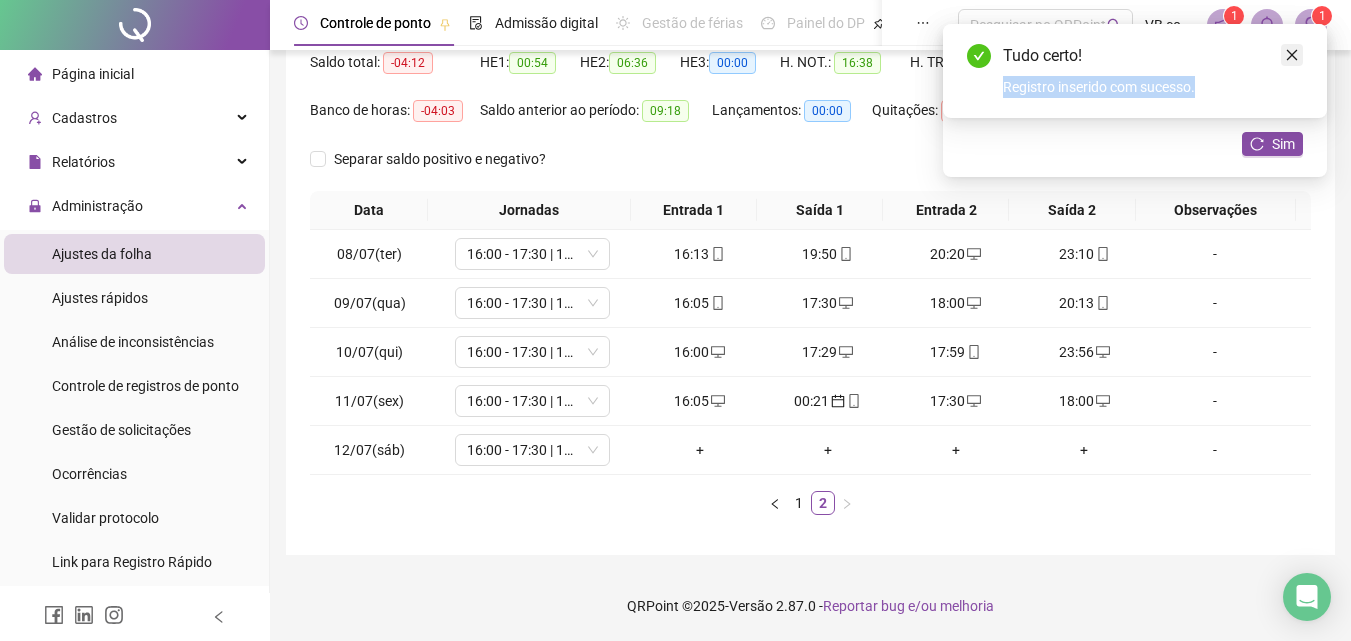 drag, startPoint x: 1303, startPoint y: 45, endPoint x: 1292, endPoint y: 49, distance: 11.7046995 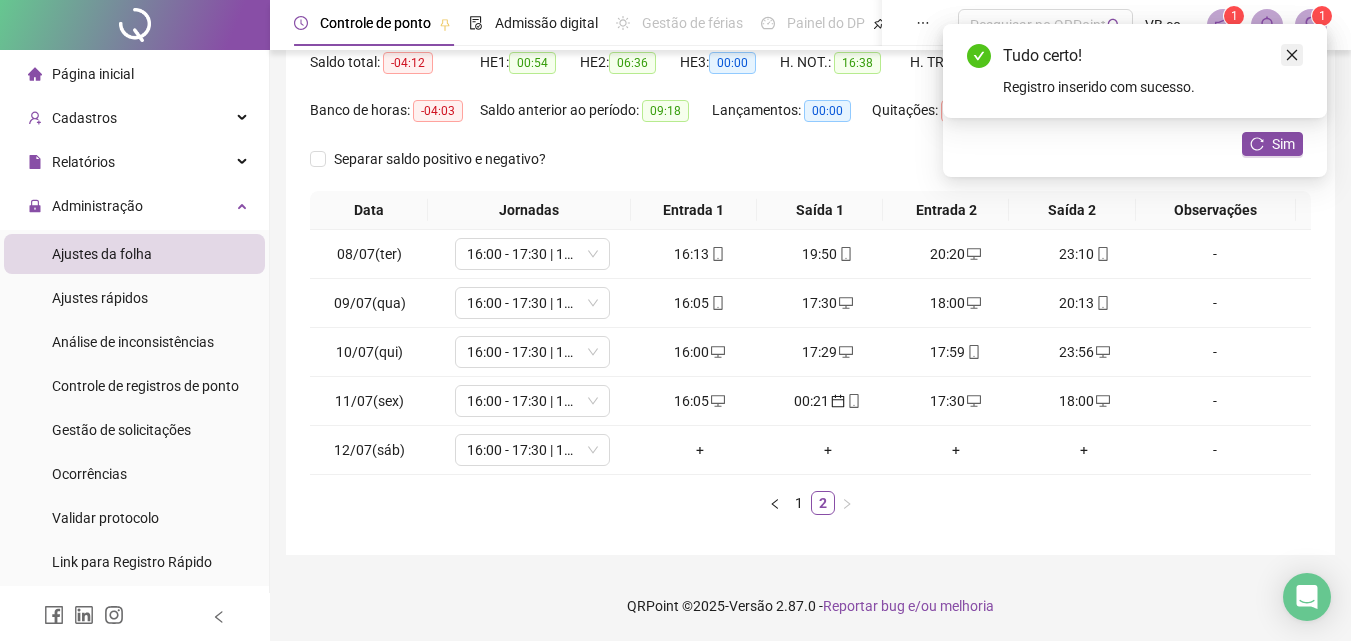 click 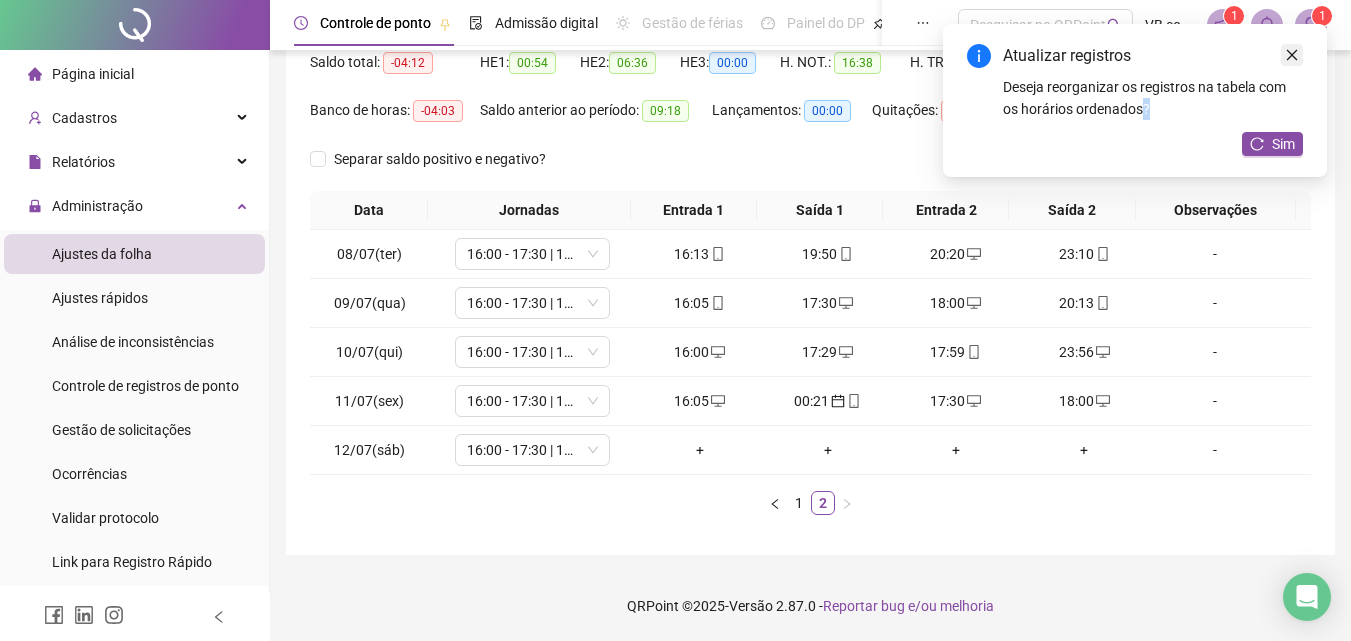 click 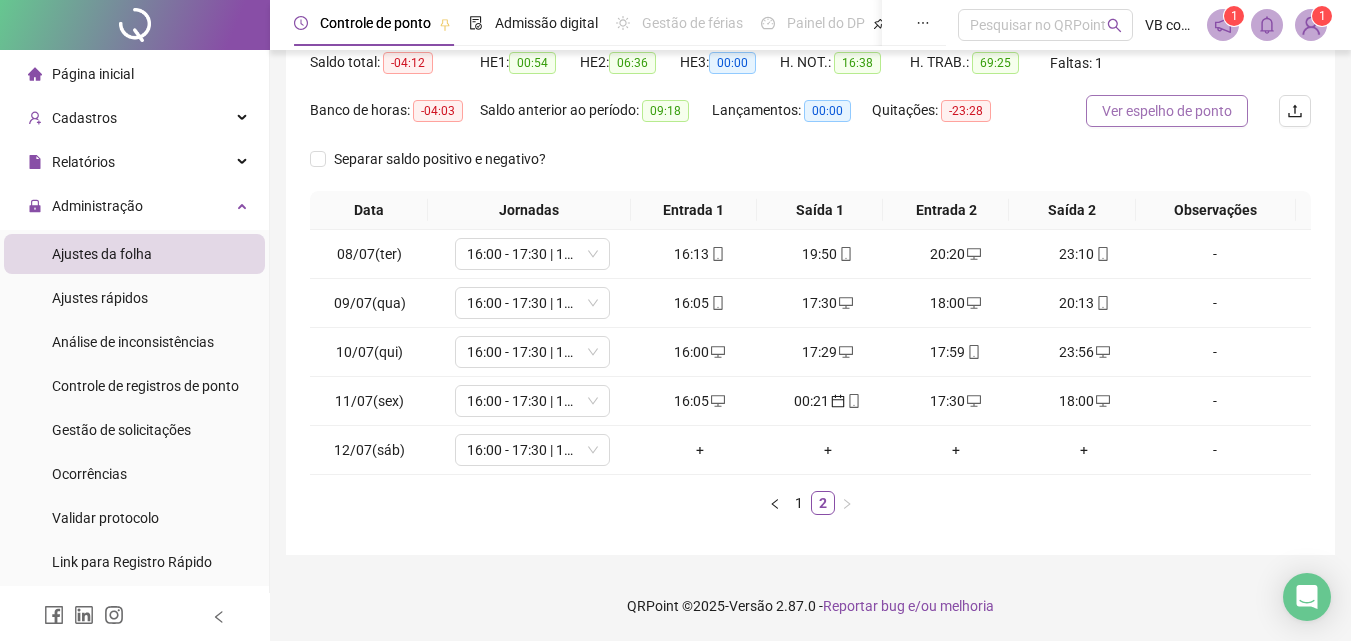 scroll, scrollTop: 115, scrollLeft: 0, axis: vertical 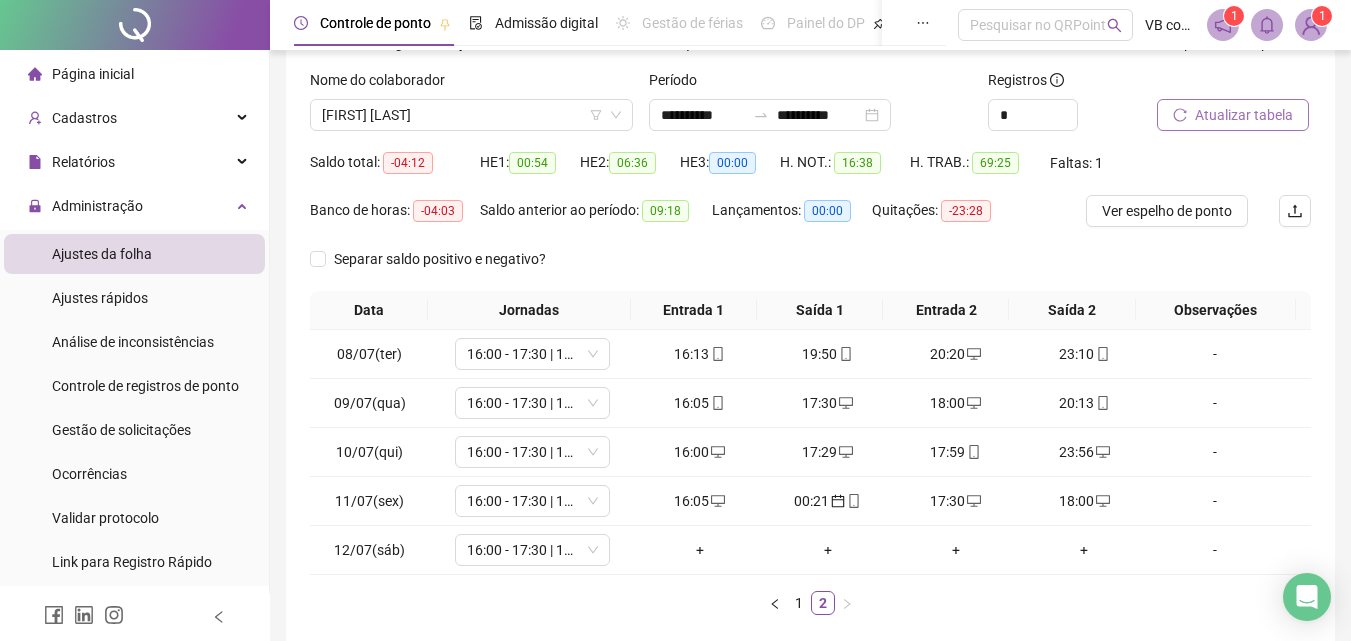 click on "Atualizar tabela" at bounding box center (1244, 115) 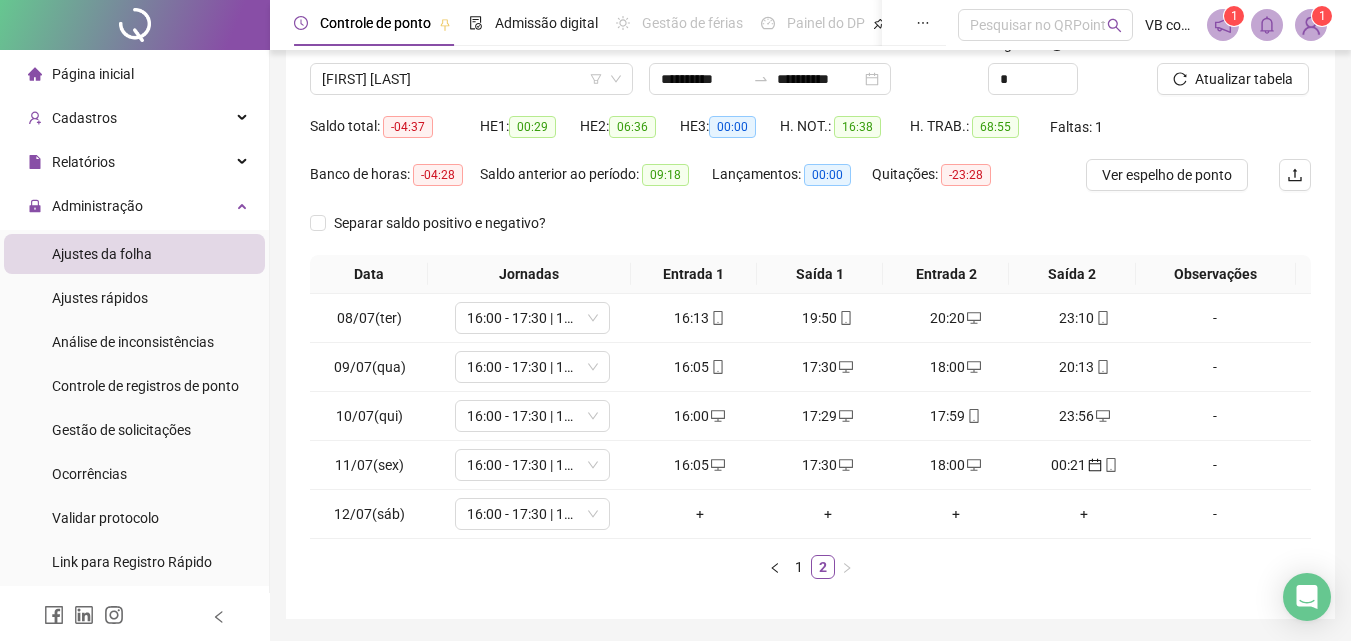 scroll, scrollTop: 115, scrollLeft: 0, axis: vertical 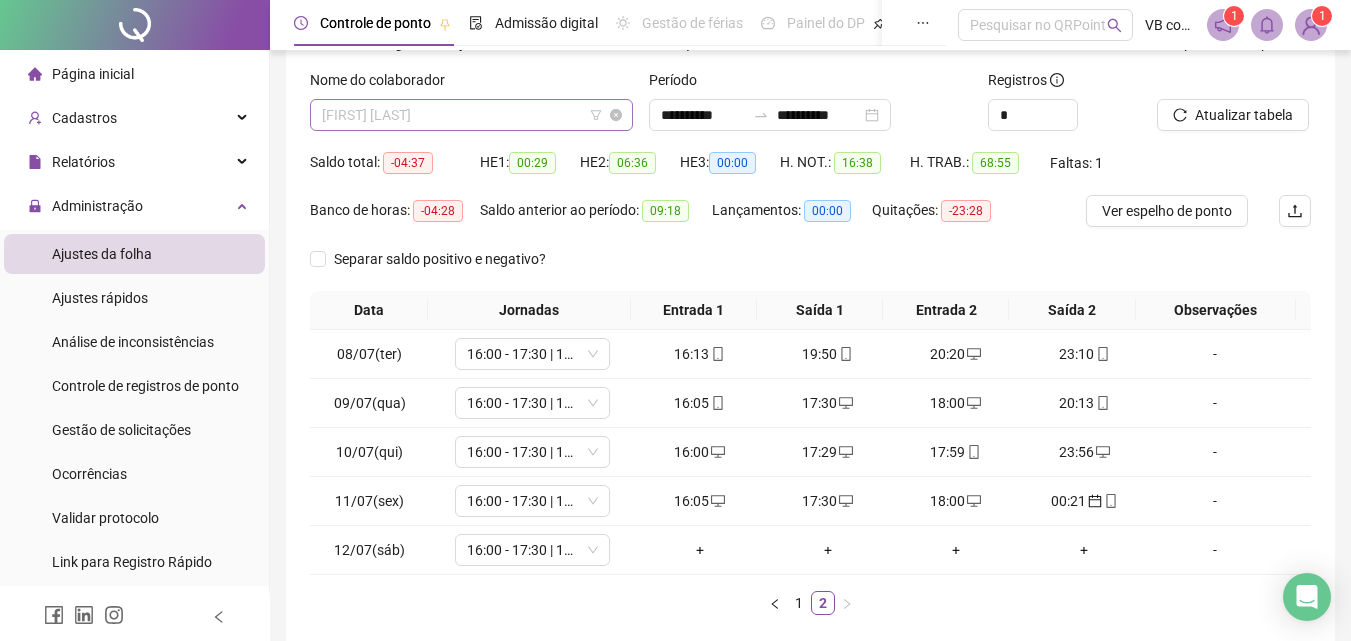 click on "[FIRST] [LAST]" at bounding box center [471, 115] 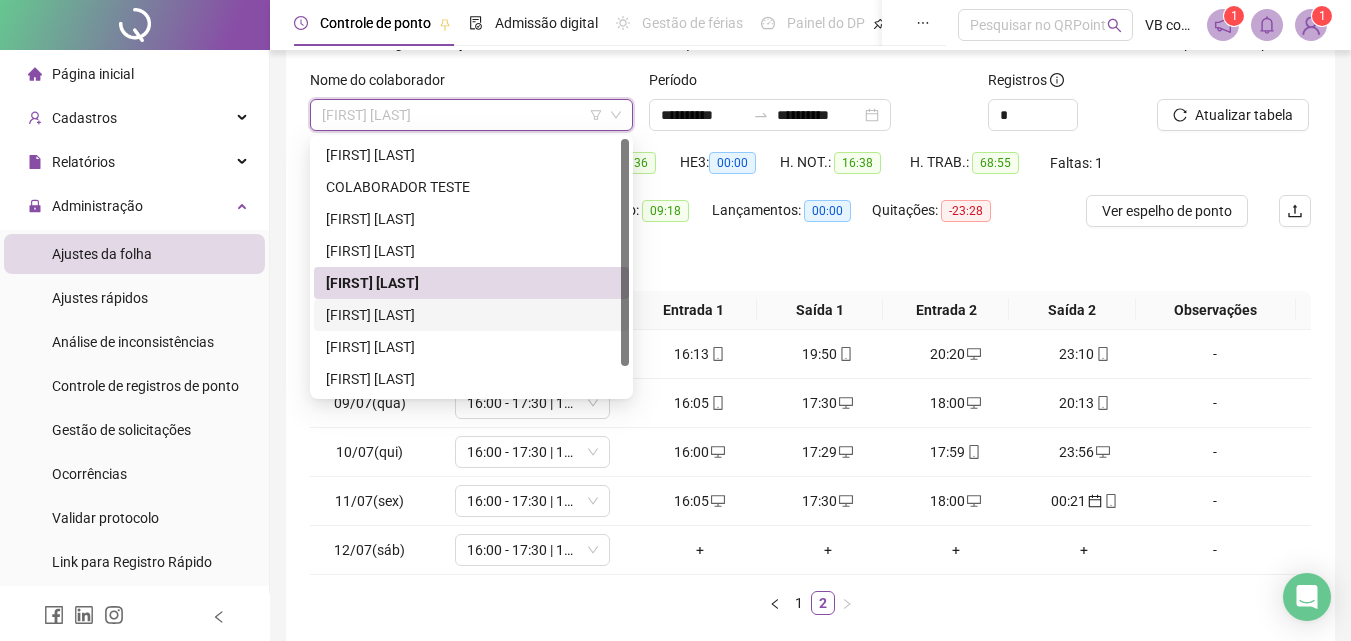 click on "[FIRST] [LAST]" at bounding box center [471, 315] 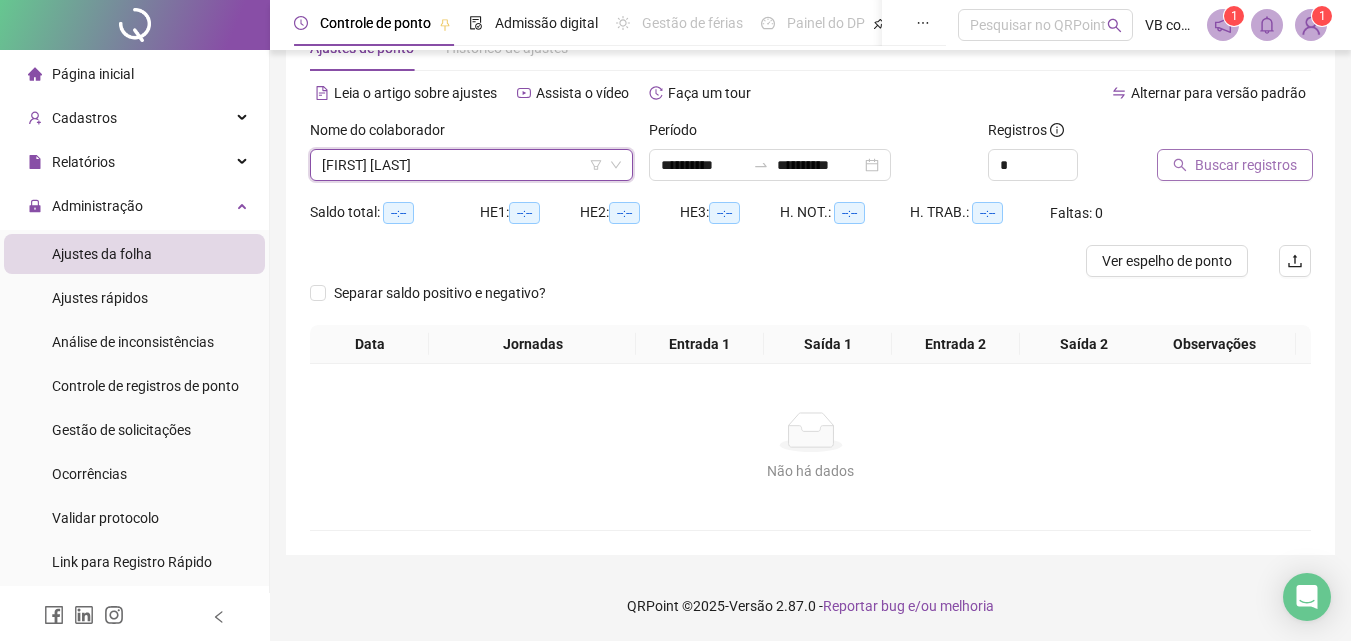 click on "Buscar registros" at bounding box center (1246, 165) 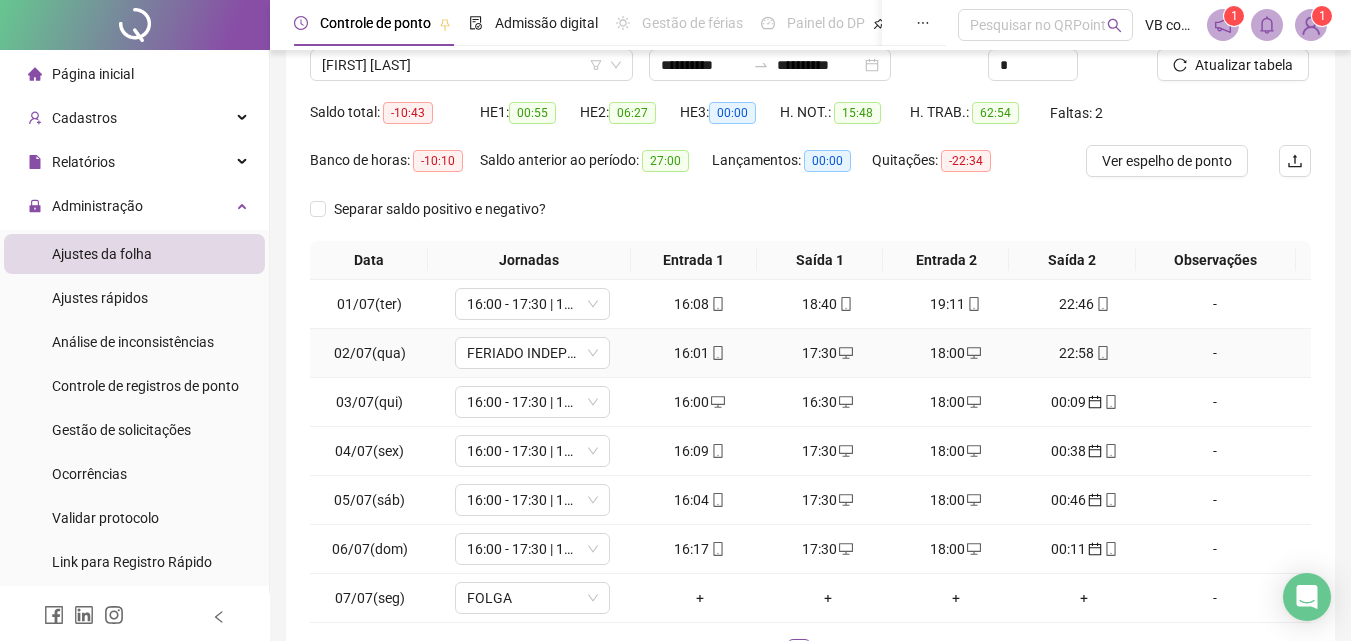 scroll, scrollTop: 265, scrollLeft: 0, axis: vertical 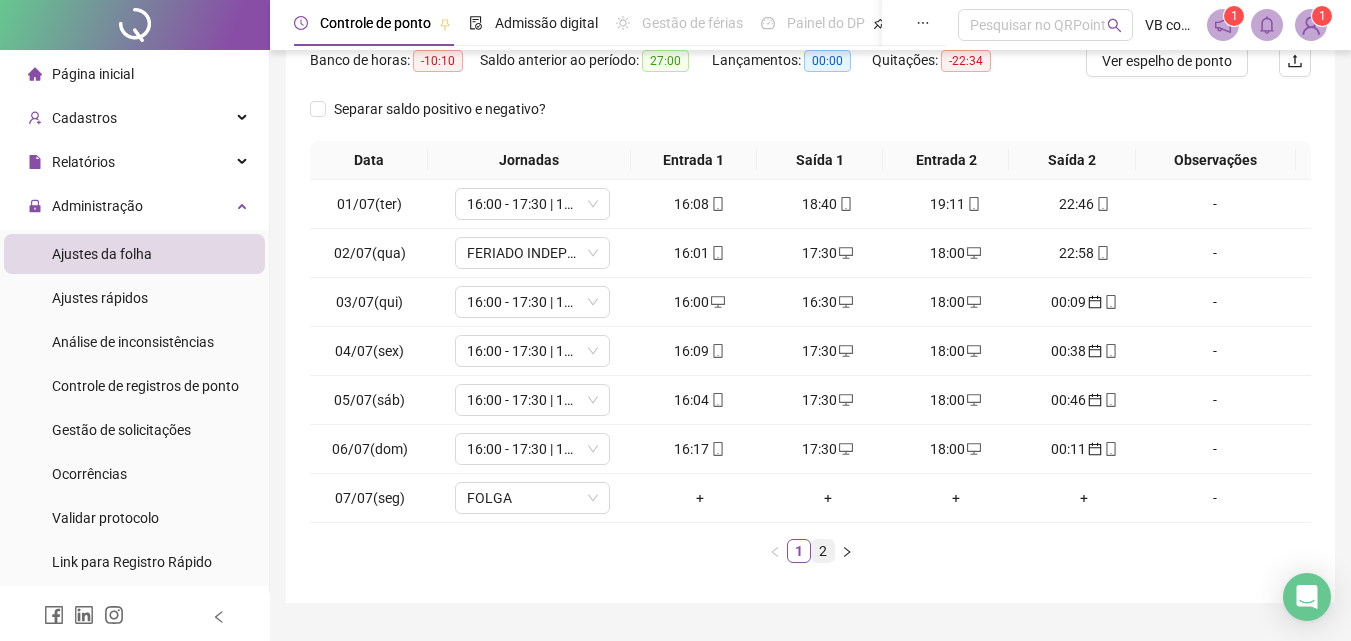 click on "2" at bounding box center (823, 551) 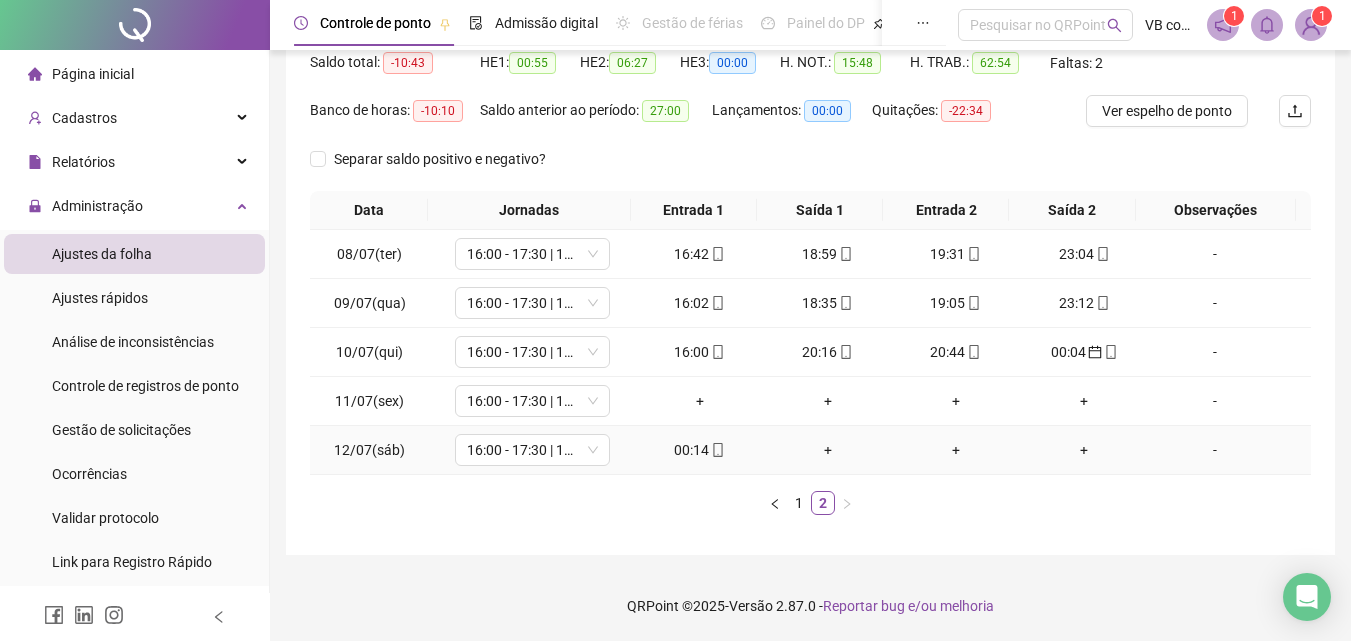 click on "00:14" at bounding box center [700, 450] 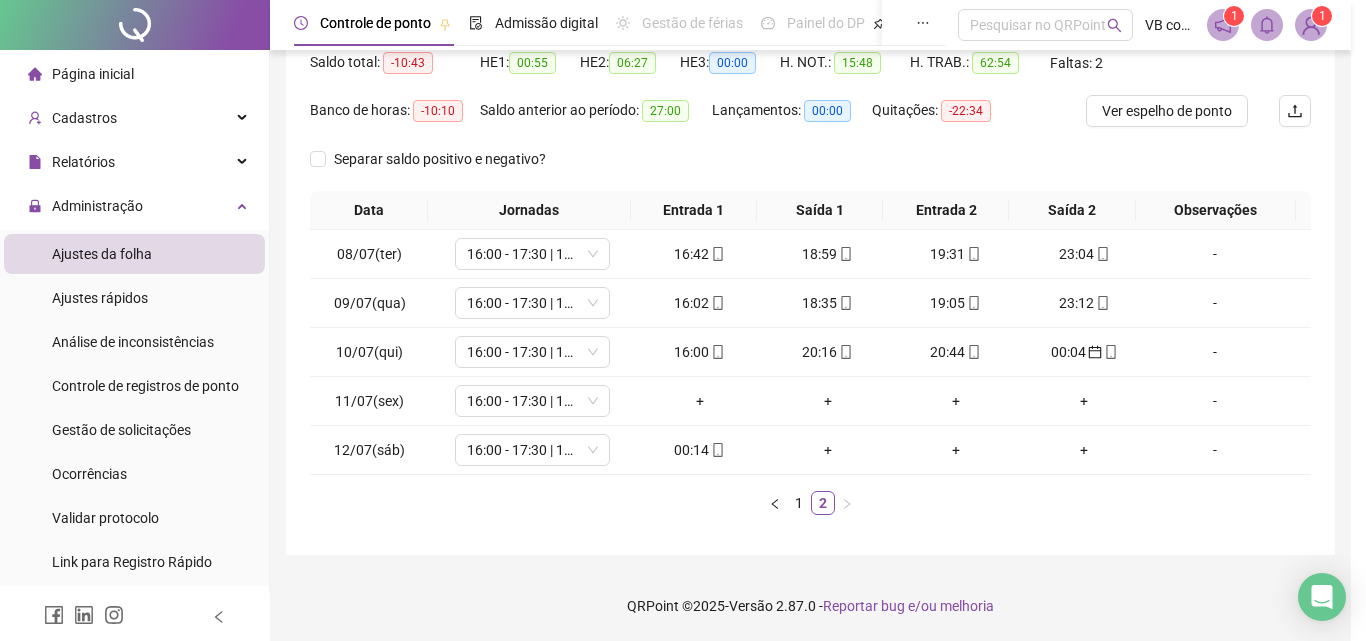 type on "**********" 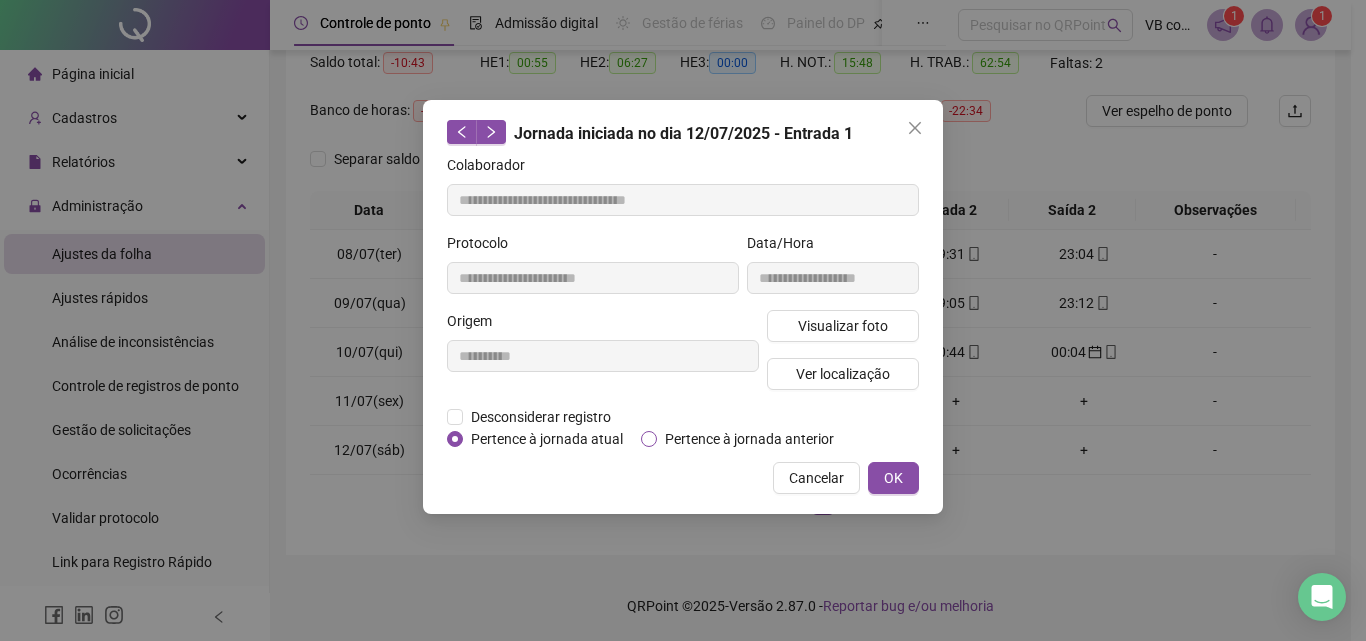 click on "Pertence à jornada anterior" at bounding box center [749, 439] 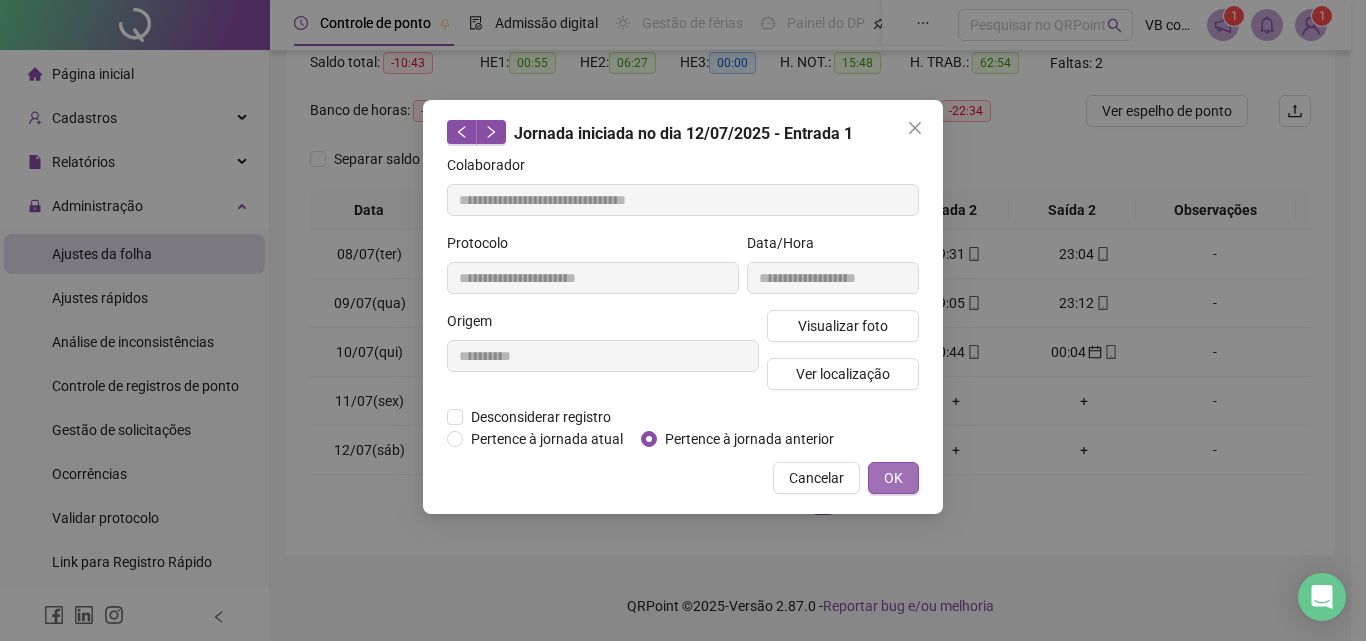 click on "OK" at bounding box center (893, 478) 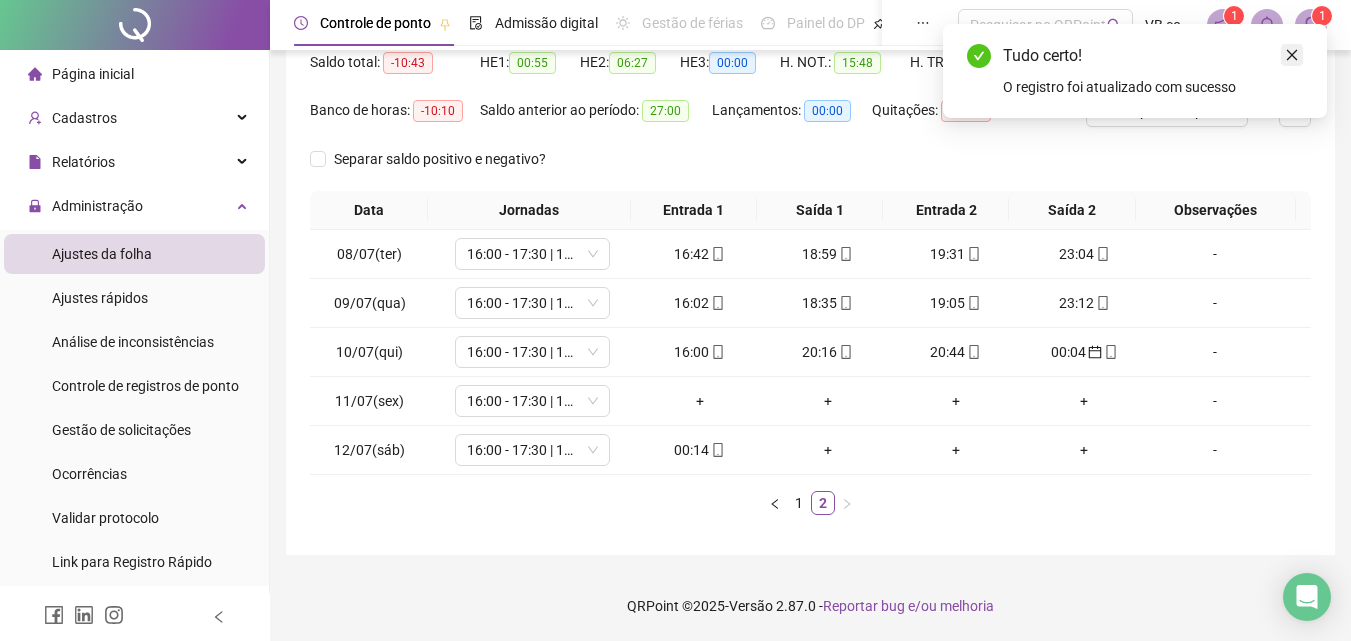 click at bounding box center [1292, 55] 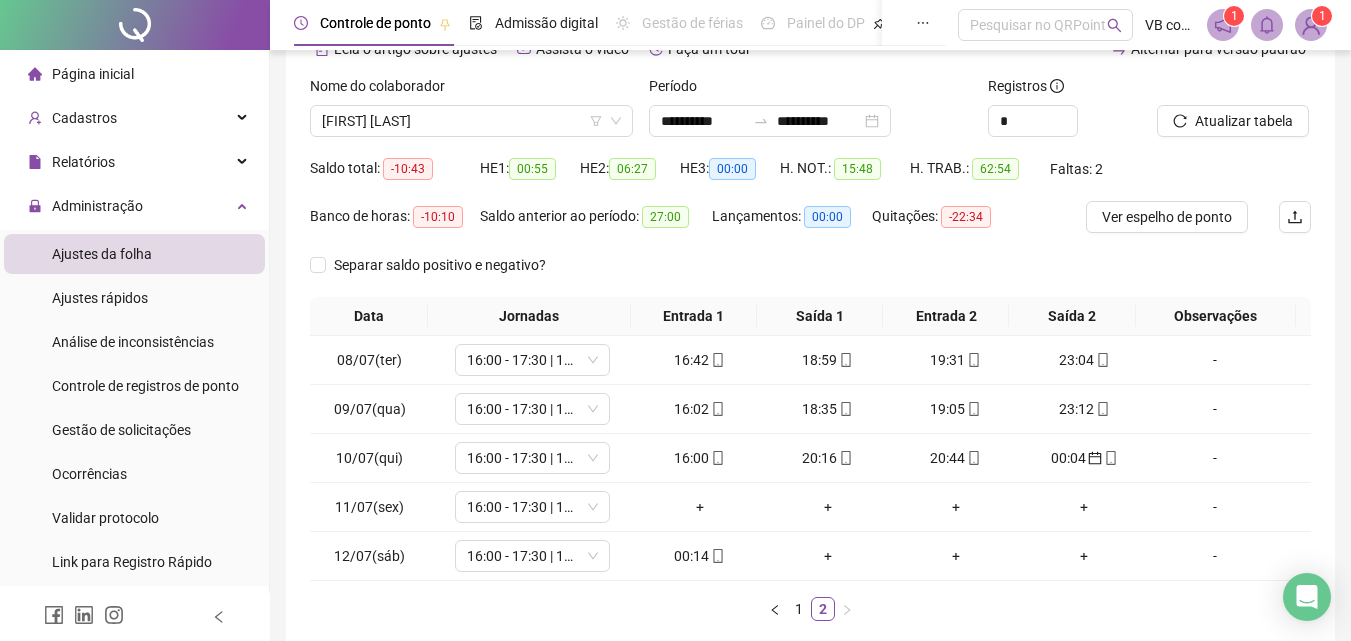 scroll, scrollTop: 115, scrollLeft: 0, axis: vertical 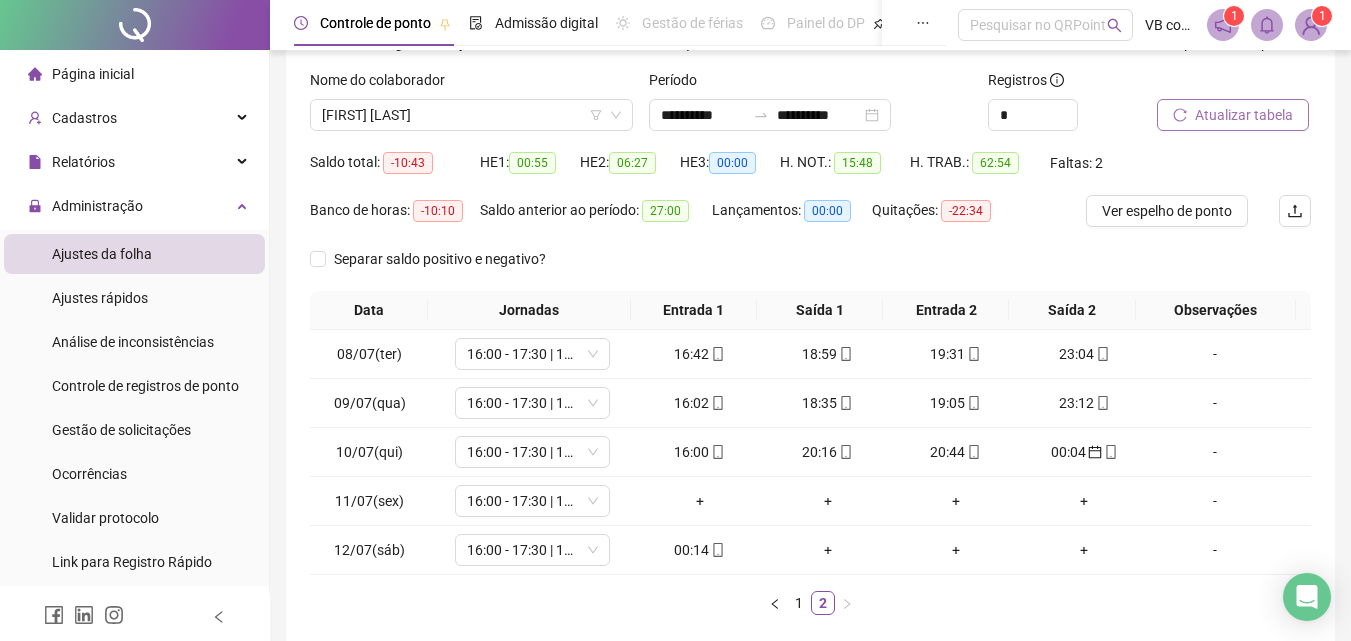 click on "Atualizar tabela" at bounding box center [1233, 115] 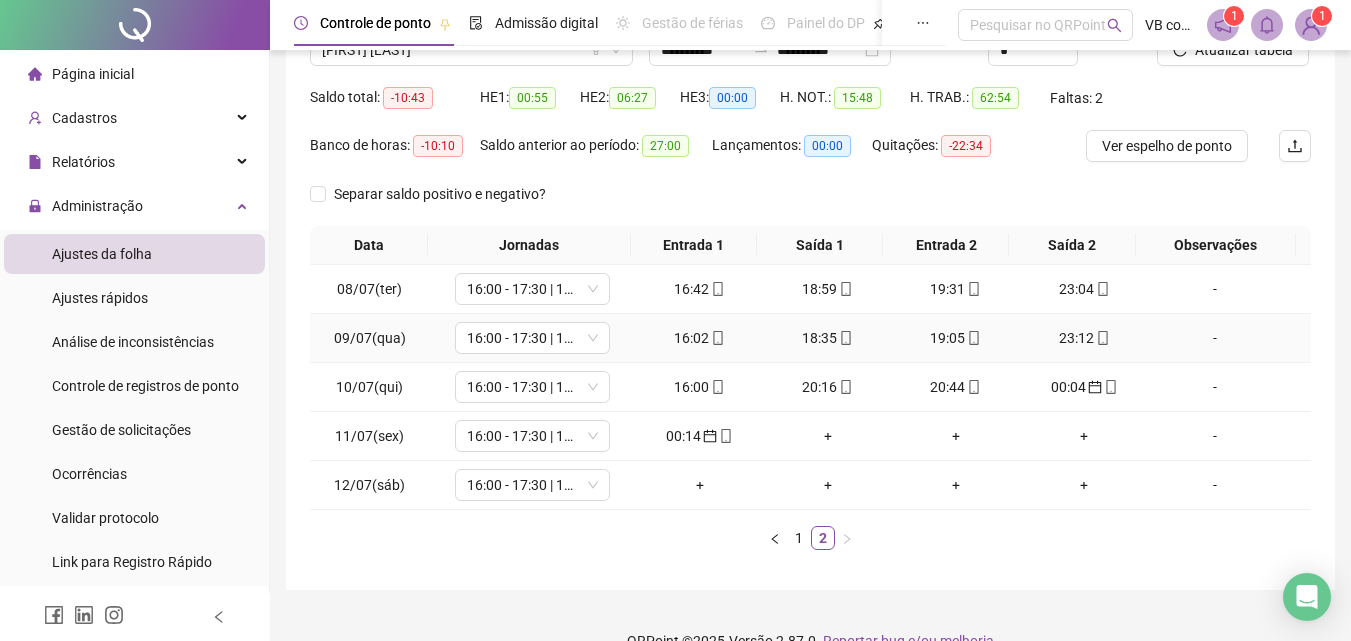 scroll, scrollTop: 215, scrollLeft: 0, axis: vertical 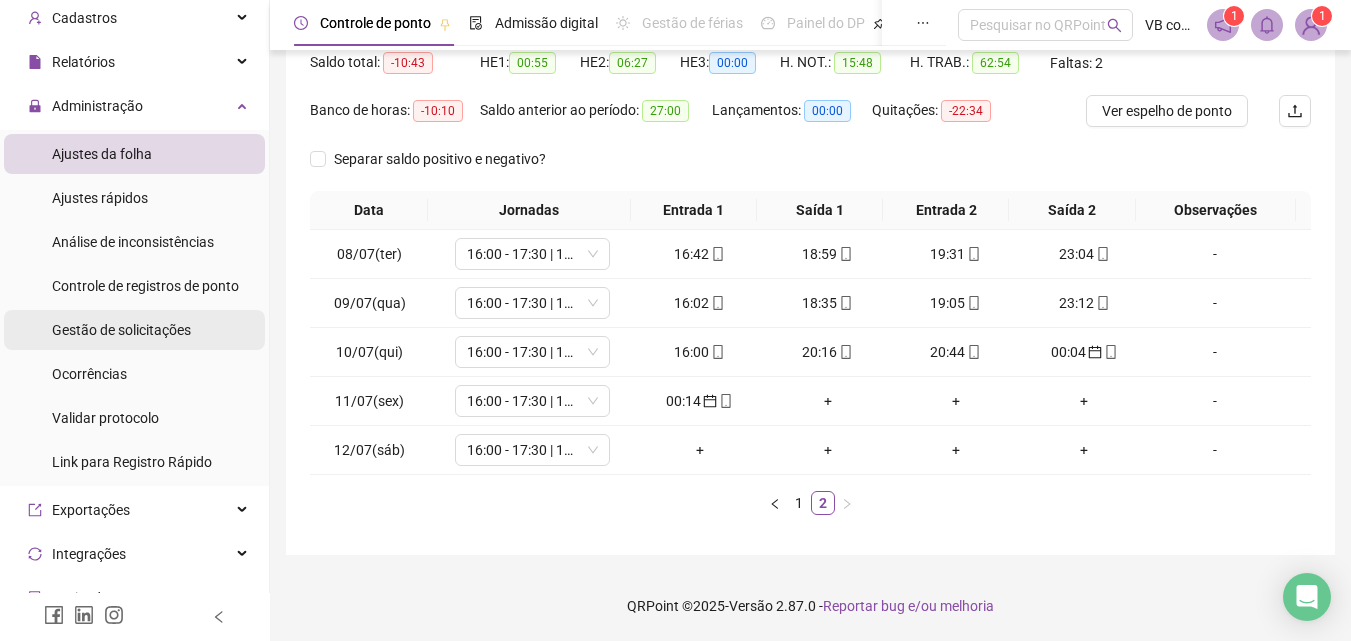 click on "Gestão de solicitações" at bounding box center [121, 330] 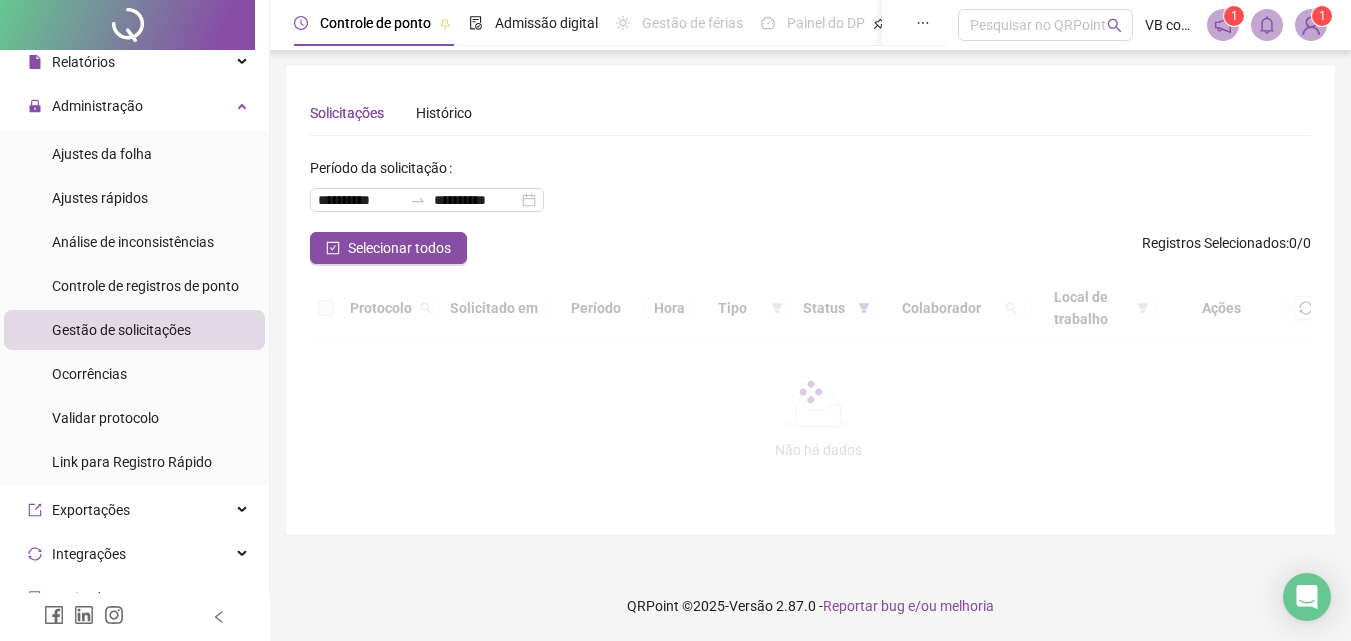 scroll, scrollTop: 0, scrollLeft: 0, axis: both 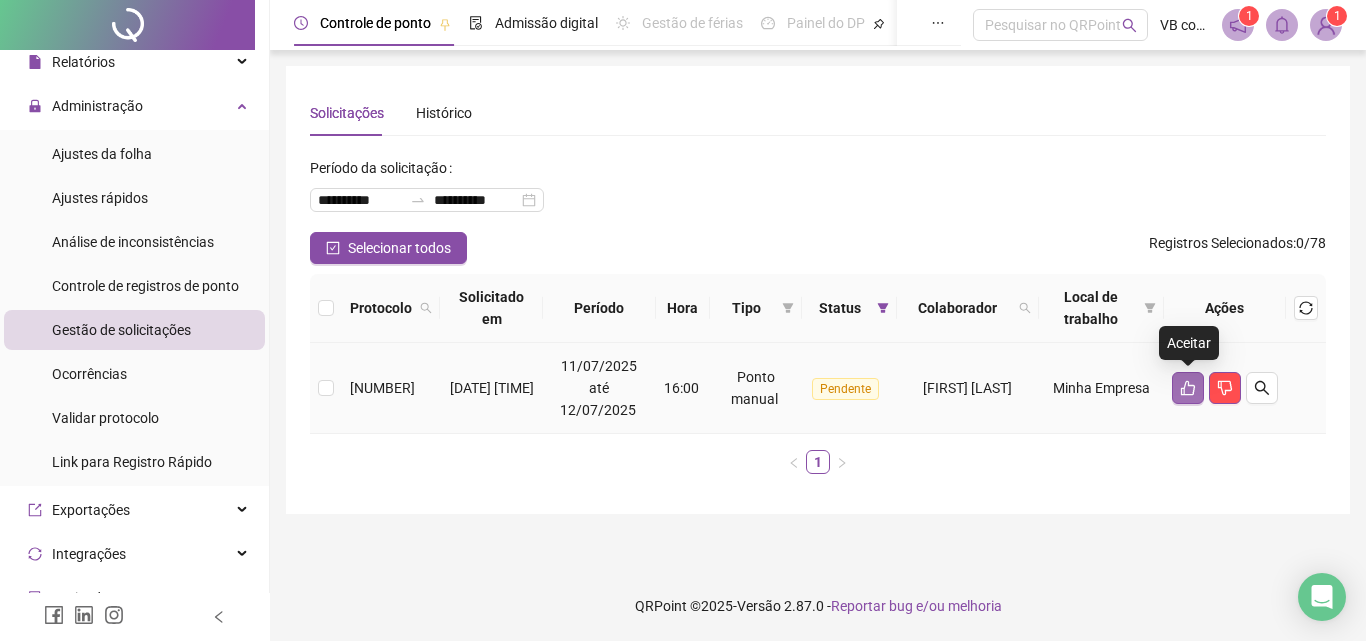 click at bounding box center [1188, 388] 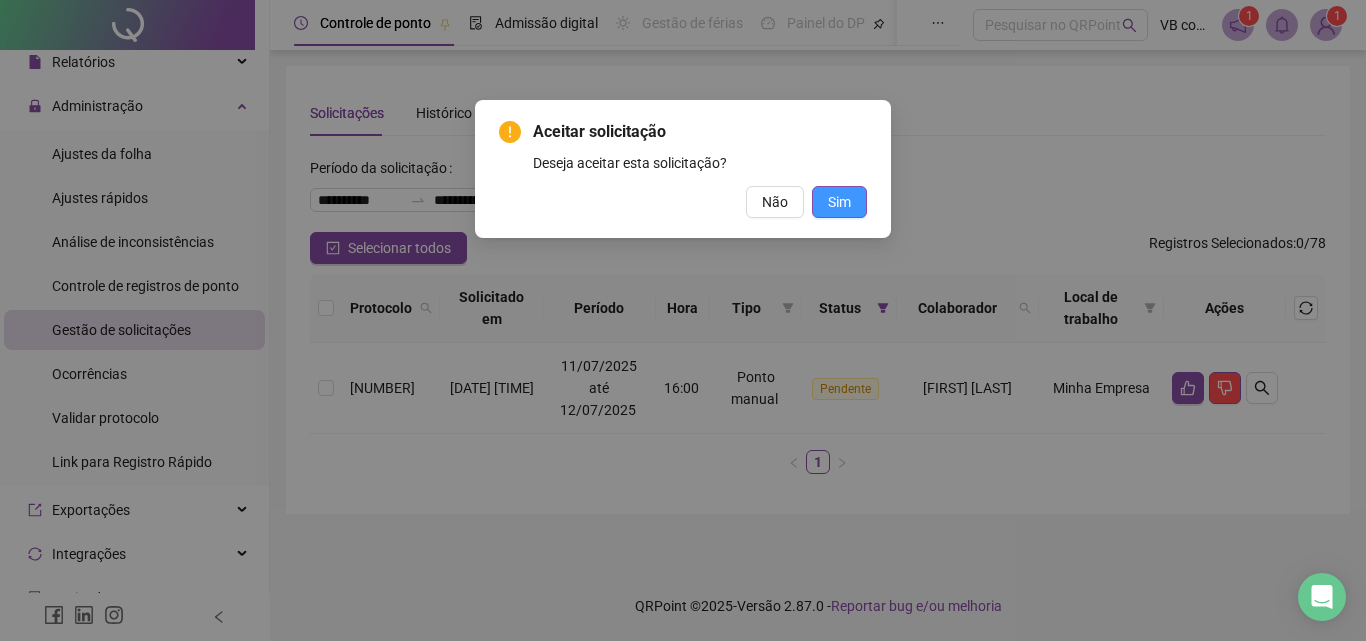 click on "Sim" at bounding box center [839, 202] 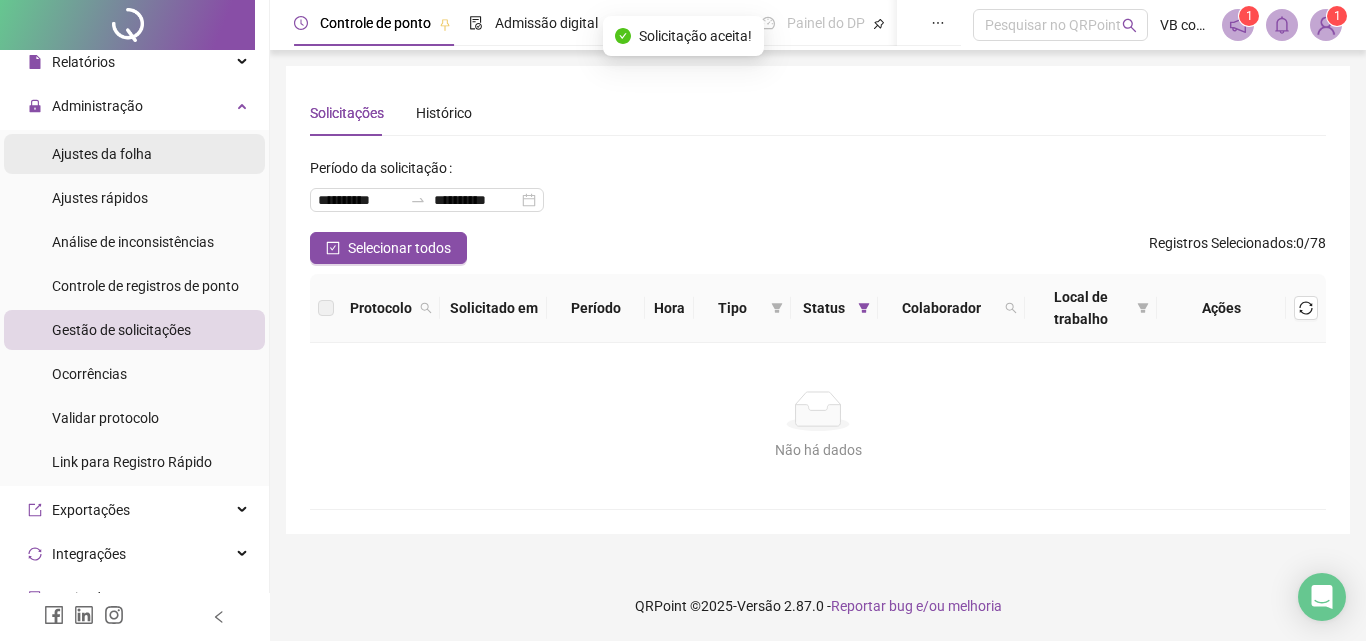 click on "Ajustes da folha" at bounding box center (134, 154) 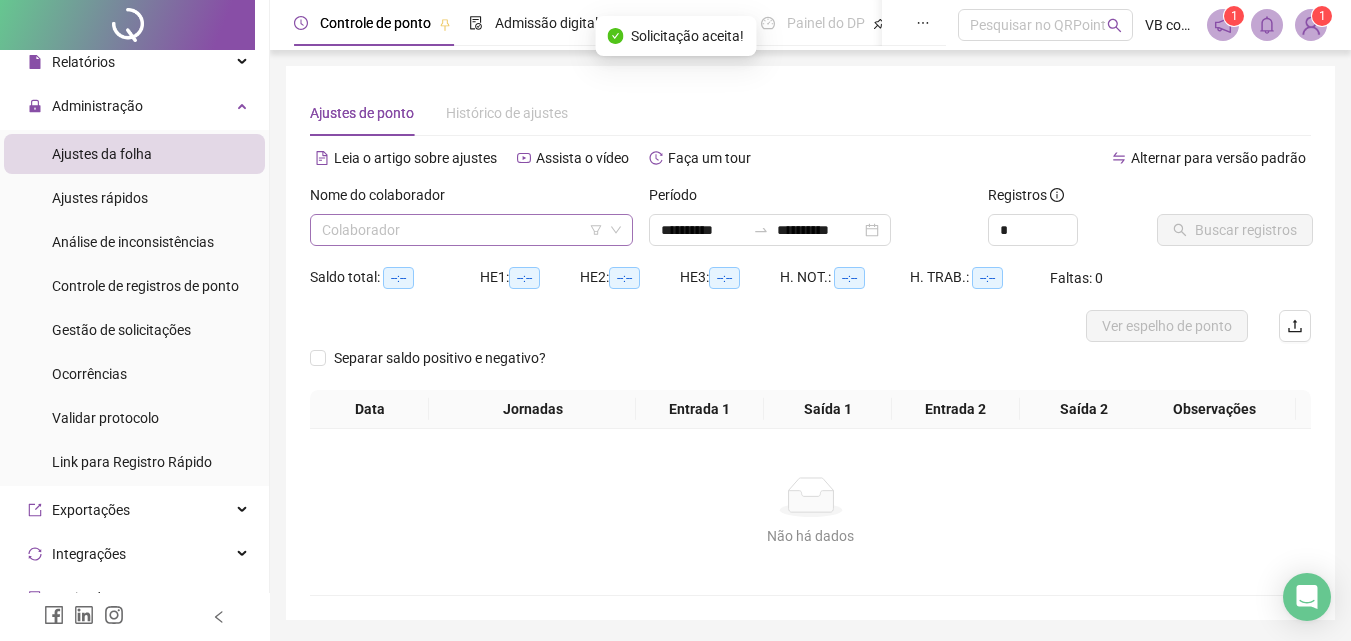 click at bounding box center (465, 230) 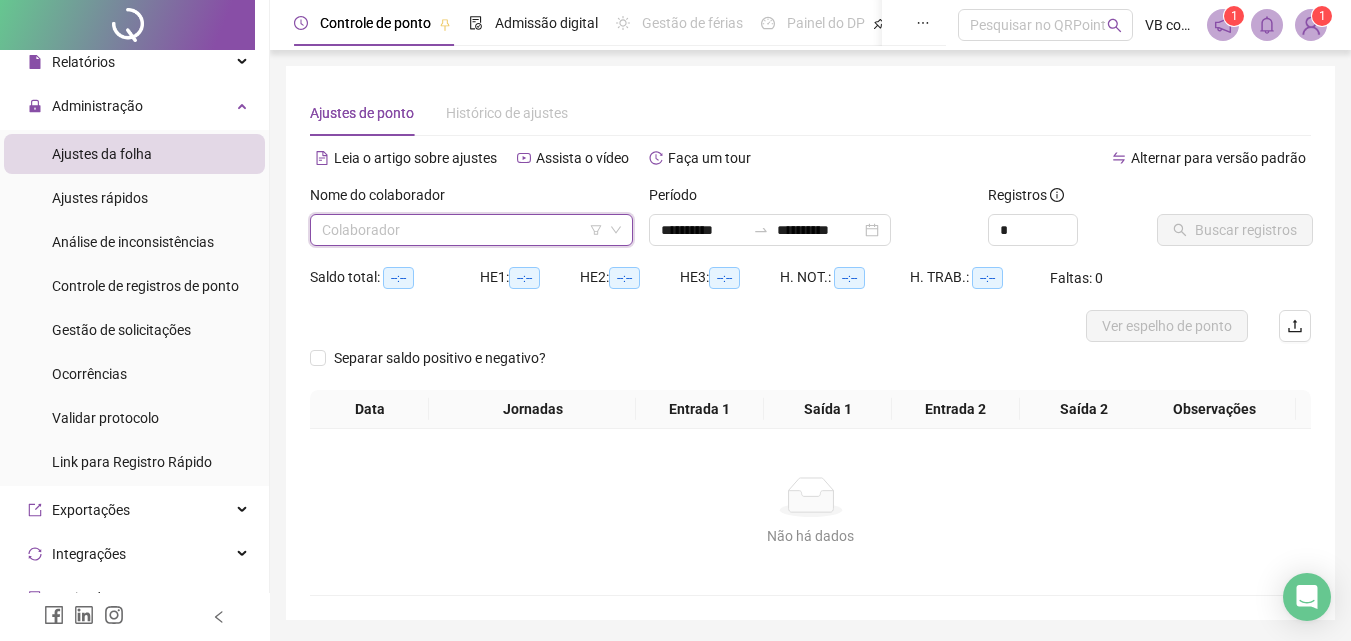 click at bounding box center [465, 230] 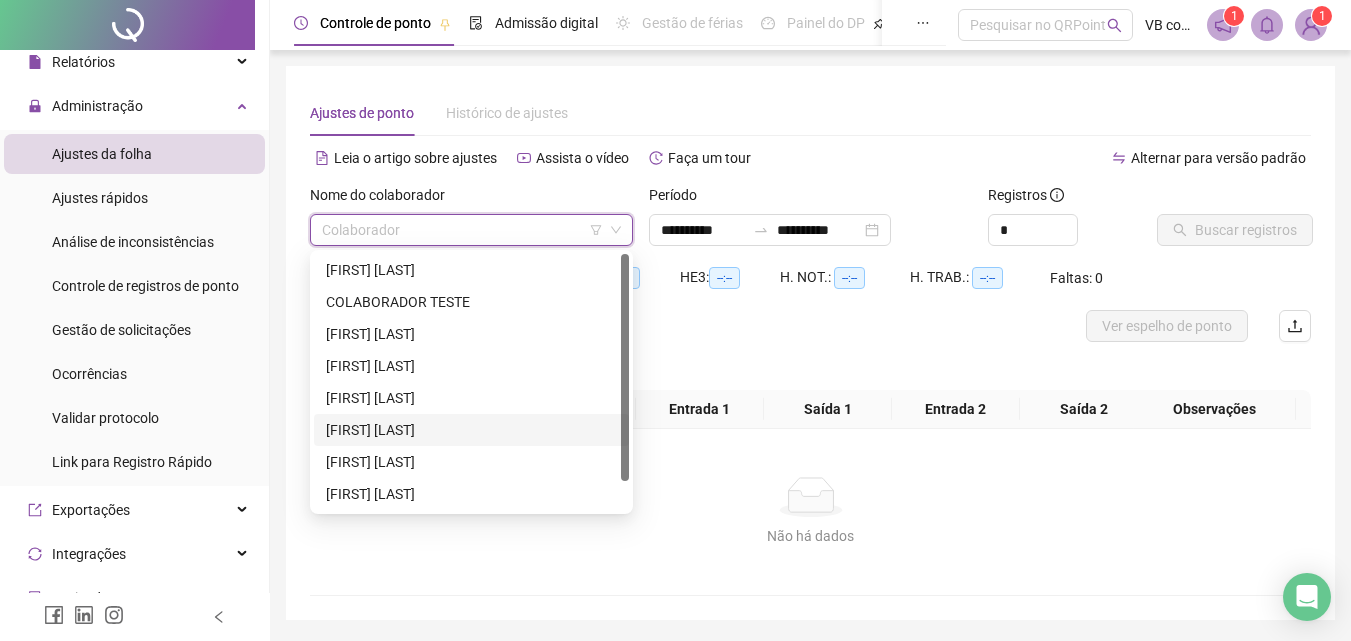 click on "[FIRST] [LAST]" at bounding box center [471, 430] 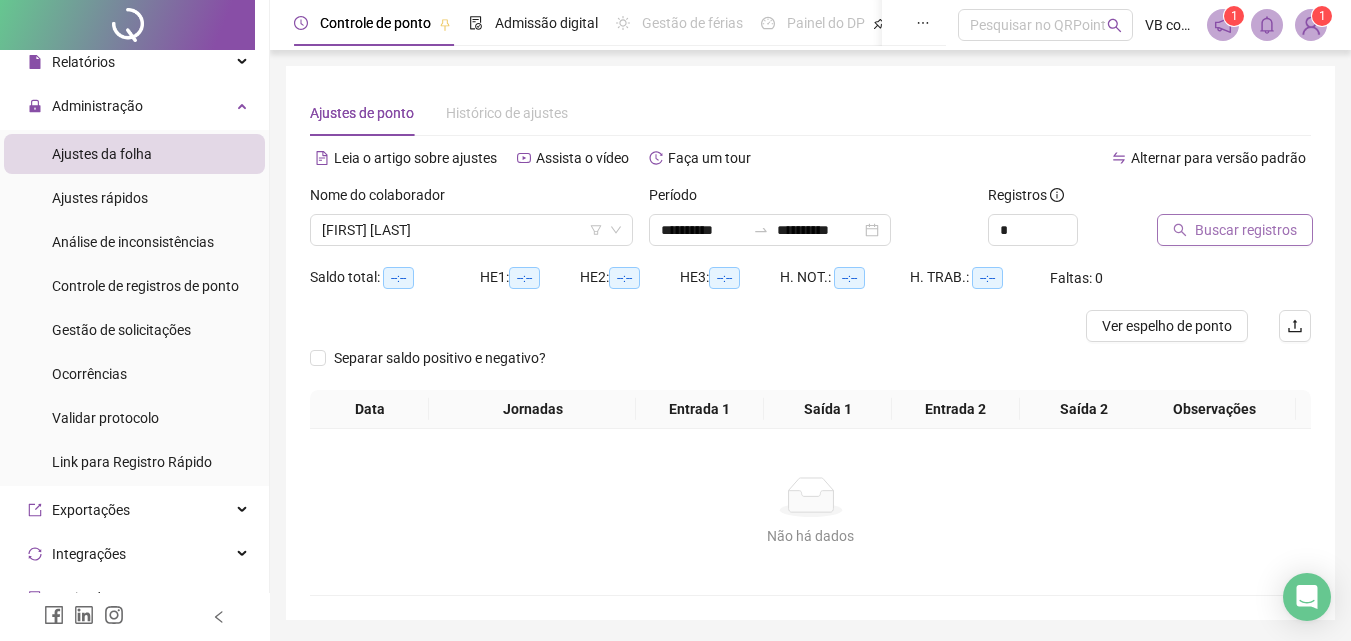 click on "Buscar registros" at bounding box center [1235, 230] 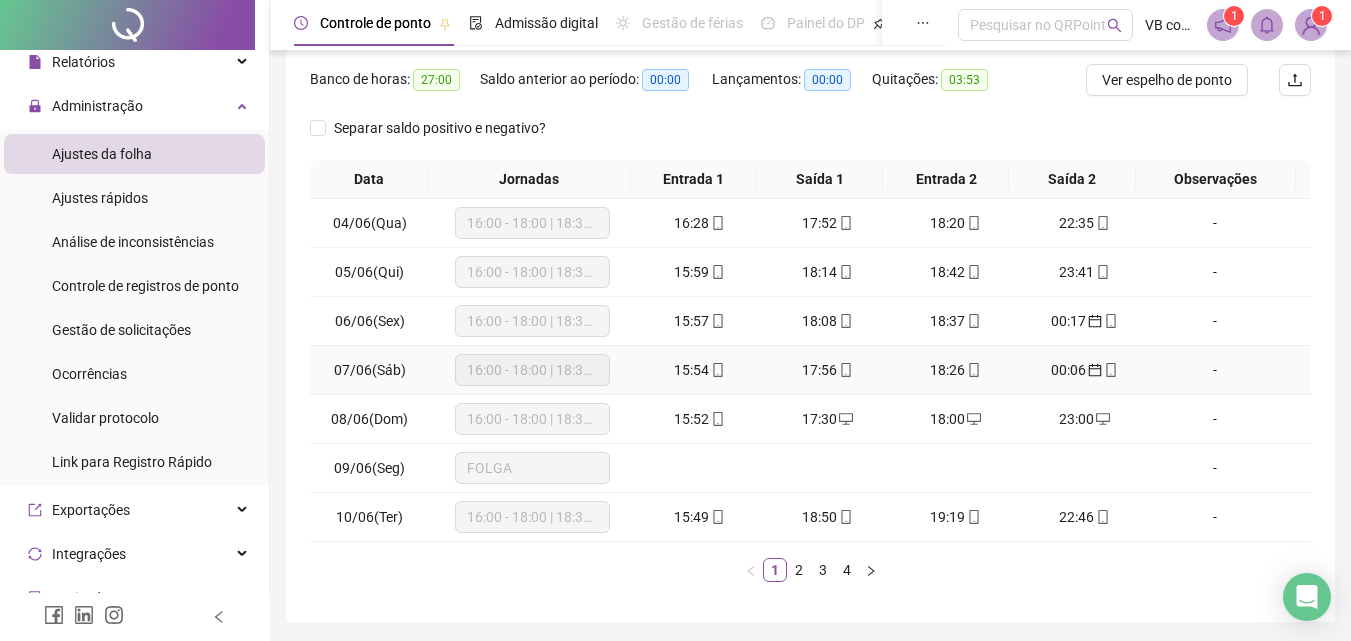 scroll, scrollTop: 113, scrollLeft: 0, axis: vertical 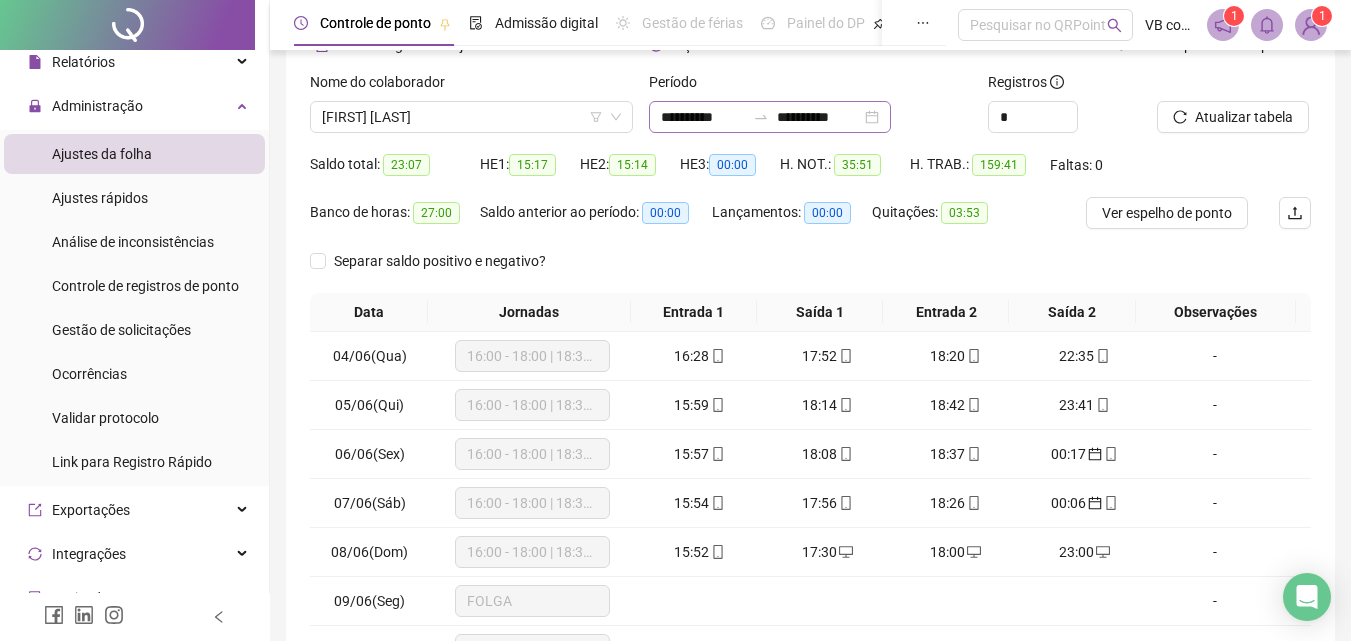 click on "**********" at bounding box center (770, 117) 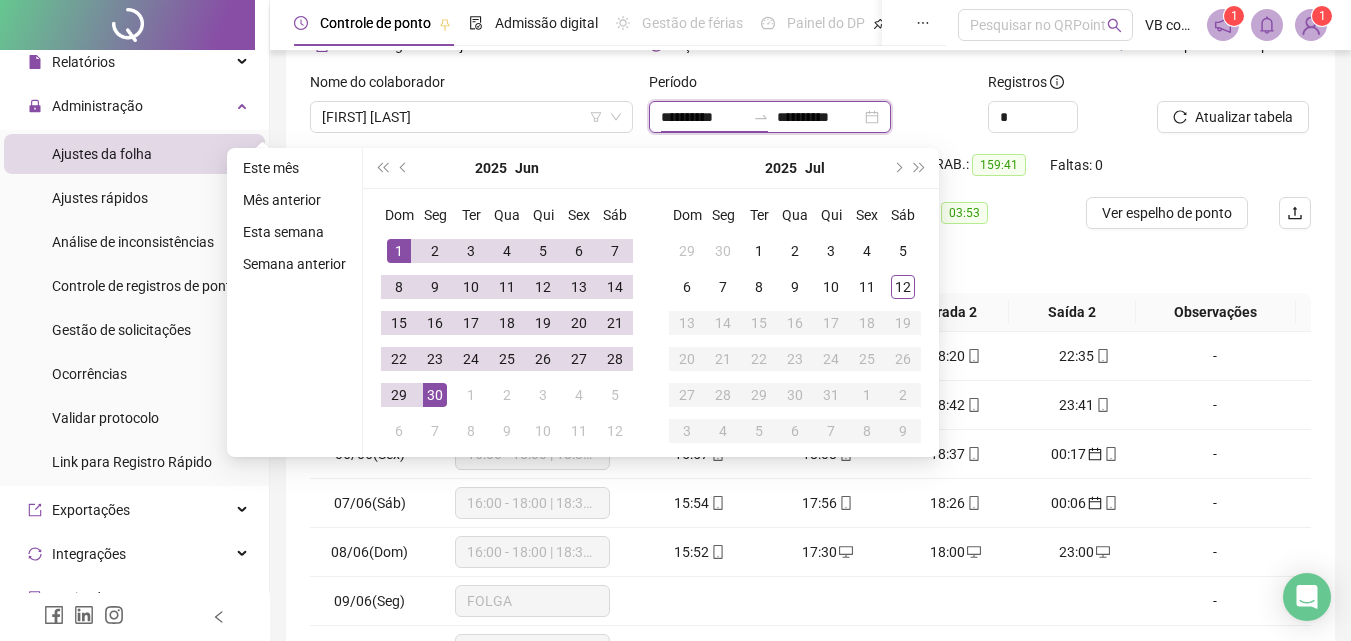 click on "**********" at bounding box center [770, 117] 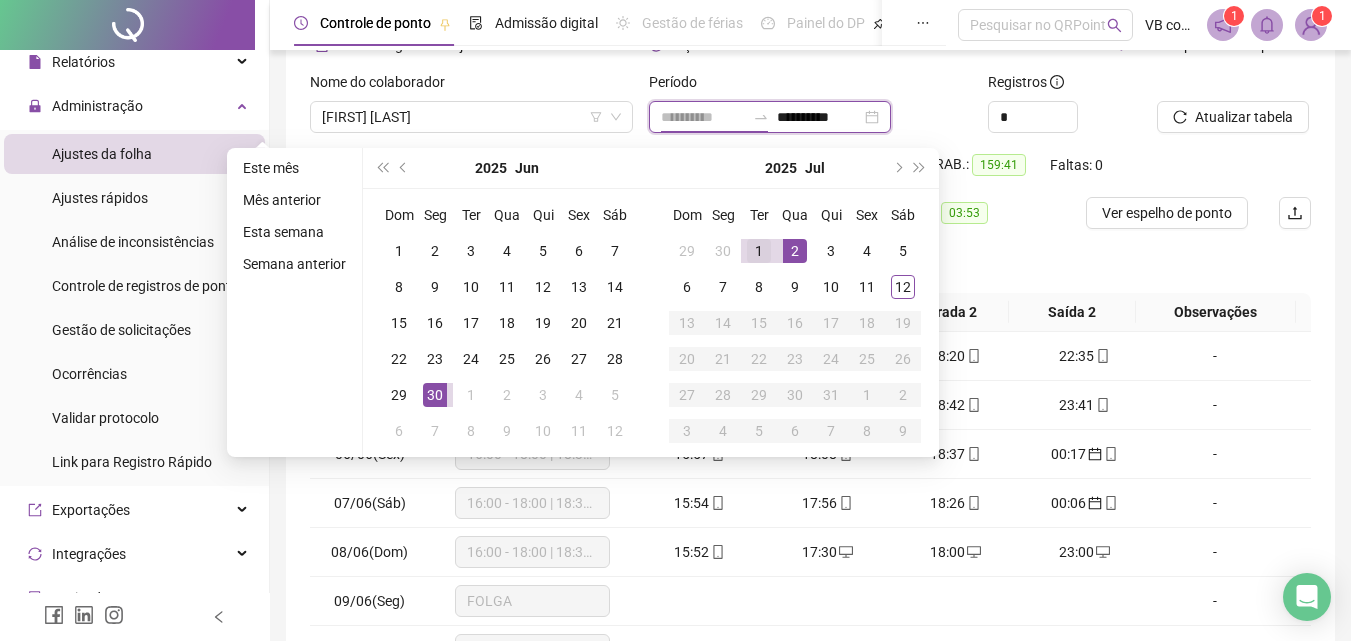 type on "**********" 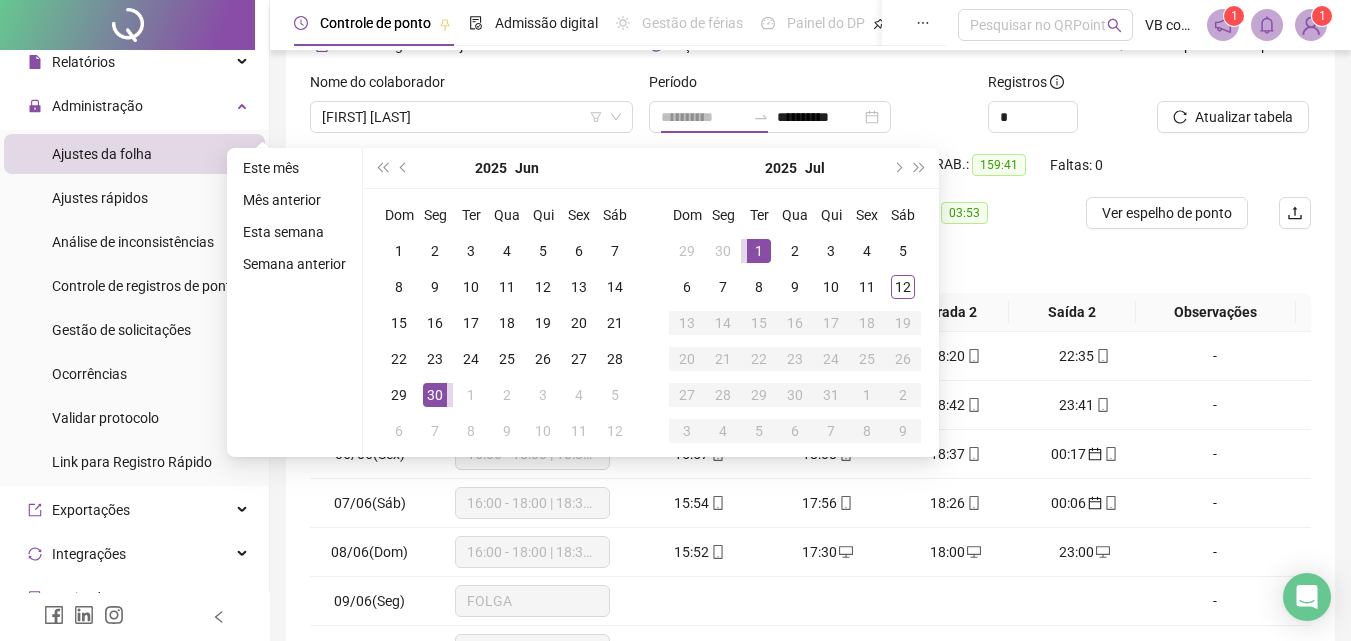 click on "1" at bounding box center (759, 251) 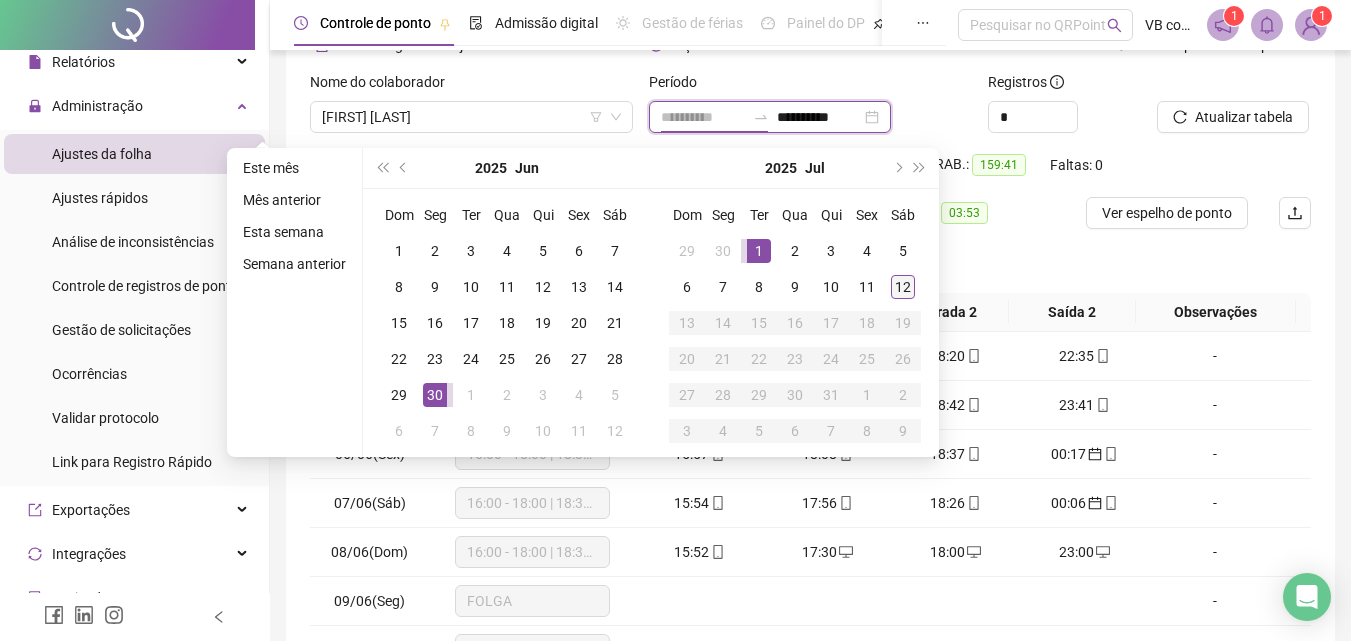 type on "**********" 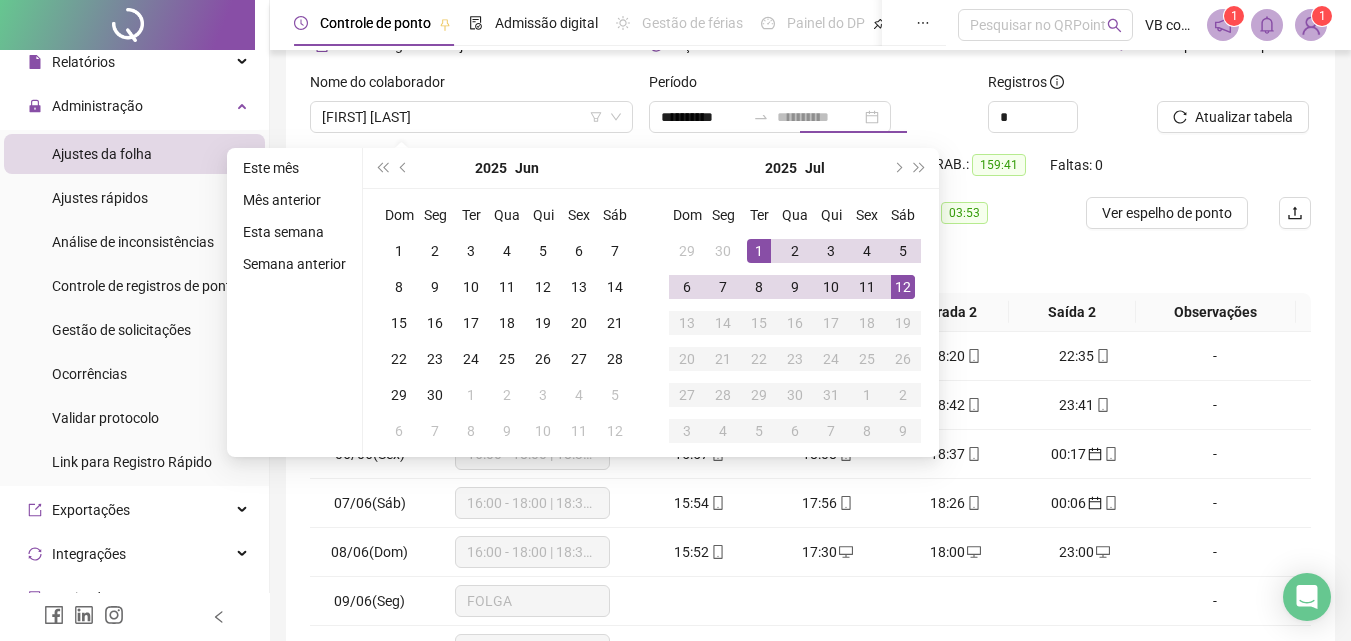 click on "12" at bounding box center (903, 287) 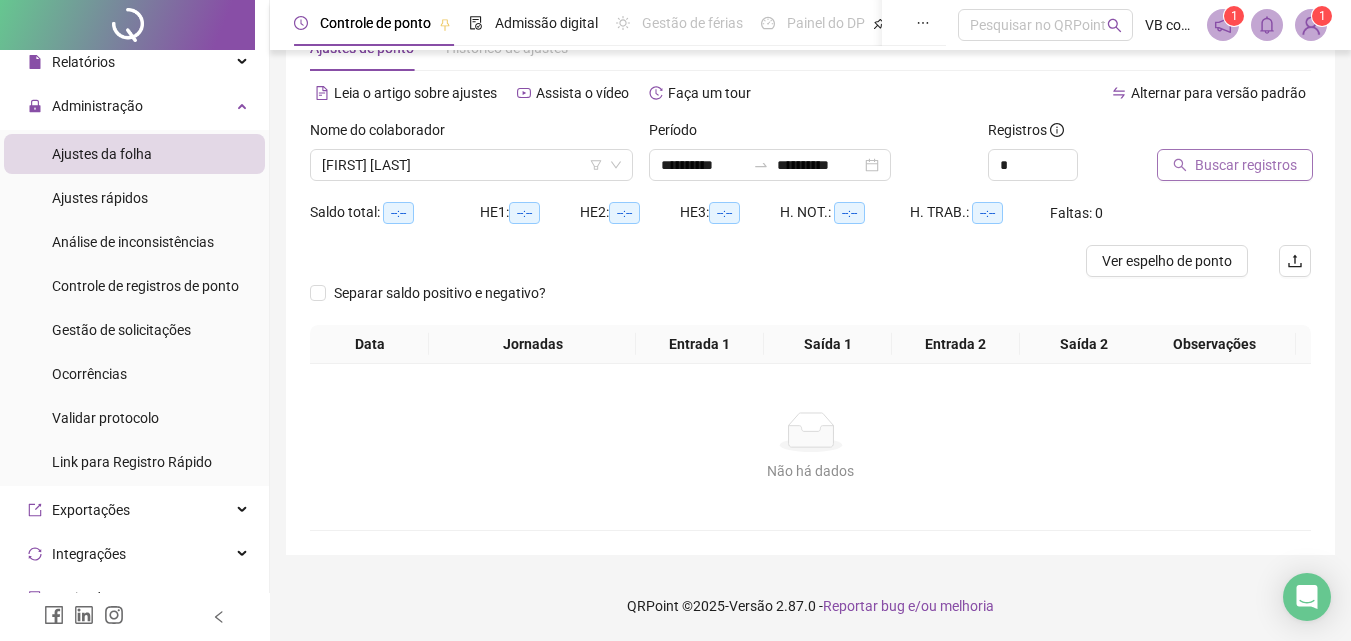 click on "Buscar registros" at bounding box center [1235, 165] 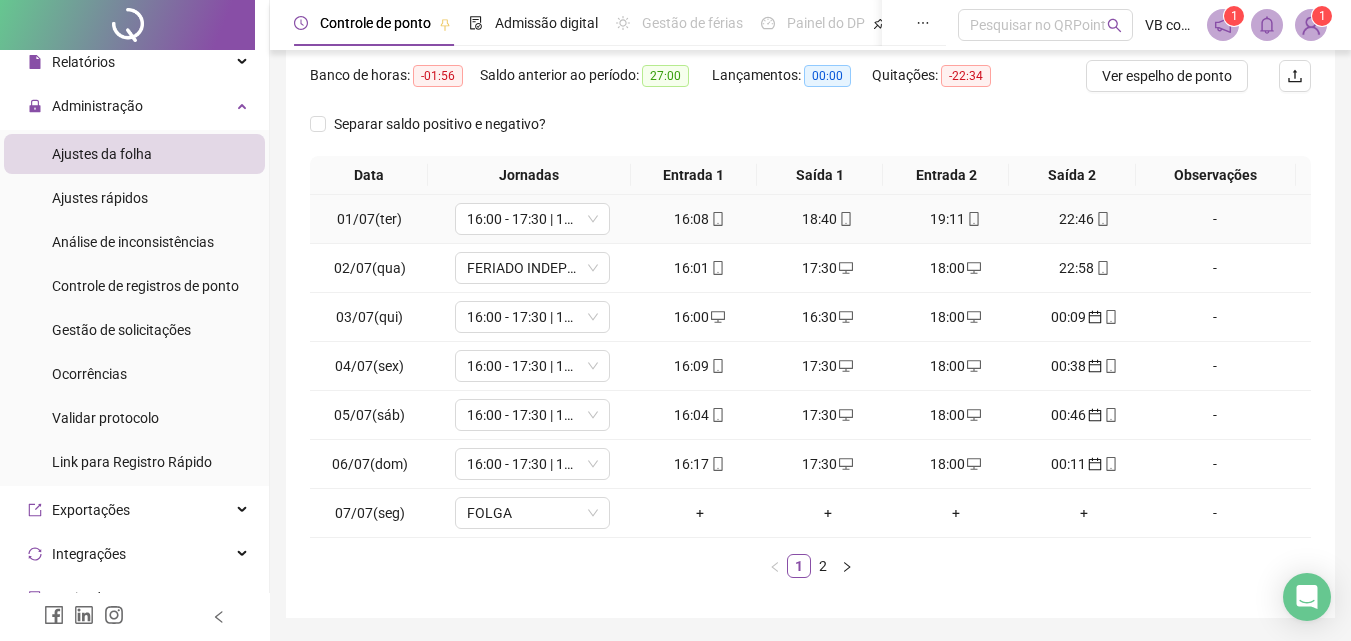 scroll, scrollTop: 313, scrollLeft: 0, axis: vertical 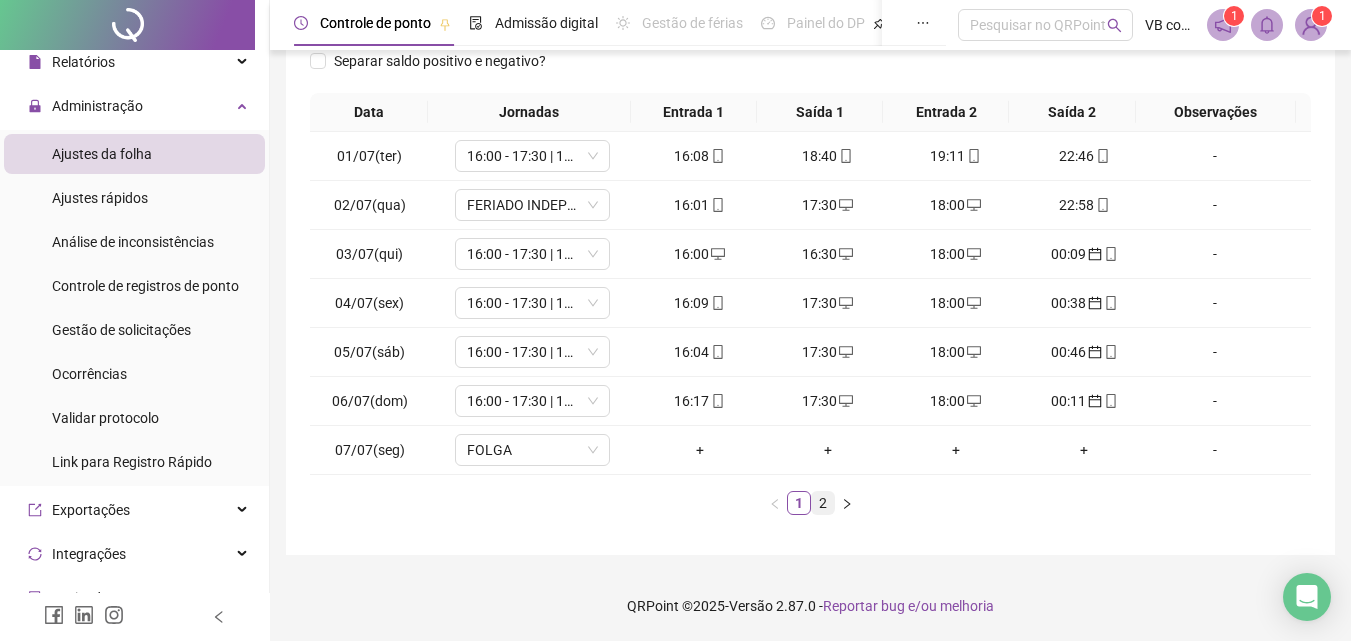 click on "2" at bounding box center (823, 503) 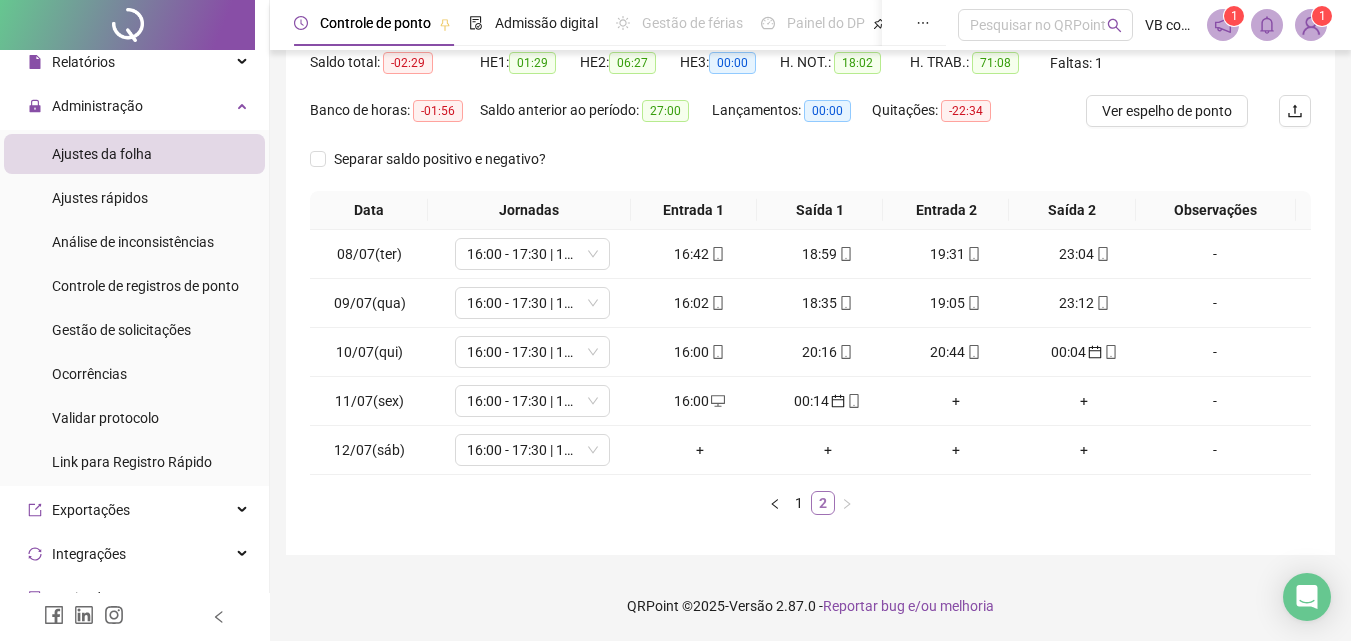 scroll, scrollTop: 215, scrollLeft: 0, axis: vertical 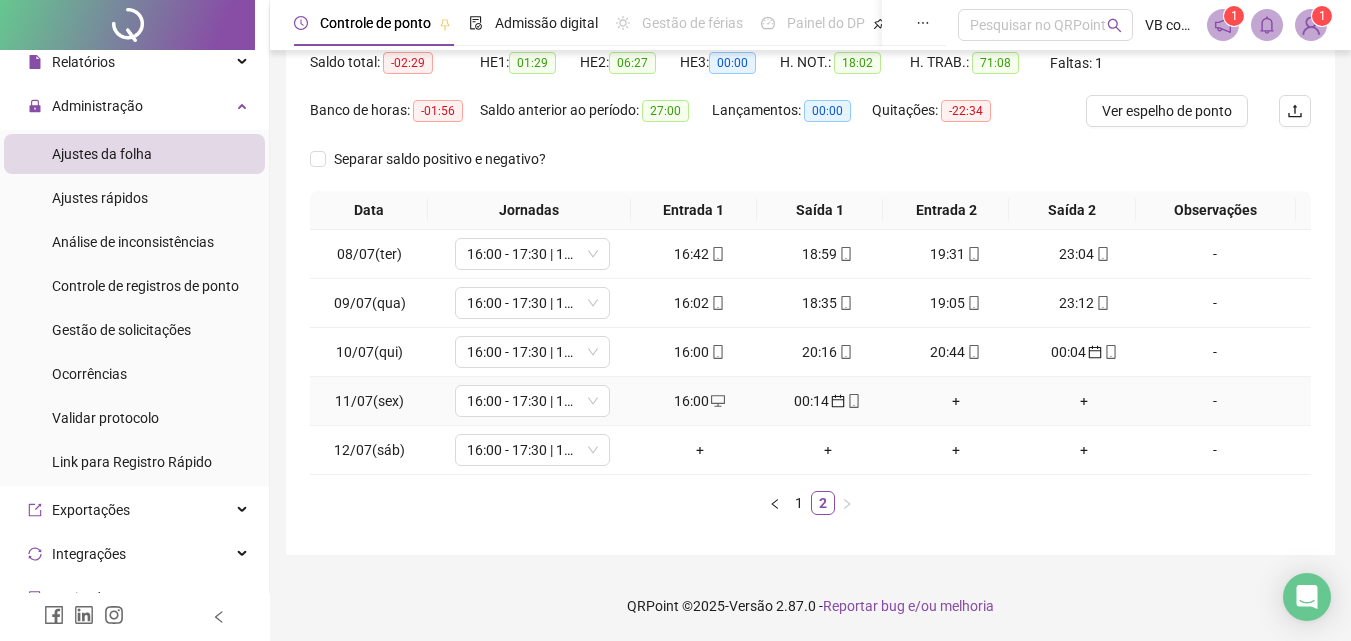 click on "+" at bounding box center (956, 401) 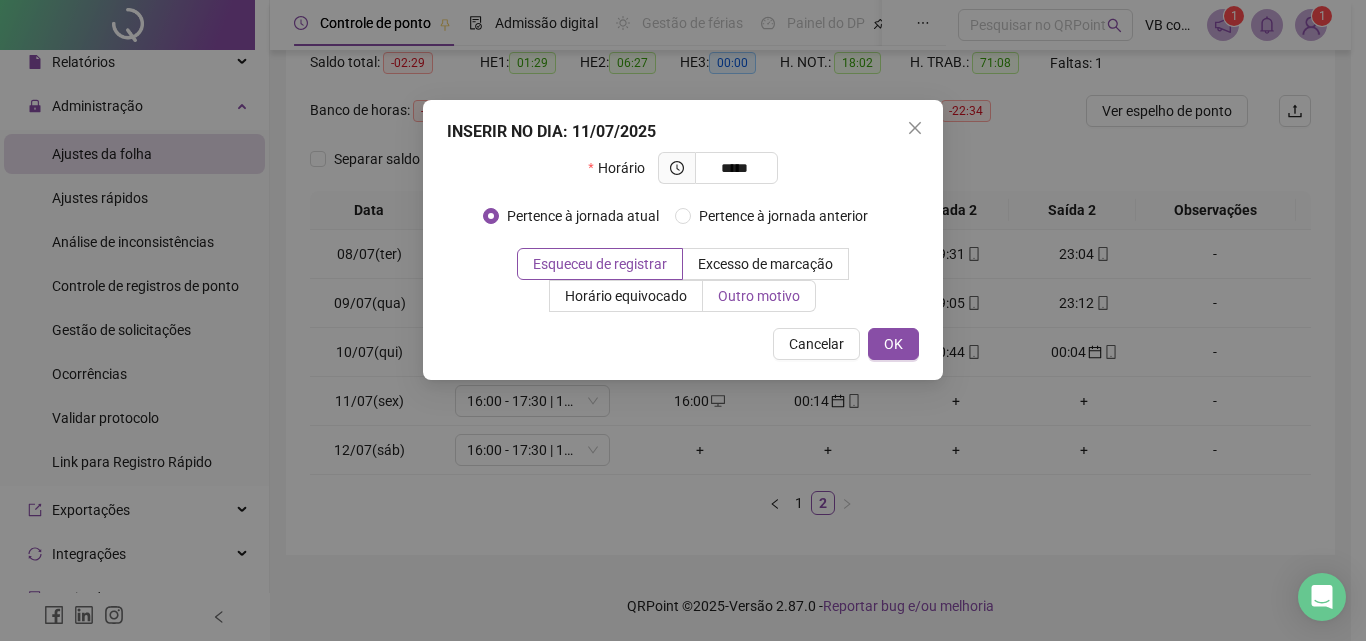 type on "*****" 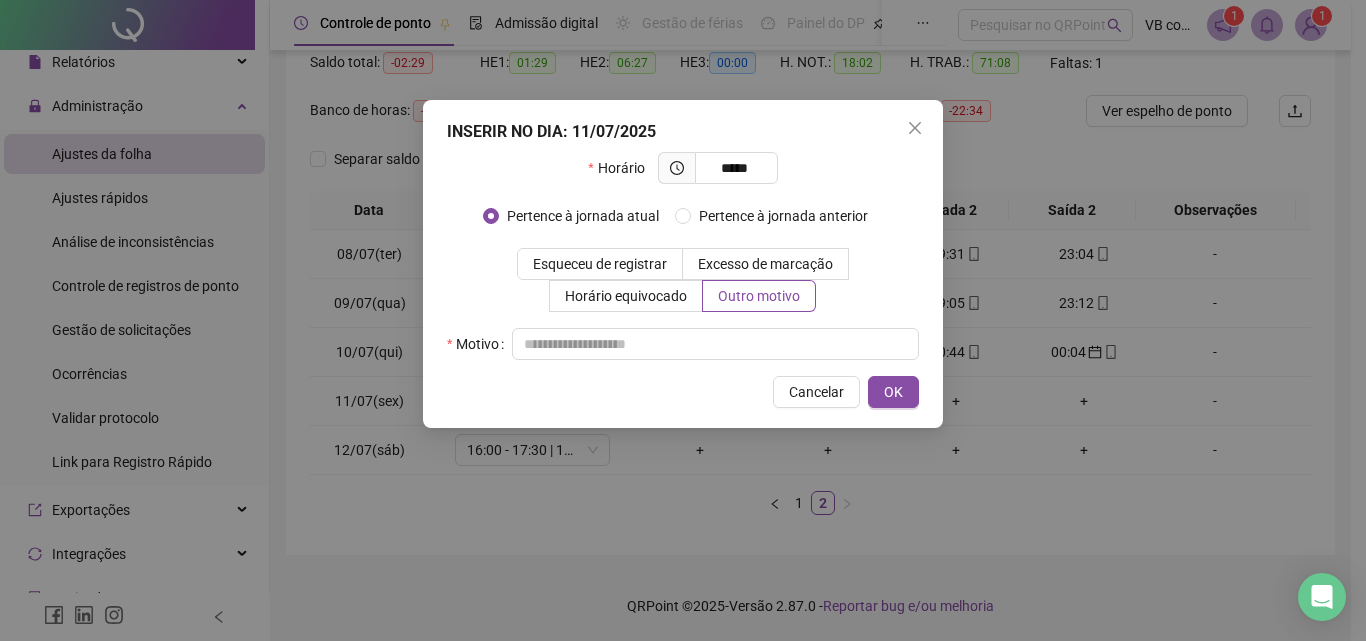 click on "Pertence à jornada atual Pertence à jornada anterior" at bounding box center [683, 224] 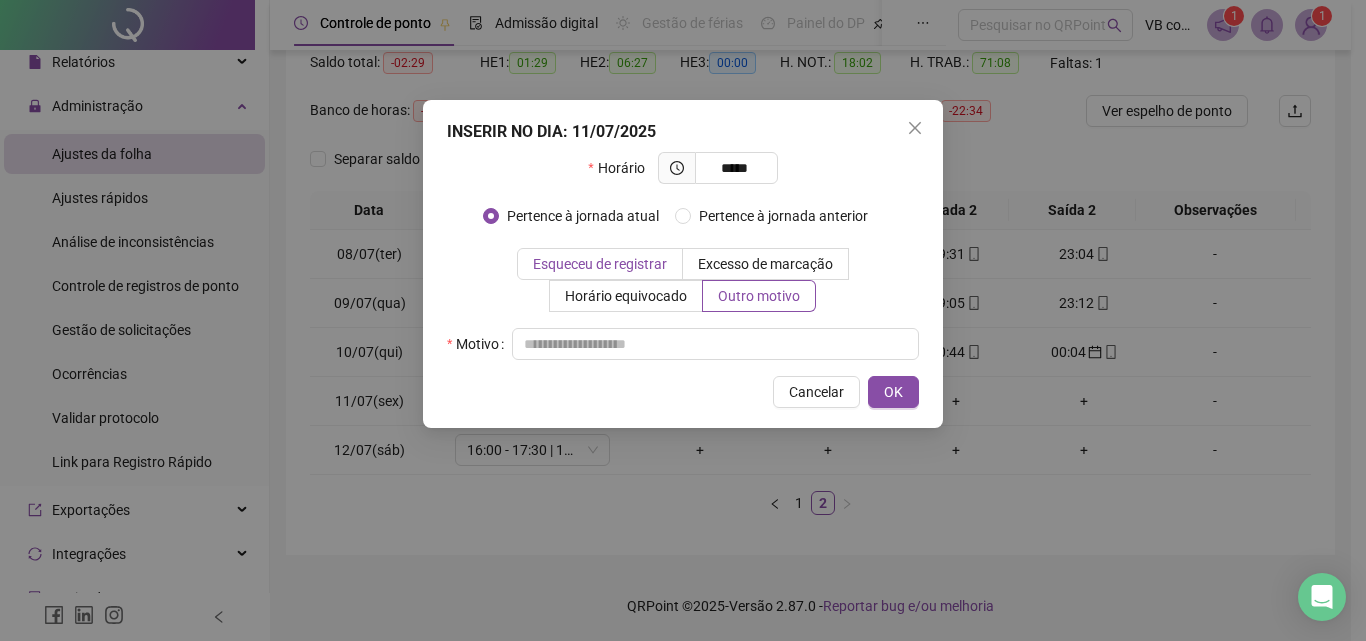 click on "Esqueceu de registrar" at bounding box center [600, 264] 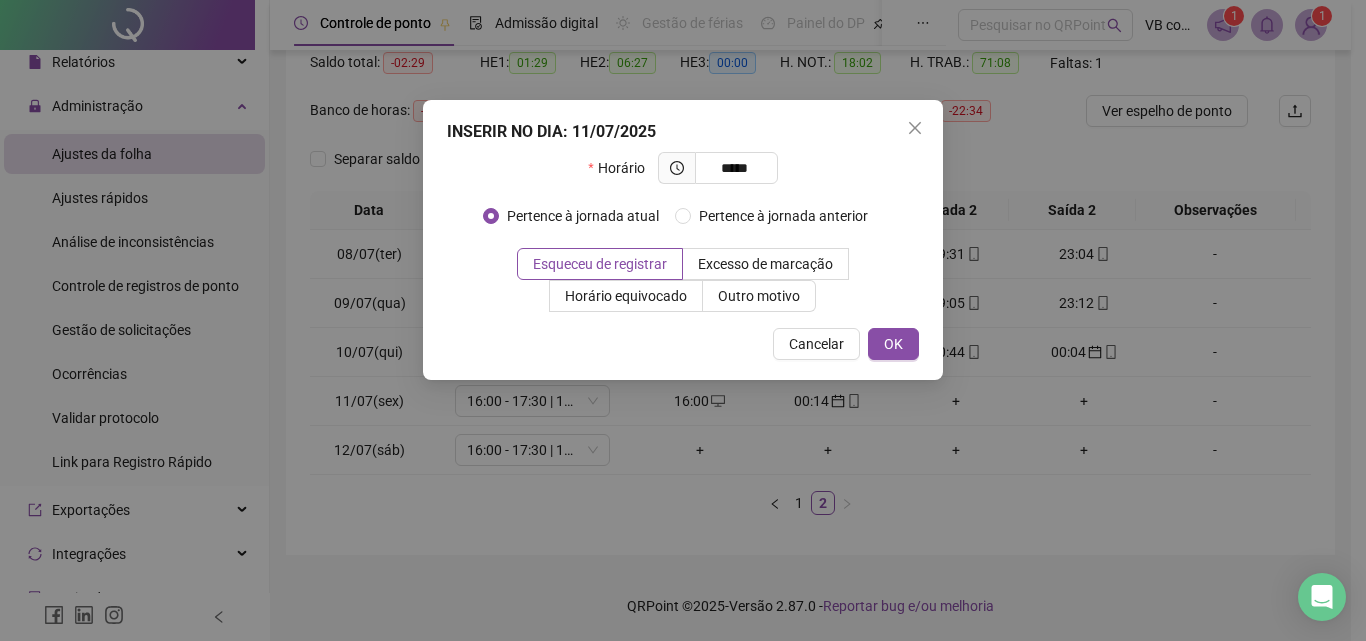 click on "INSERIR NO DIA :   11/07/2025 Horário ***** Pertence à jornada atual Pertence à jornada anterior Esqueceu de registrar Excesso de marcação Horário equivocado Outro motivo Motivo Cancelar OK" at bounding box center [683, 240] 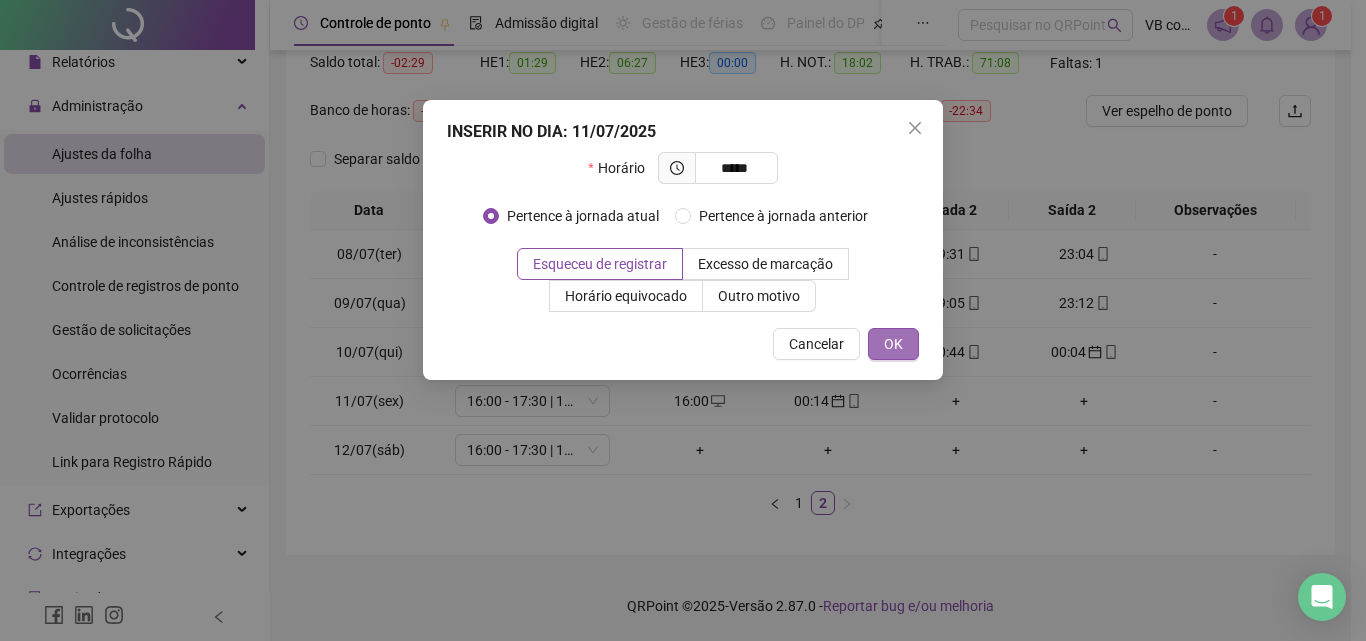 click on "OK" at bounding box center [893, 344] 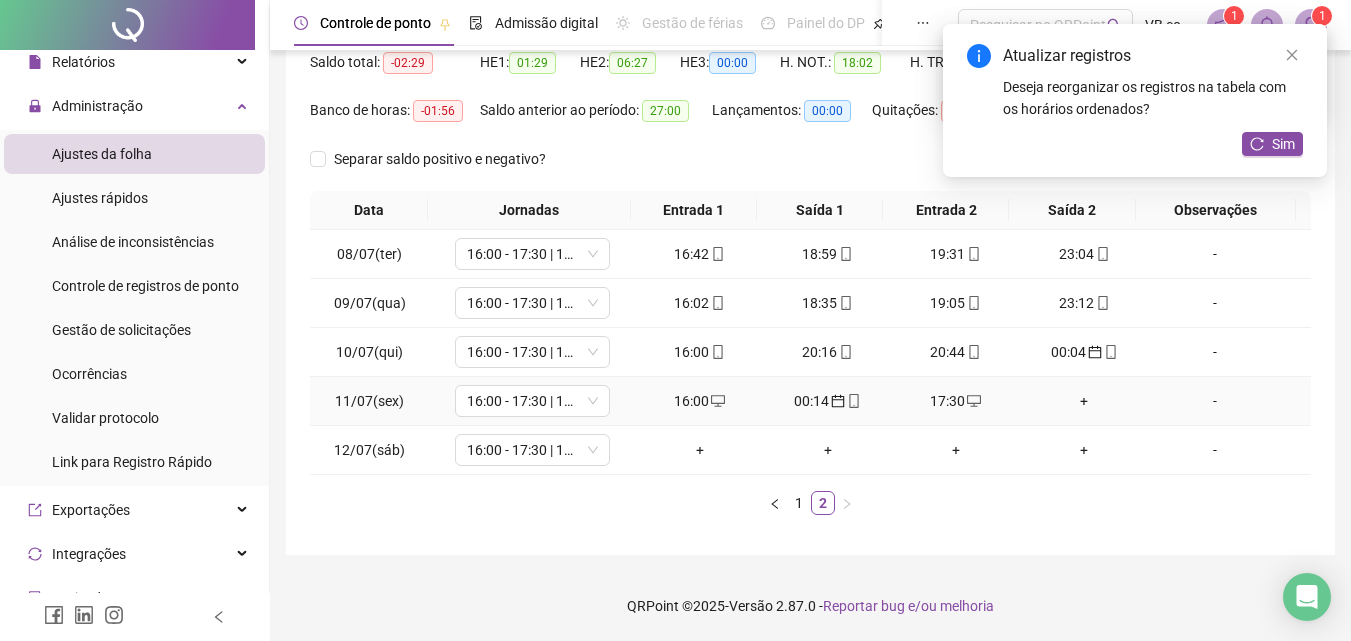 click on "+" at bounding box center [1084, 401] 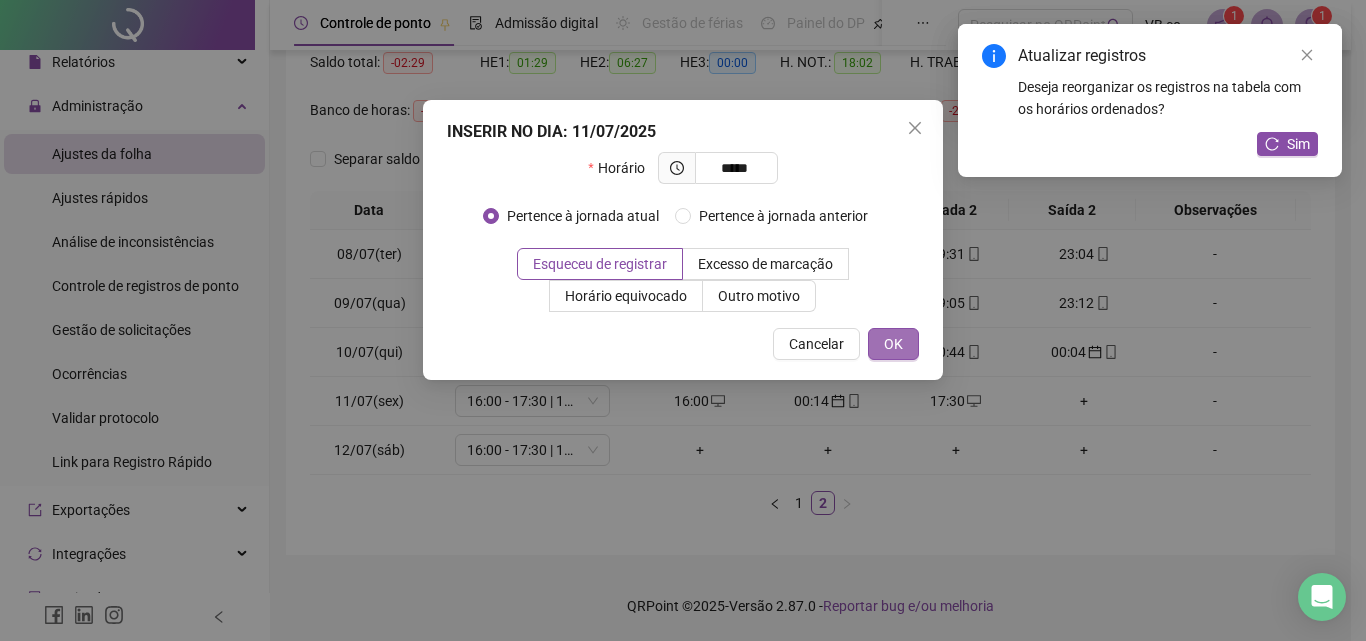 type on "*****" 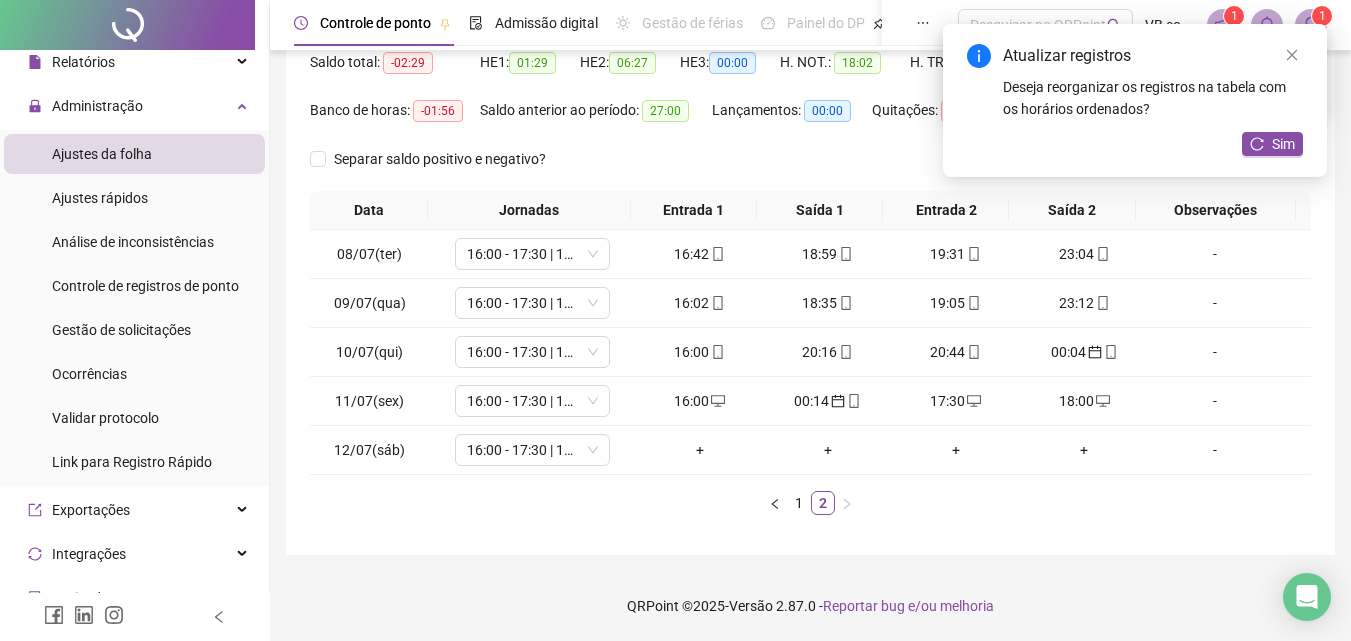 click on "Atualizar registros Deseja reorganizar os registros na tabela com os horários ordenados? Sim" at bounding box center [1135, 82] 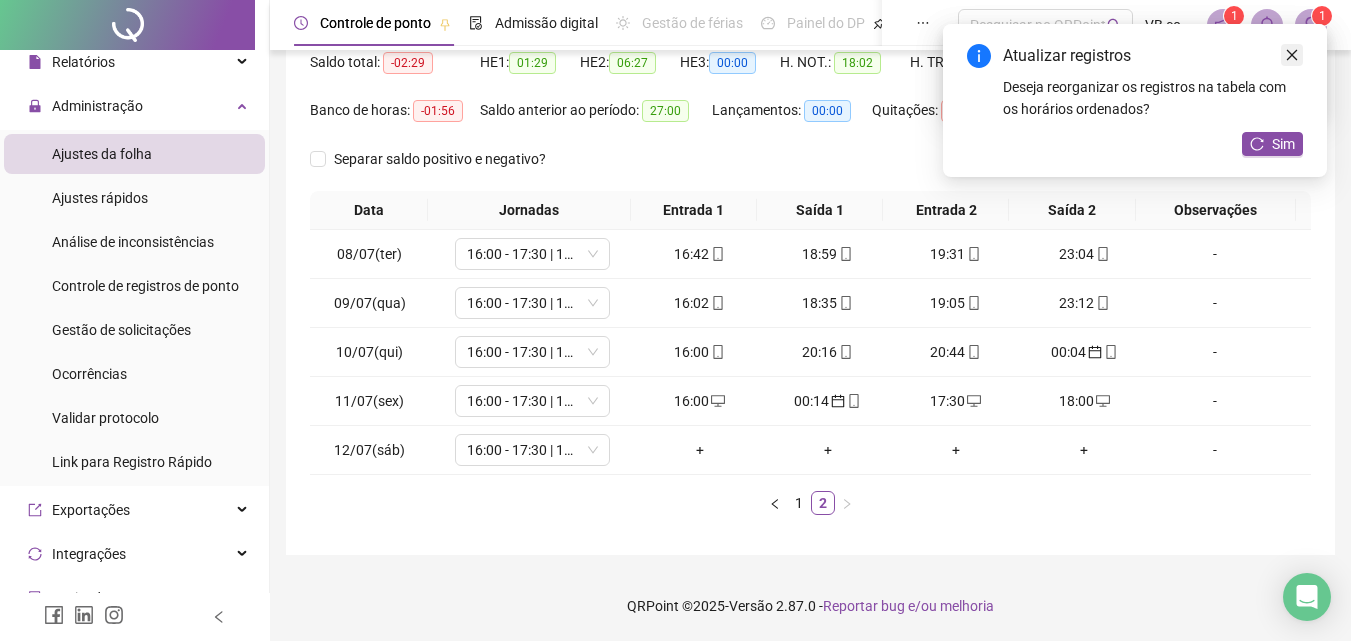 click 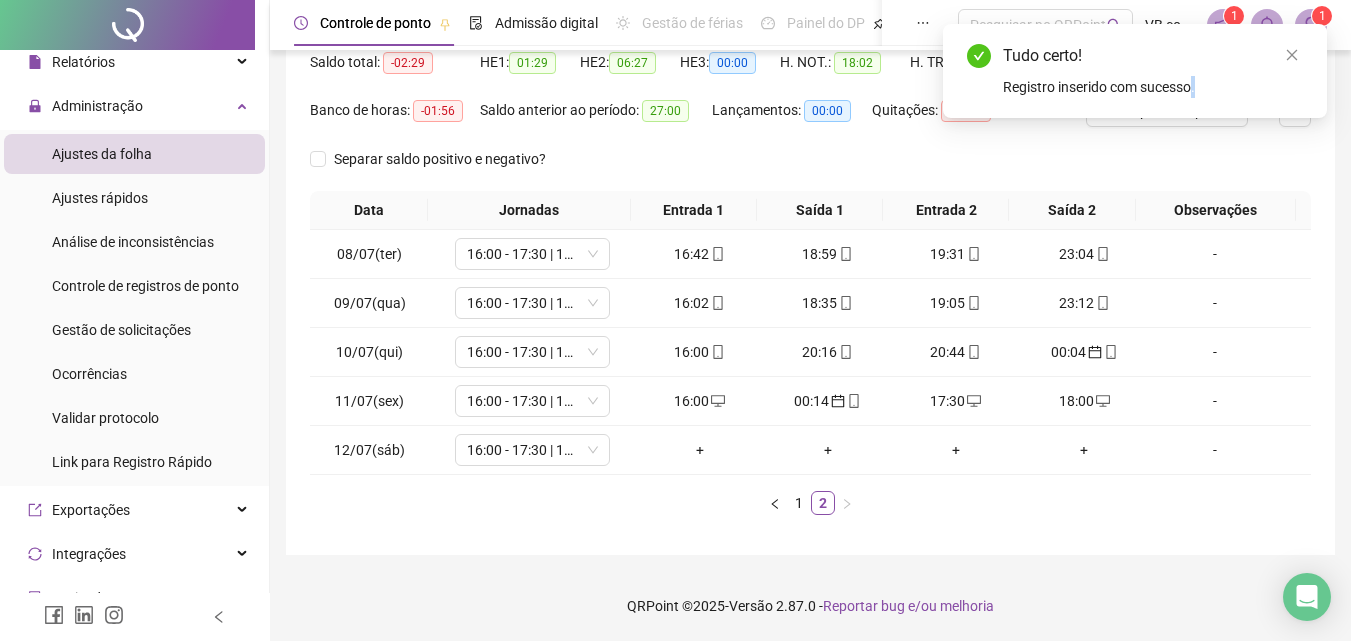 click 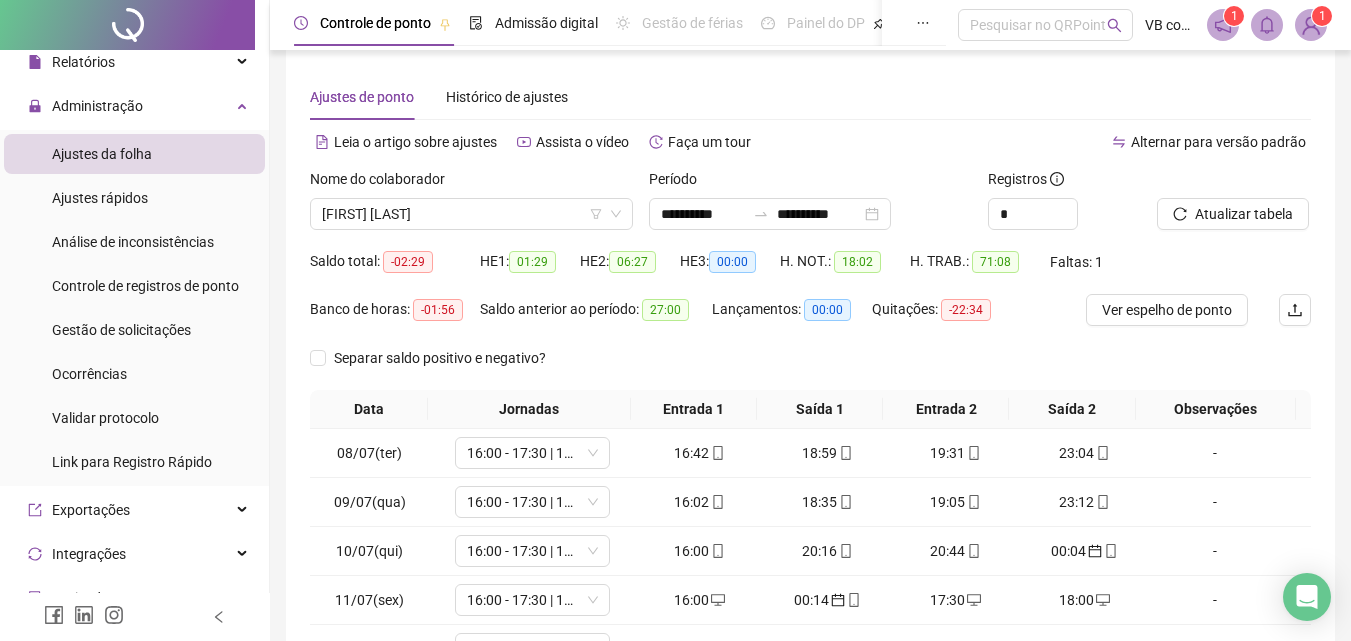 scroll, scrollTop: 15, scrollLeft: 0, axis: vertical 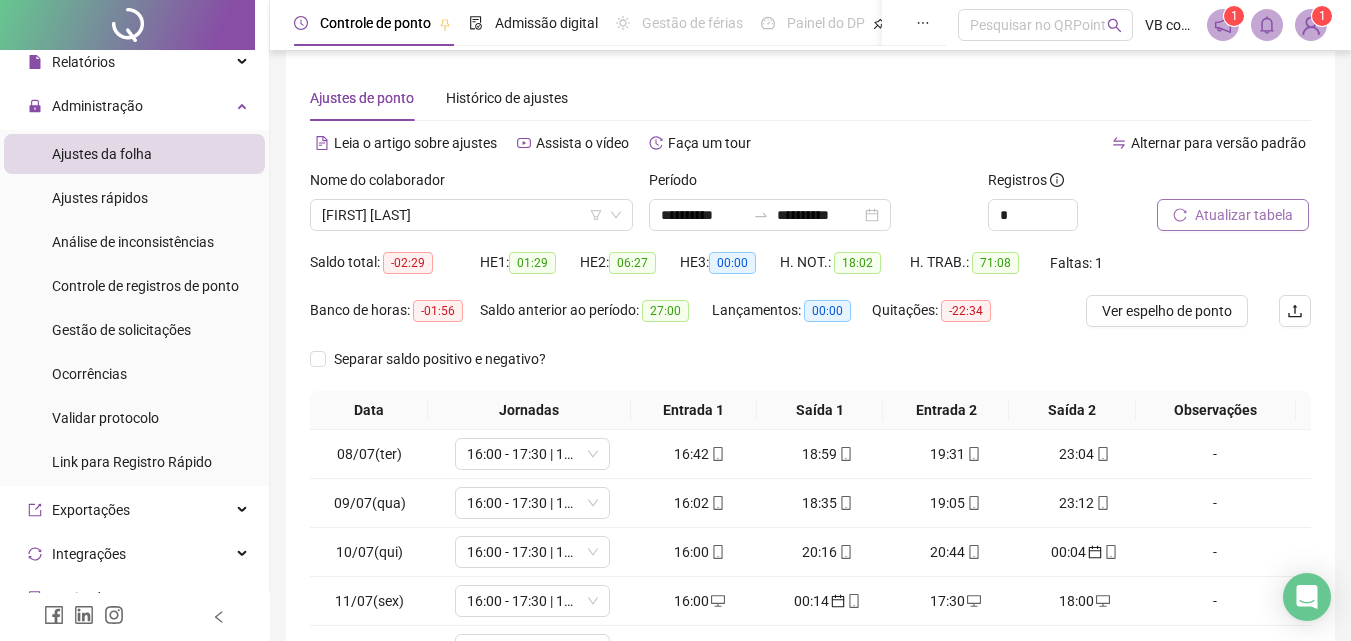 click on "Atualizar tabela" at bounding box center [1244, 215] 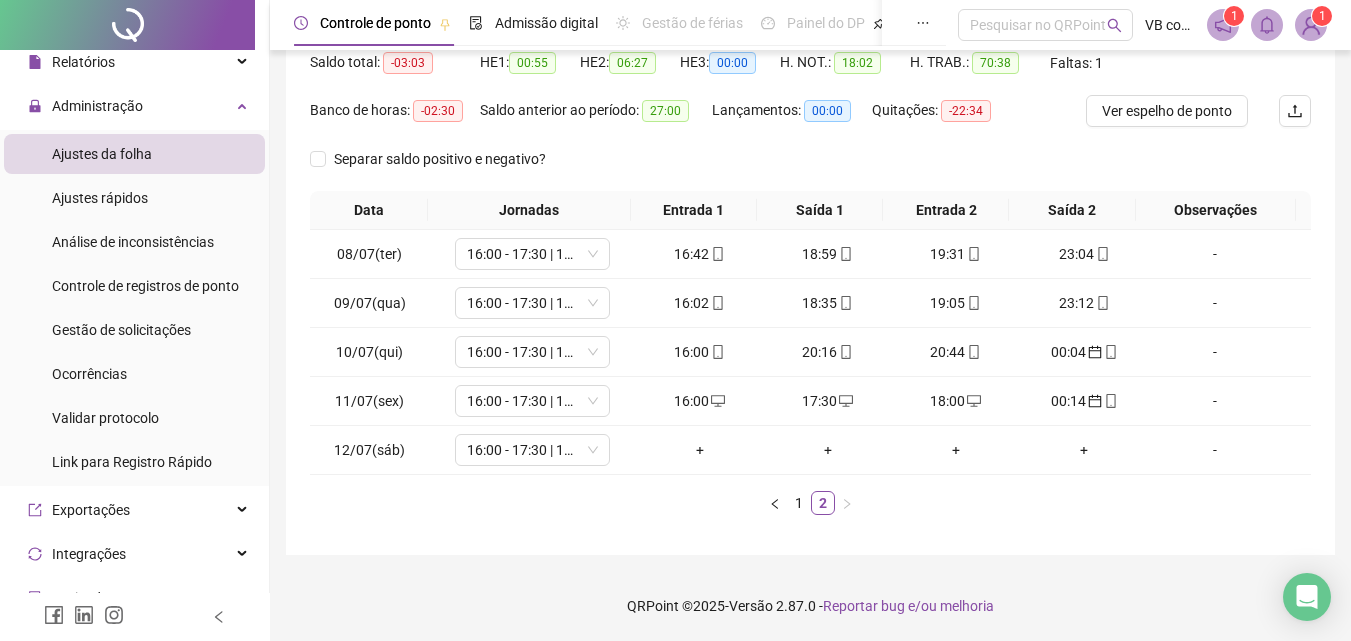 scroll, scrollTop: 15, scrollLeft: 0, axis: vertical 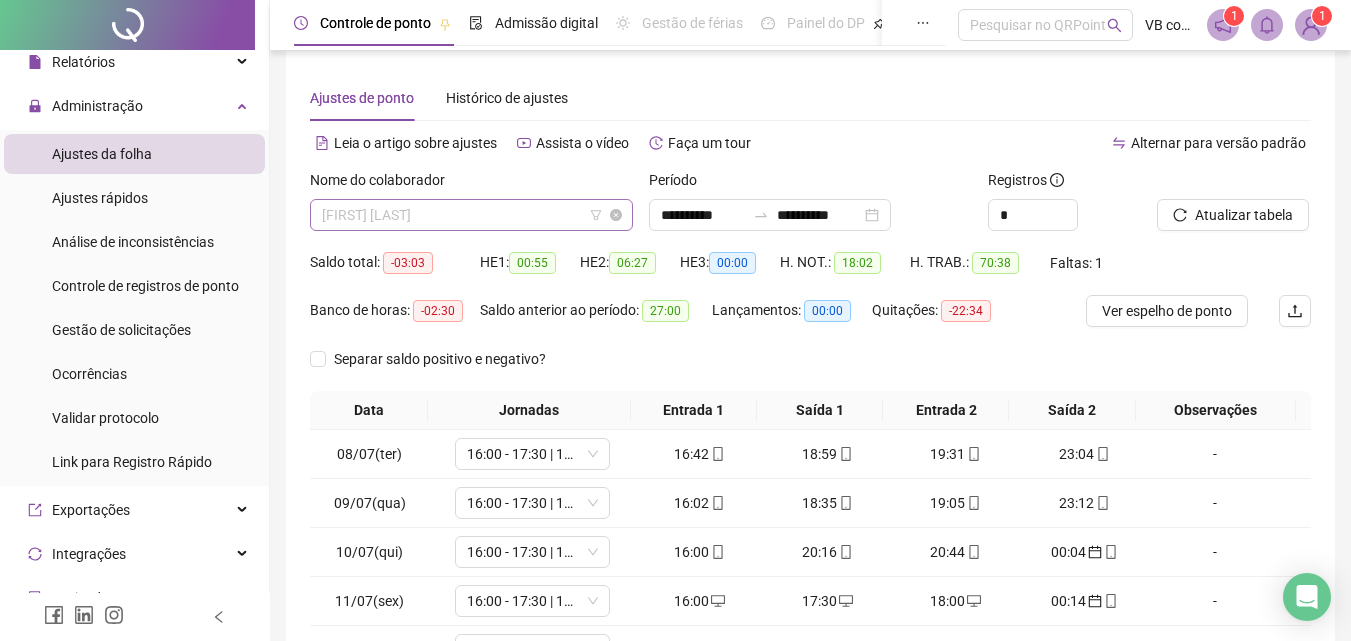 click on "[FIRST] [LAST]" at bounding box center [471, 215] 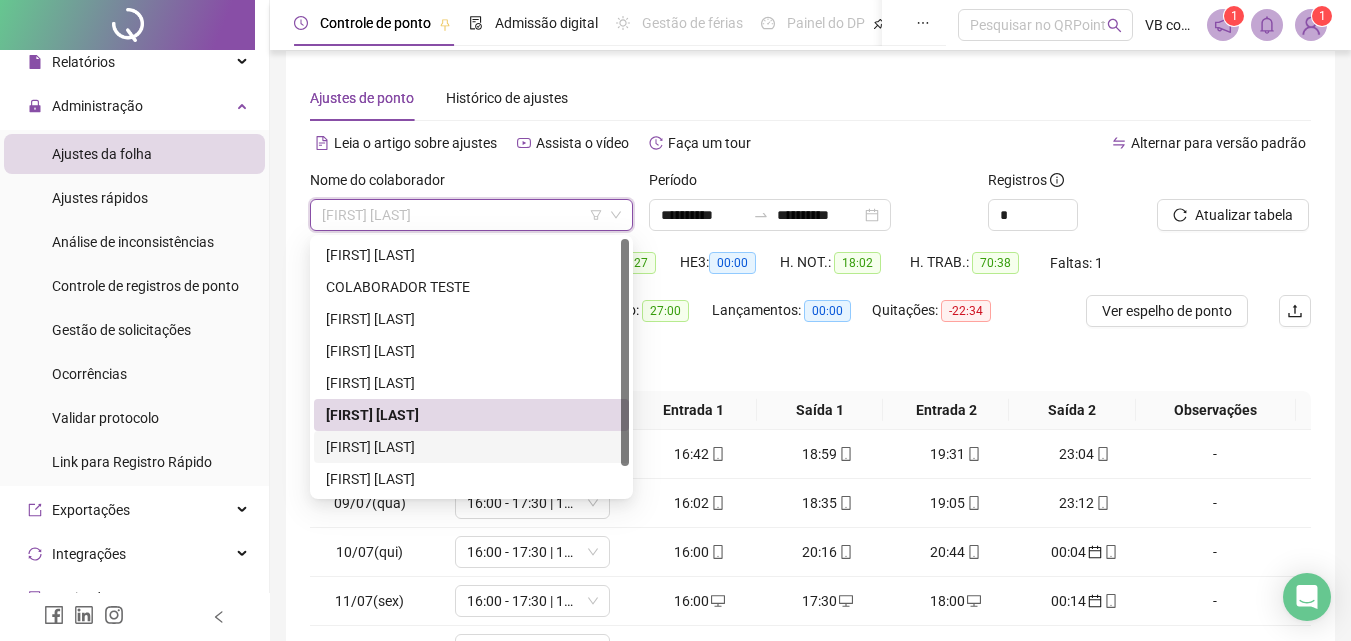 click on "[FIRST] [LAST]" at bounding box center (471, 447) 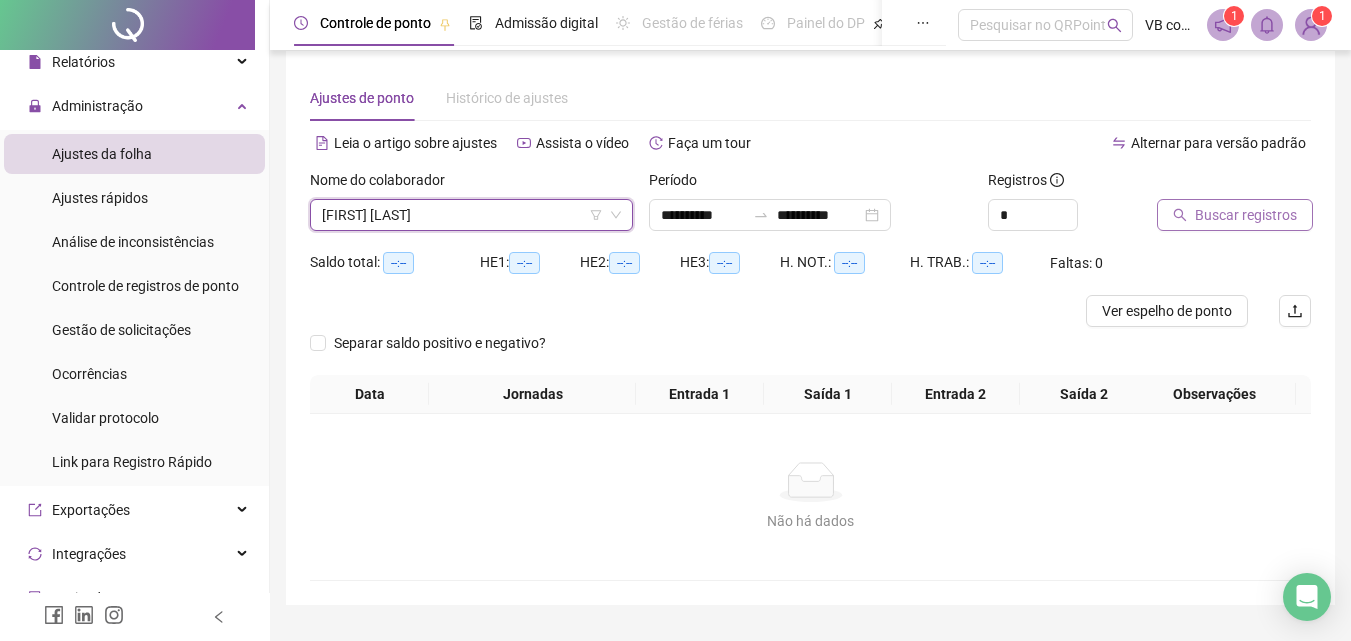 click on "Buscar registros" at bounding box center [1235, 215] 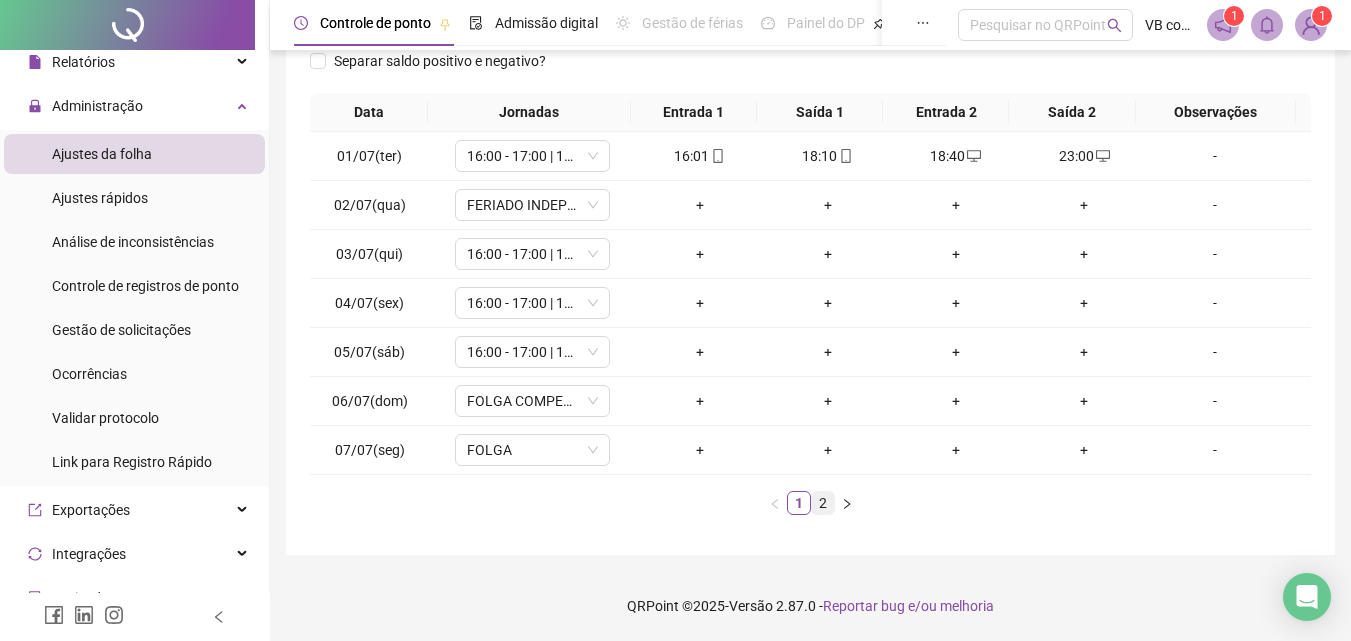 click on "2" at bounding box center [823, 503] 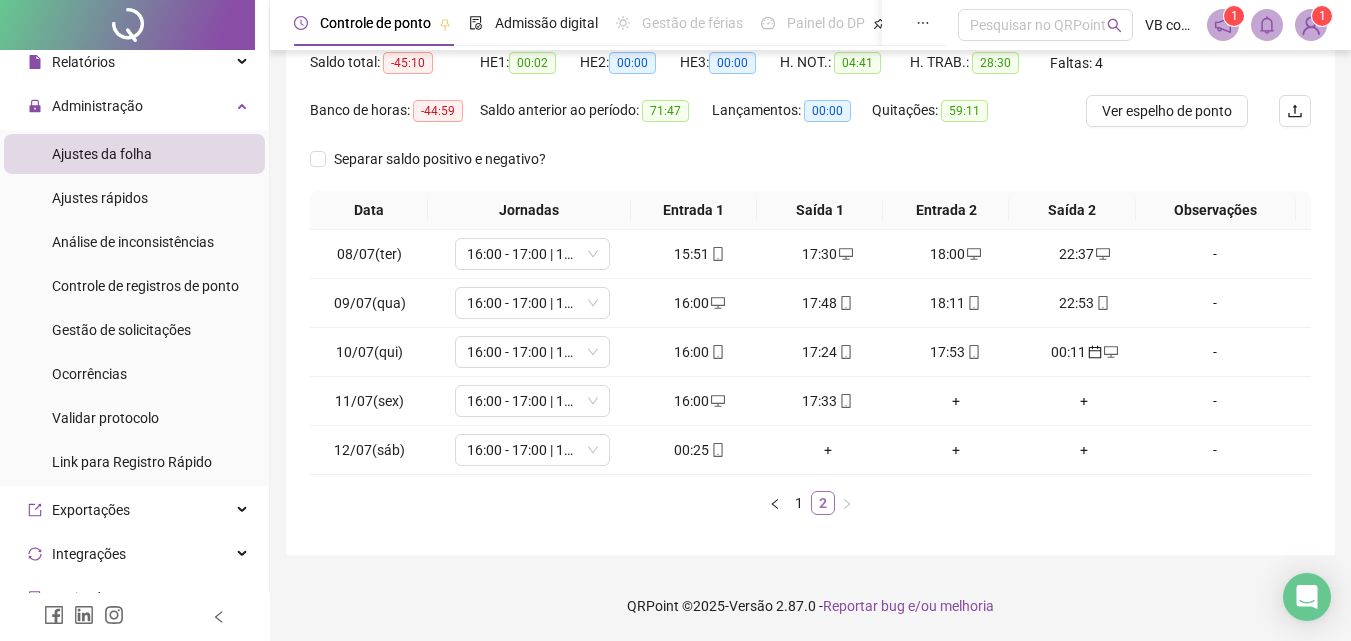 scroll, scrollTop: 215, scrollLeft: 0, axis: vertical 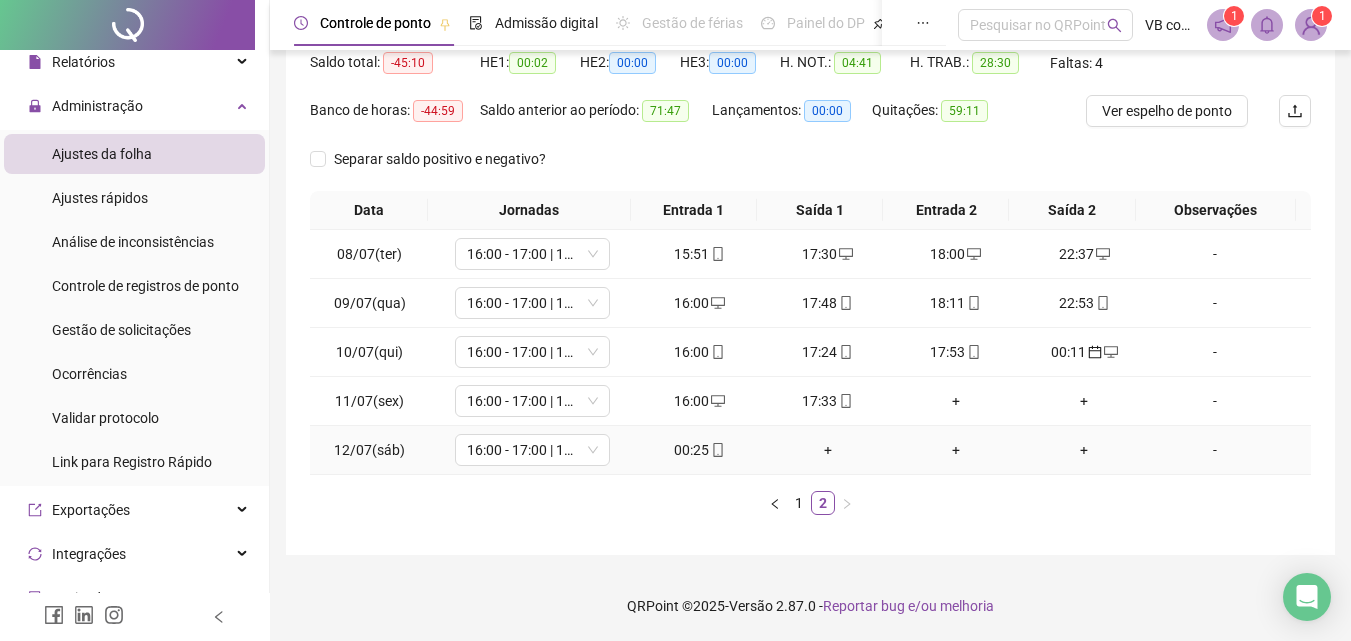 click on "00:25" at bounding box center [700, 450] 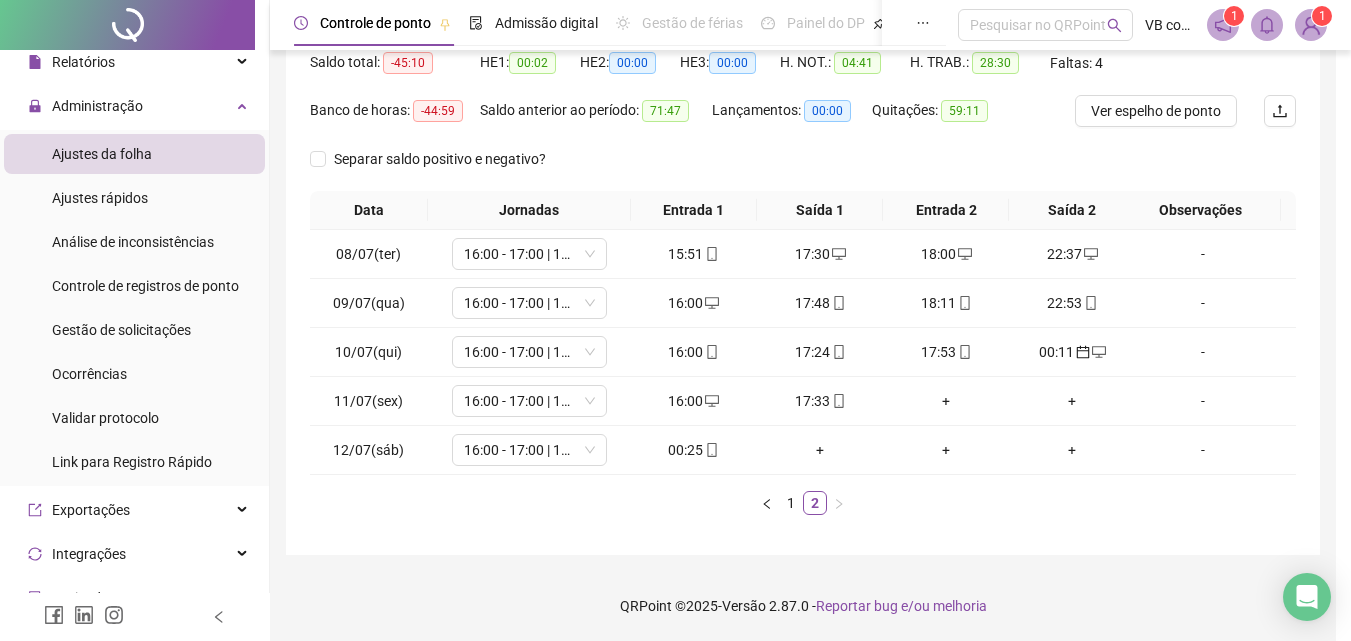 type on "**********" 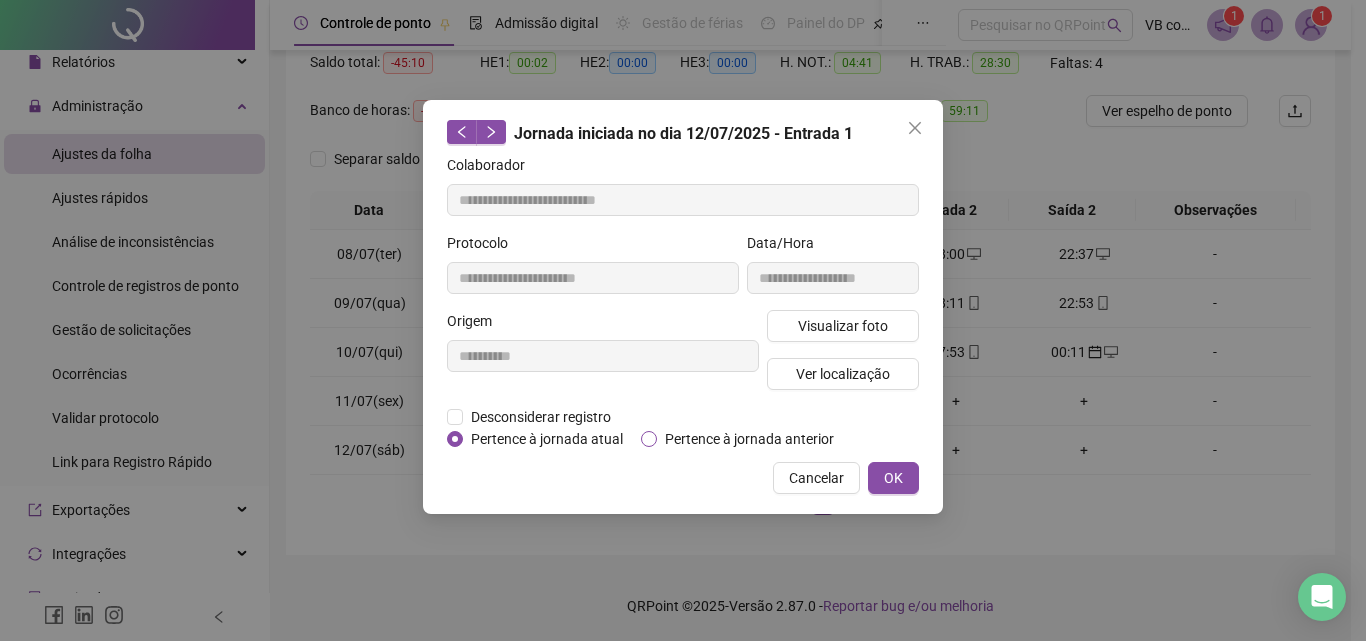 click on "Pertence à jornada anterior" at bounding box center [749, 439] 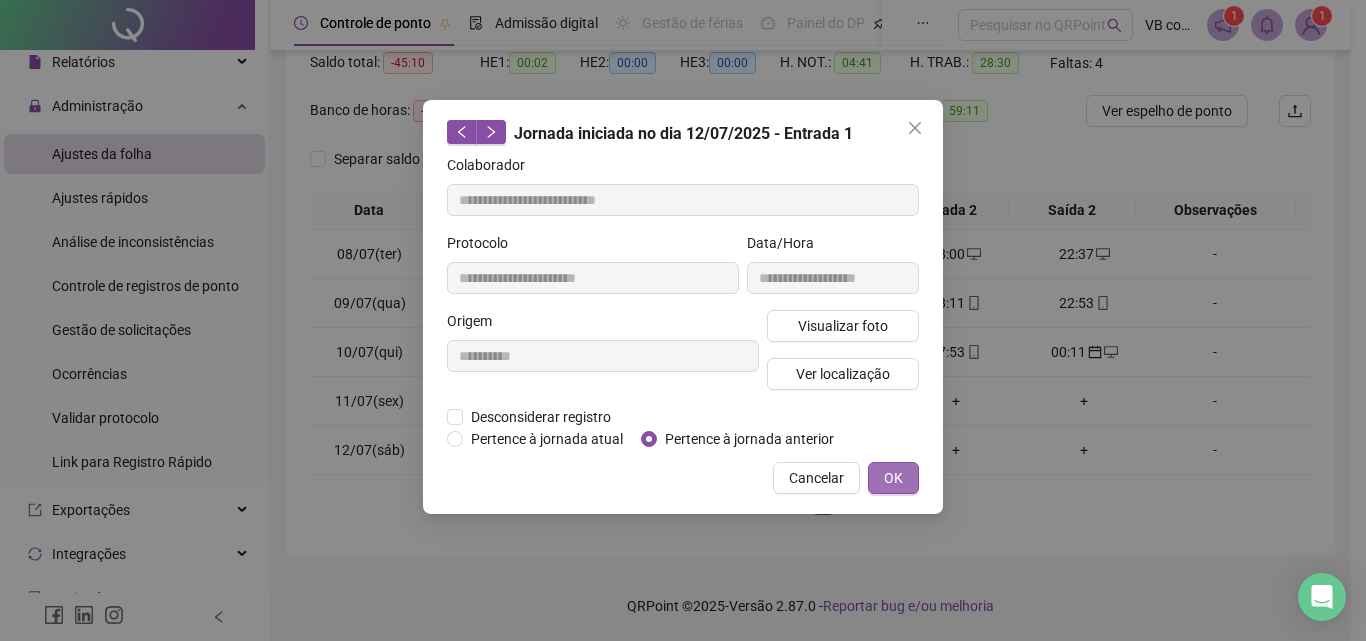 click on "OK" at bounding box center [893, 478] 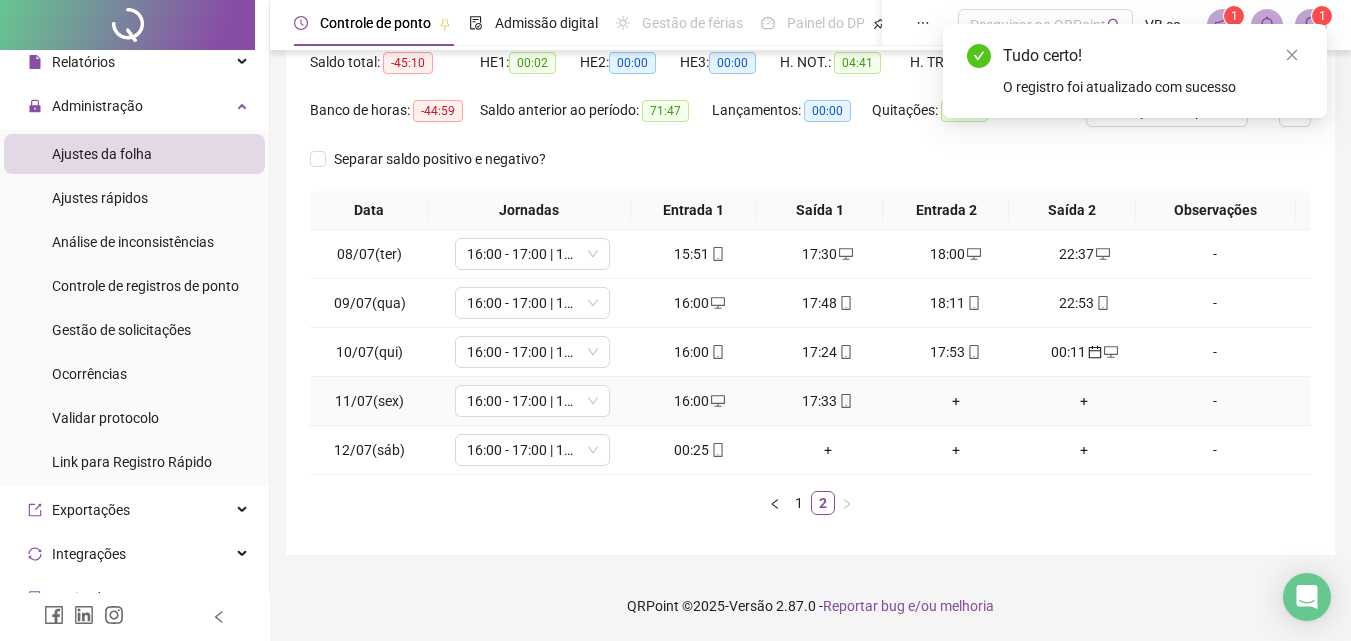 click on "+" at bounding box center (956, 401) 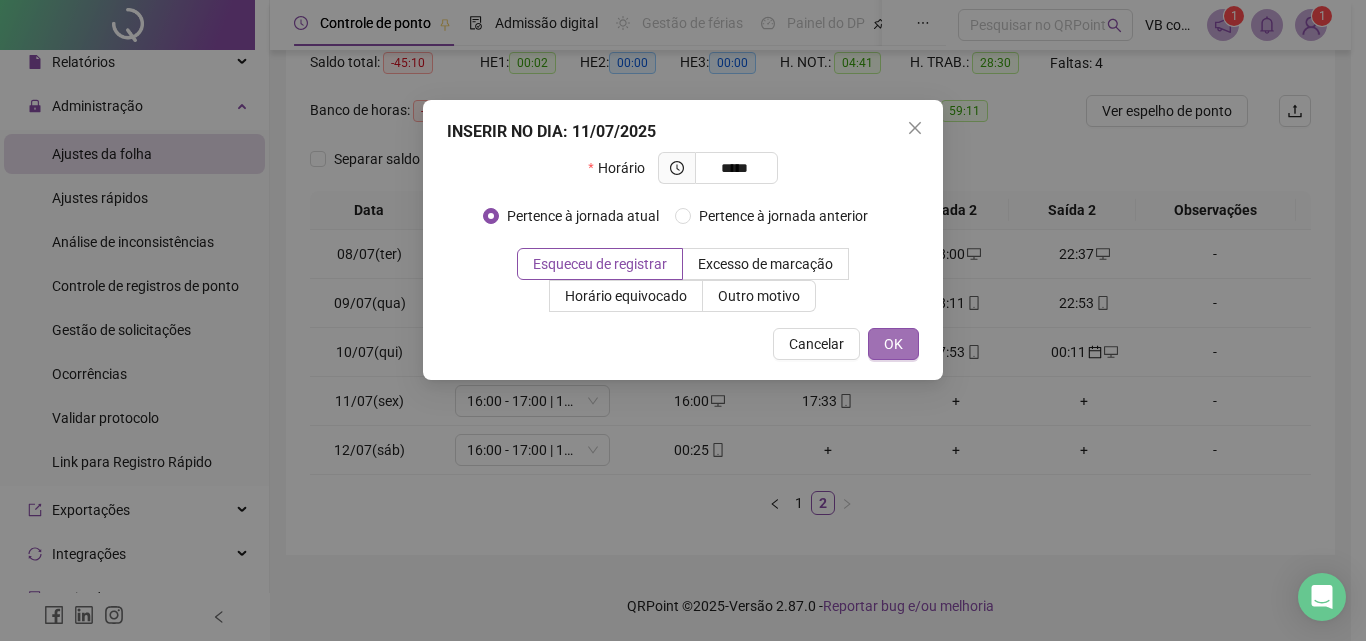 type on "*****" 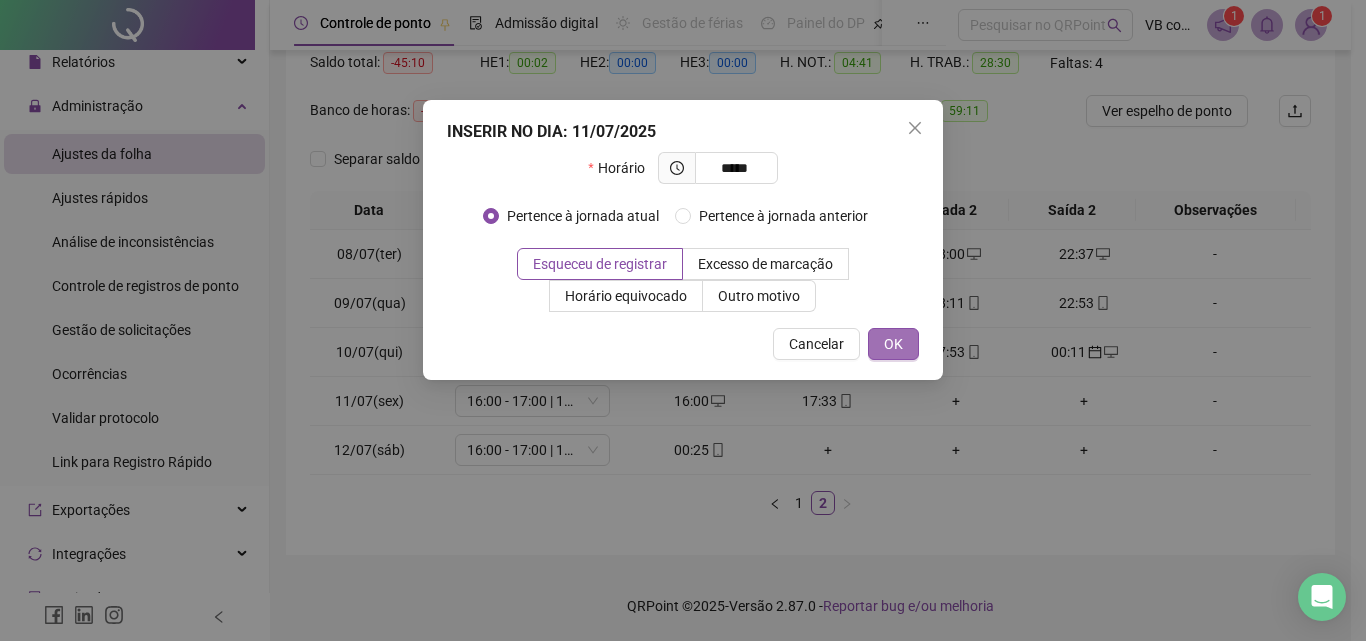 click on "OK" at bounding box center (893, 344) 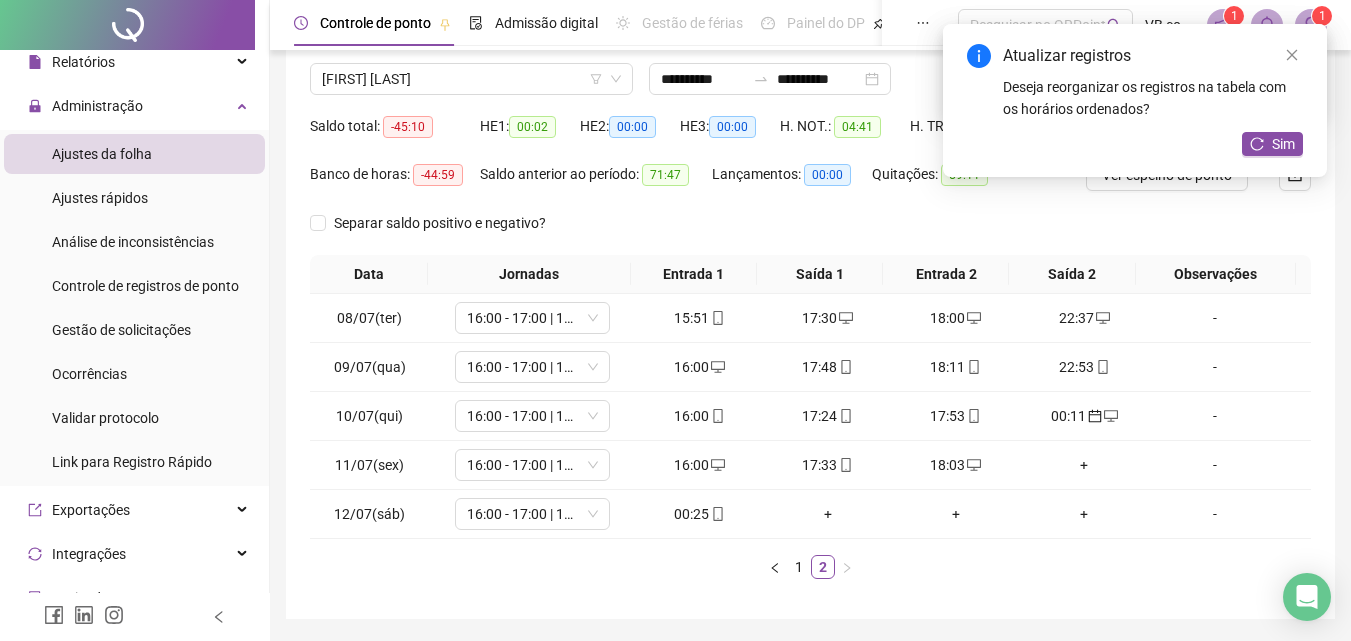scroll, scrollTop: 115, scrollLeft: 0, axis: vertical 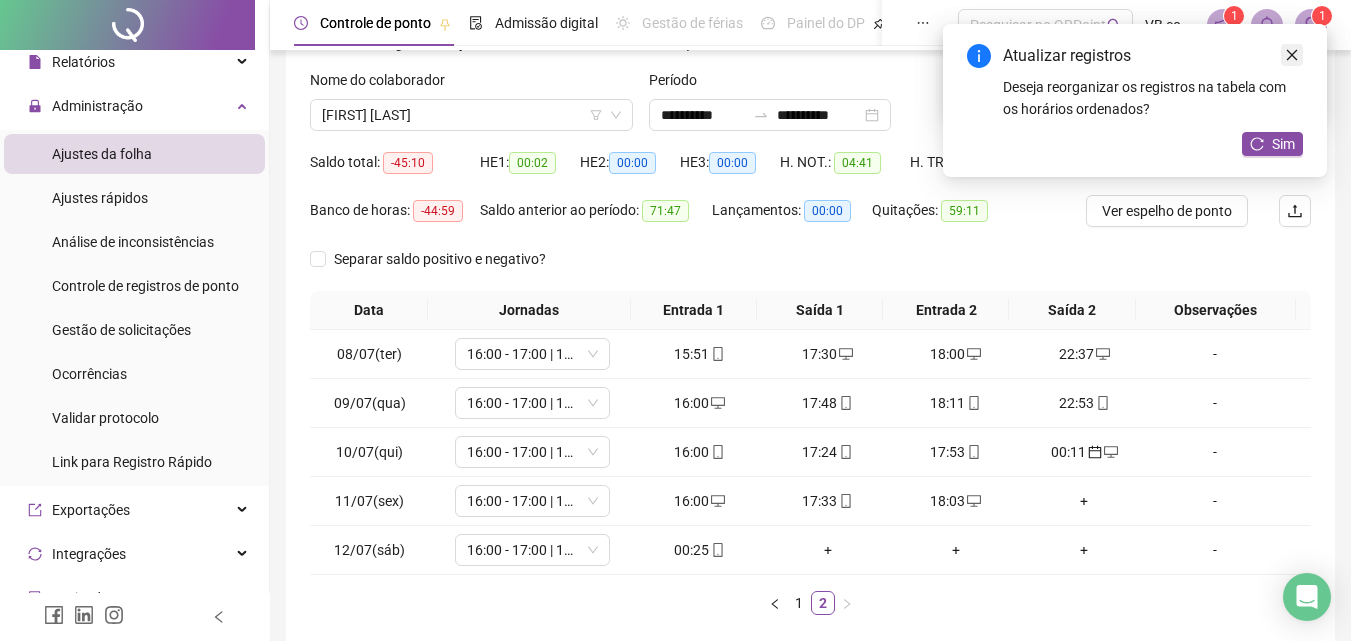 click 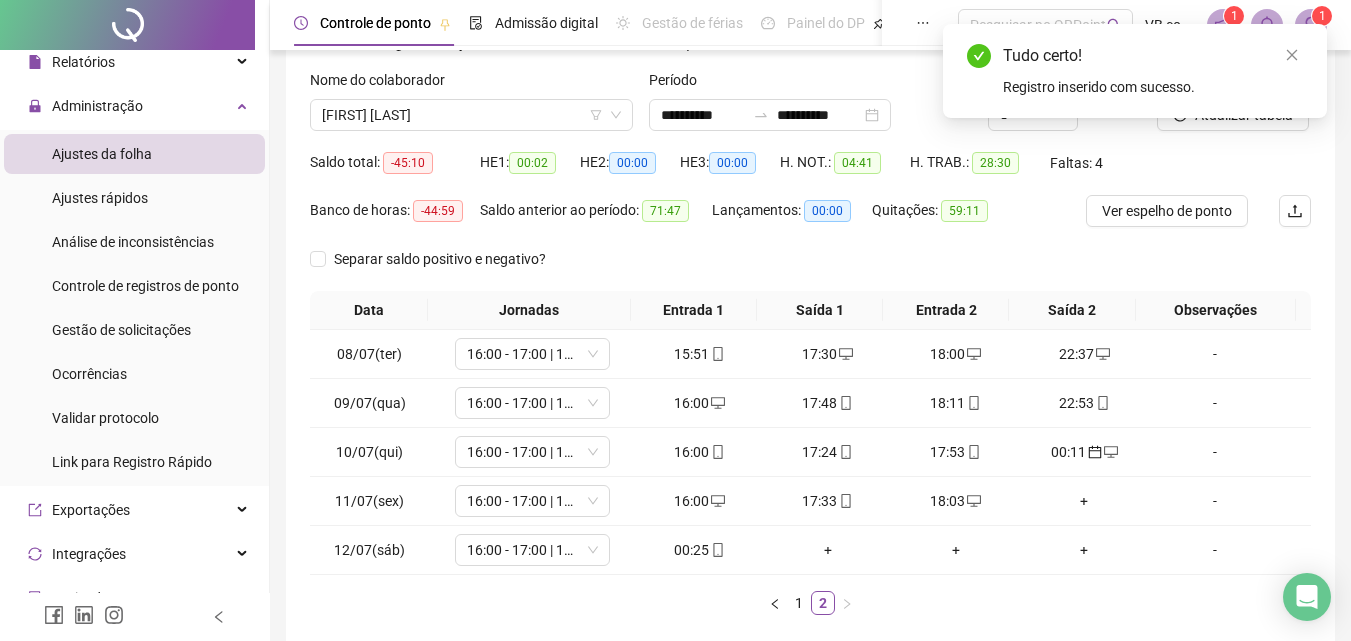 click on "Tudo certo! Registro inserido com sucesso." at bounding box center [1135, 71] 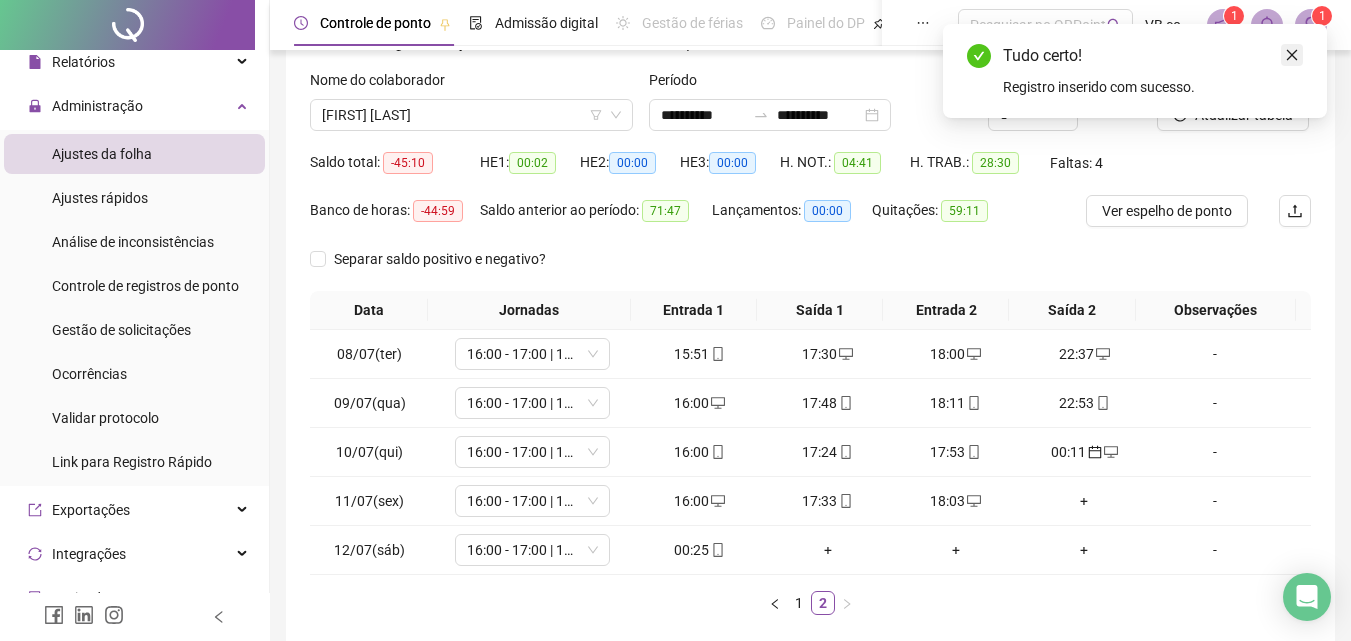 click 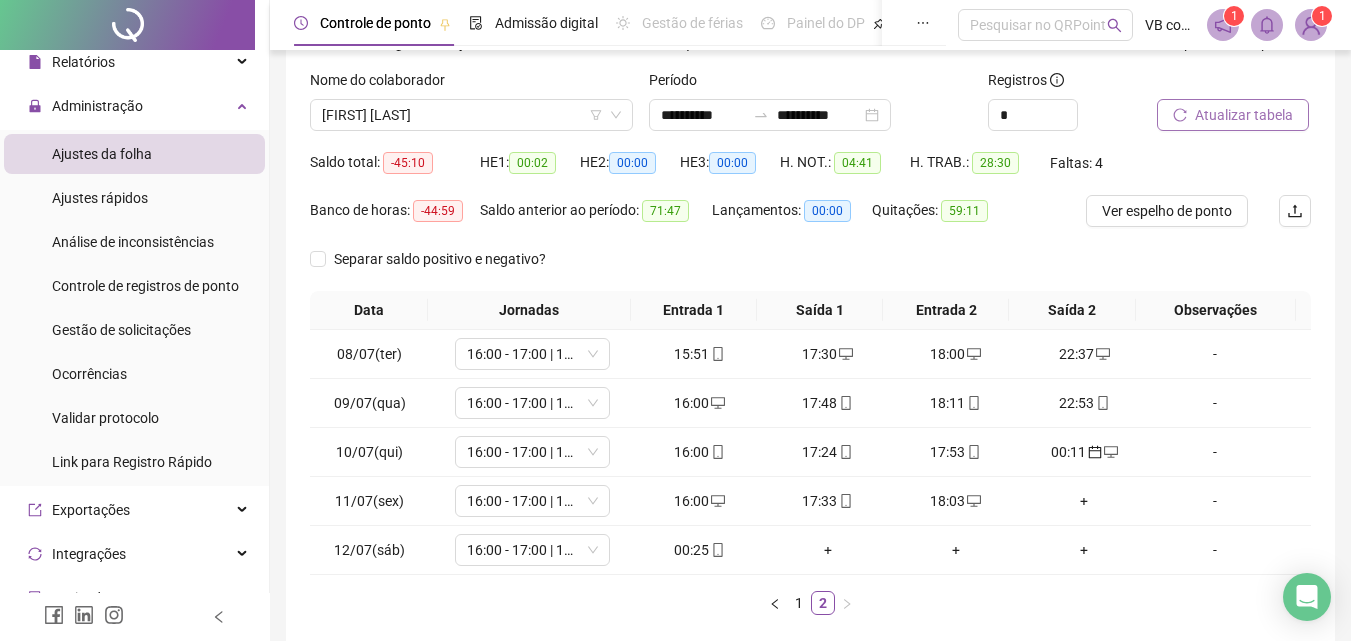 click on "Atualizar tabela" at bounding box center [1244, 115] 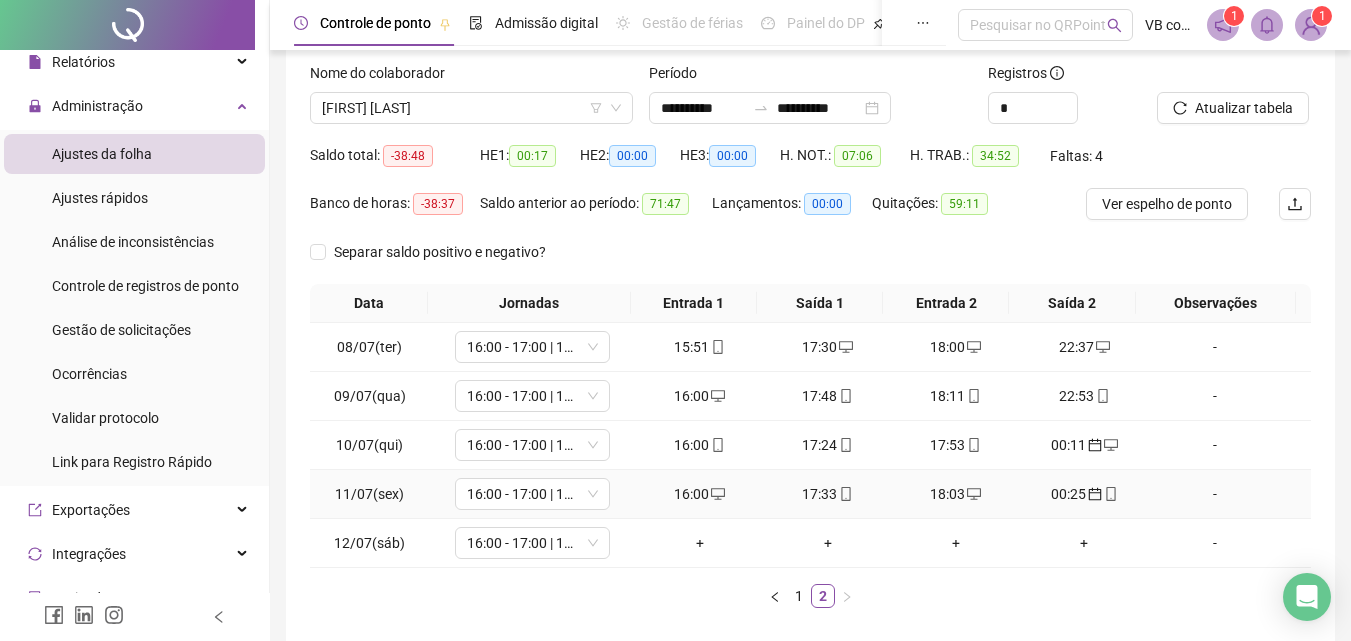 scroll, scrollTop: 15, scrollLeft: 0, axis: vertical 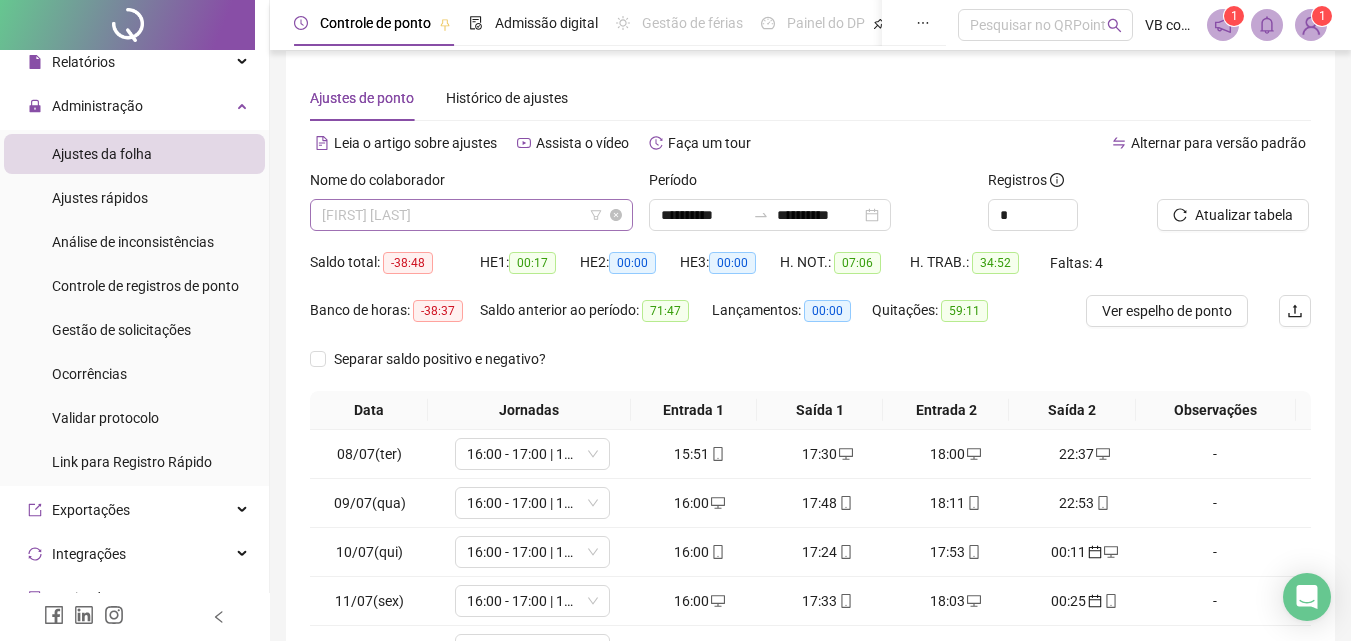 click on "[FIRST] [LAST]" at bounding box center (471, 215) 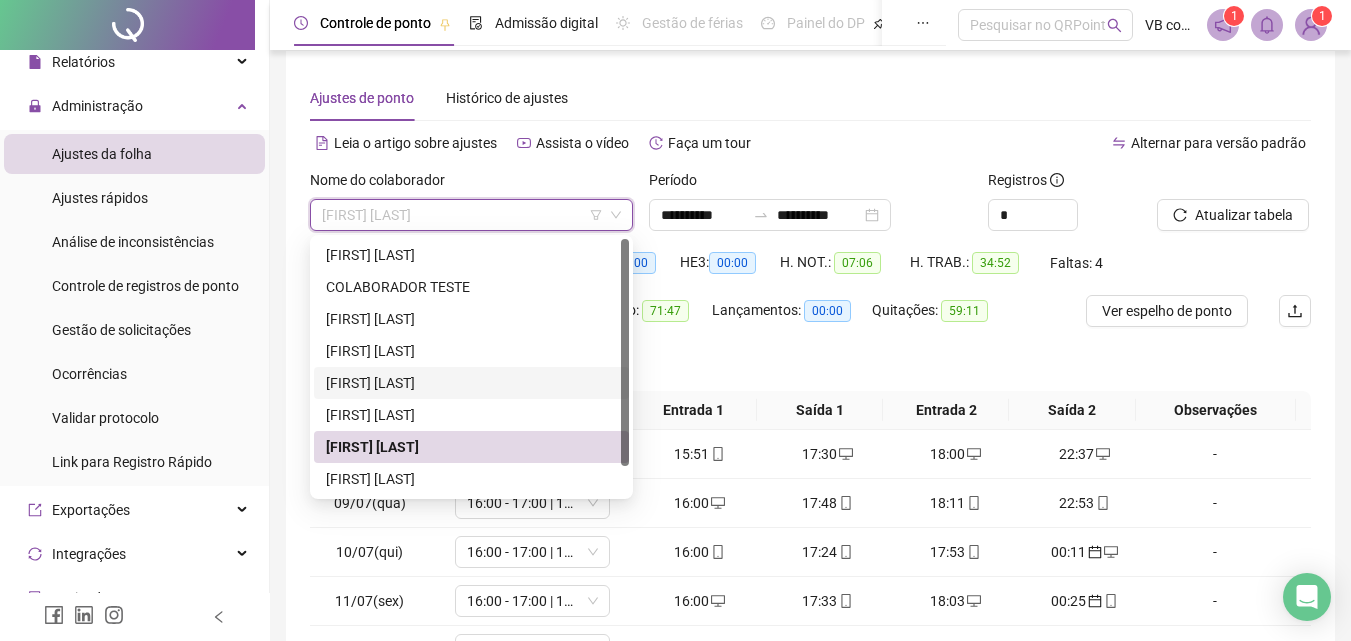 scroll, scrollTop: 32, scrollLeft: 0, axis: vertical 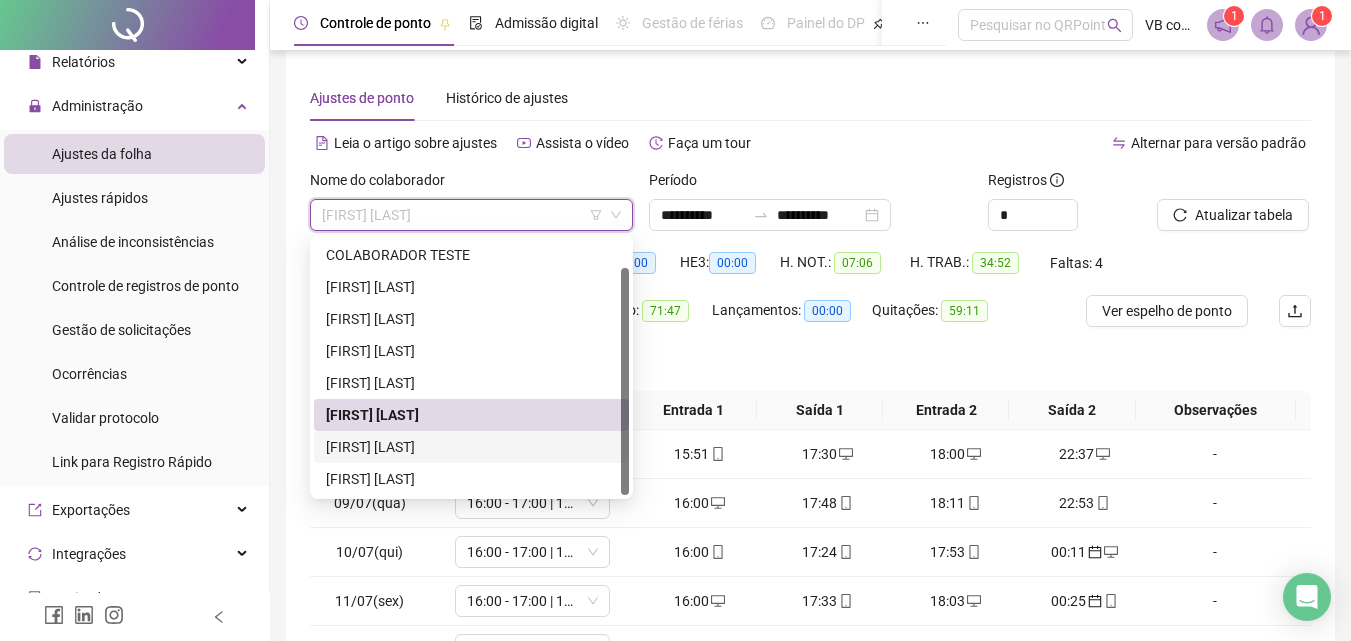 click on "[FIRST] [LAST]" at bounding box center (471, 447) 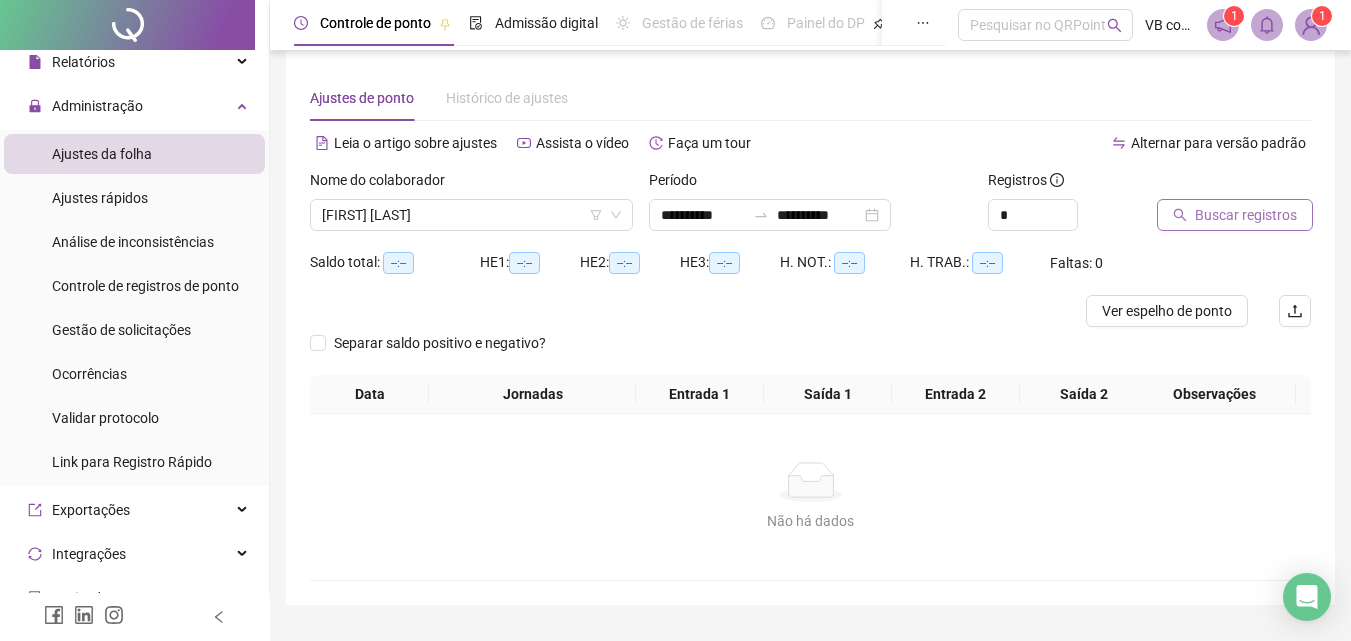 click on "Buscar registros" at bounding box center (1246, 215) 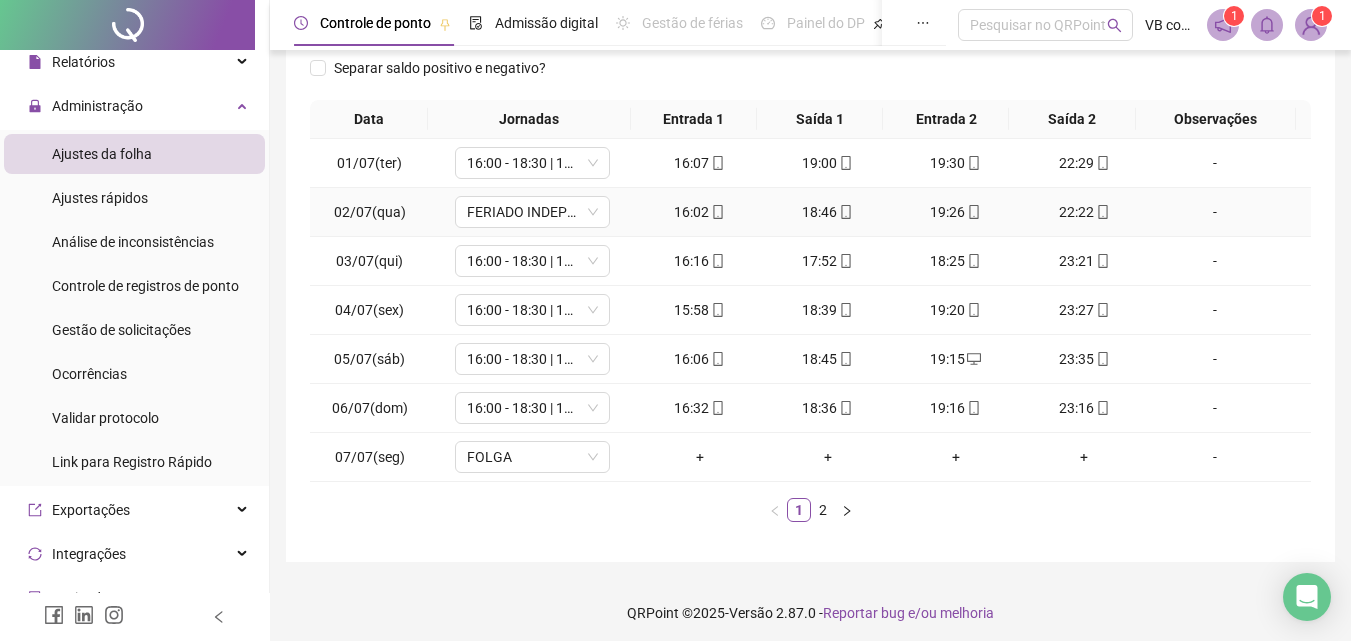 scroll, scrollTop: 313, scrollLeft: 0, axis: vertical 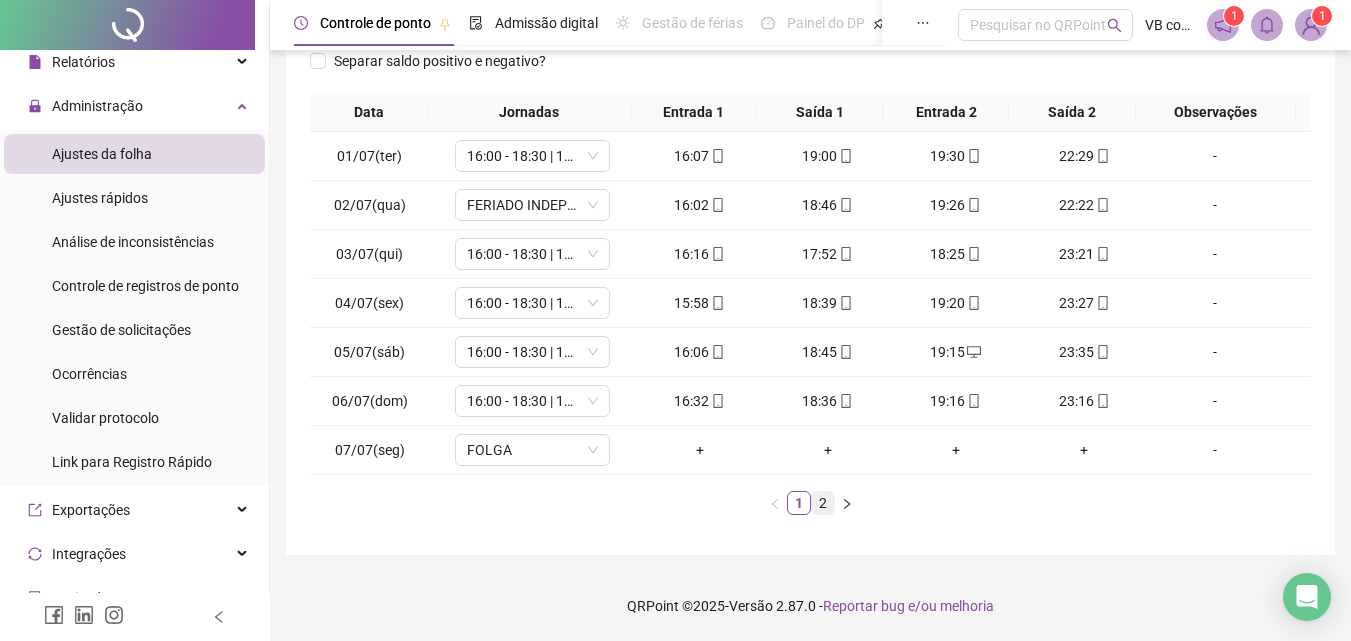 click on "2" at bounding box center [823, 503] 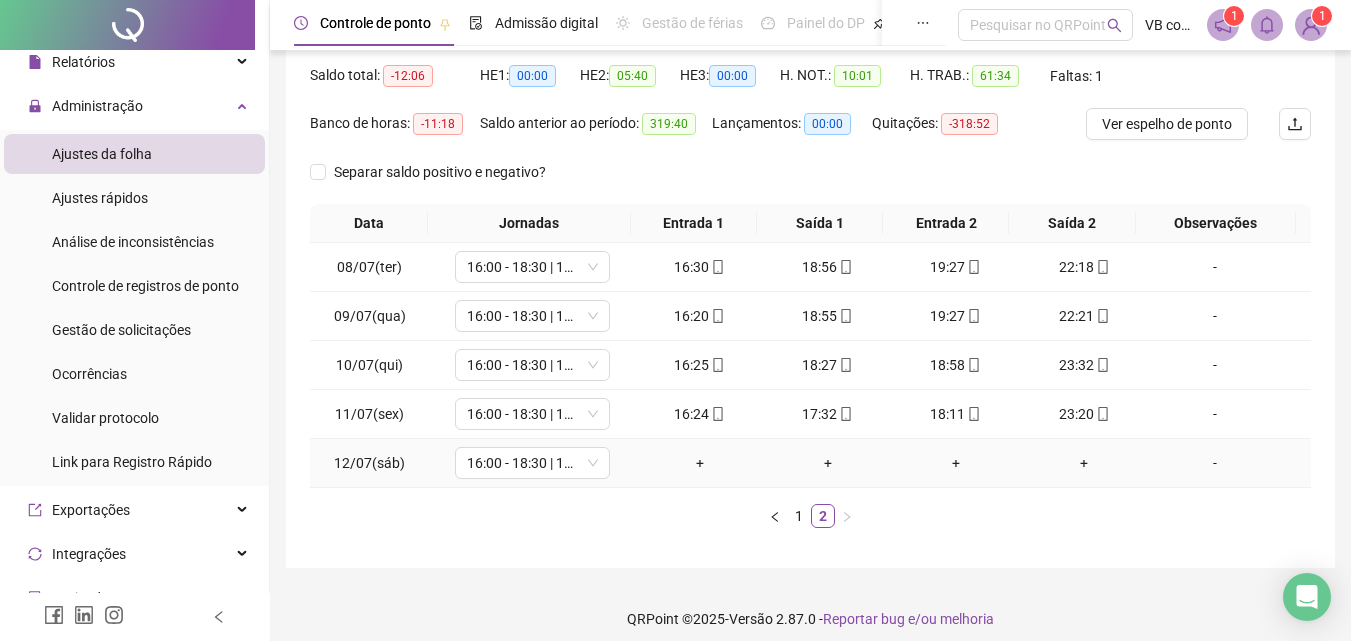 scroll, scrollTop: 15, scrollLeft: 0, axis: vertical 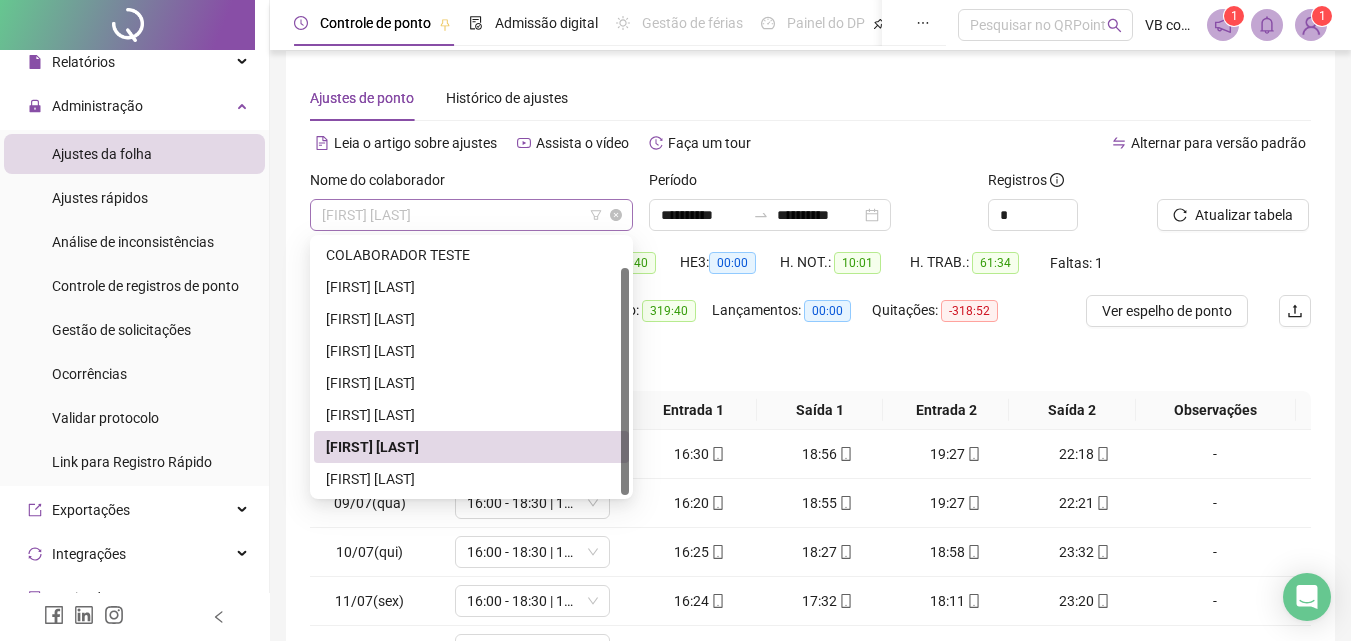 click on "[FIRST] [LAST]" at bounding box center (471, 215) 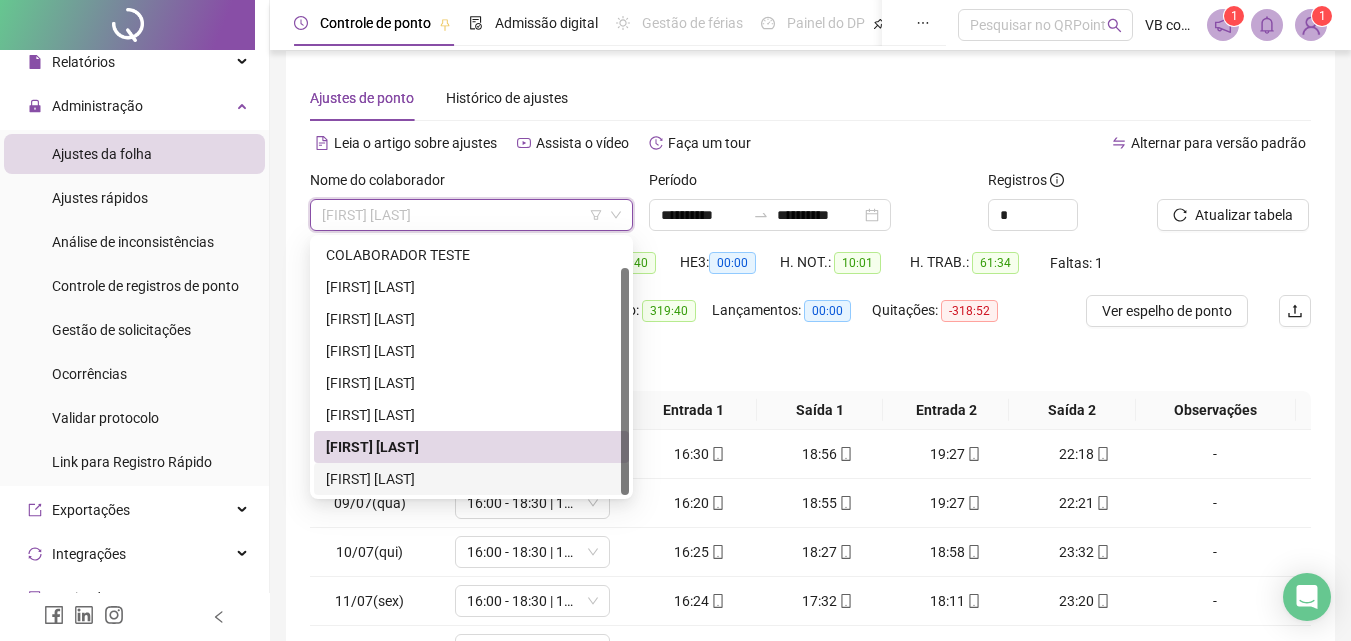 click on "[FIRST] [LAST]" at bounding box center (471, 479) 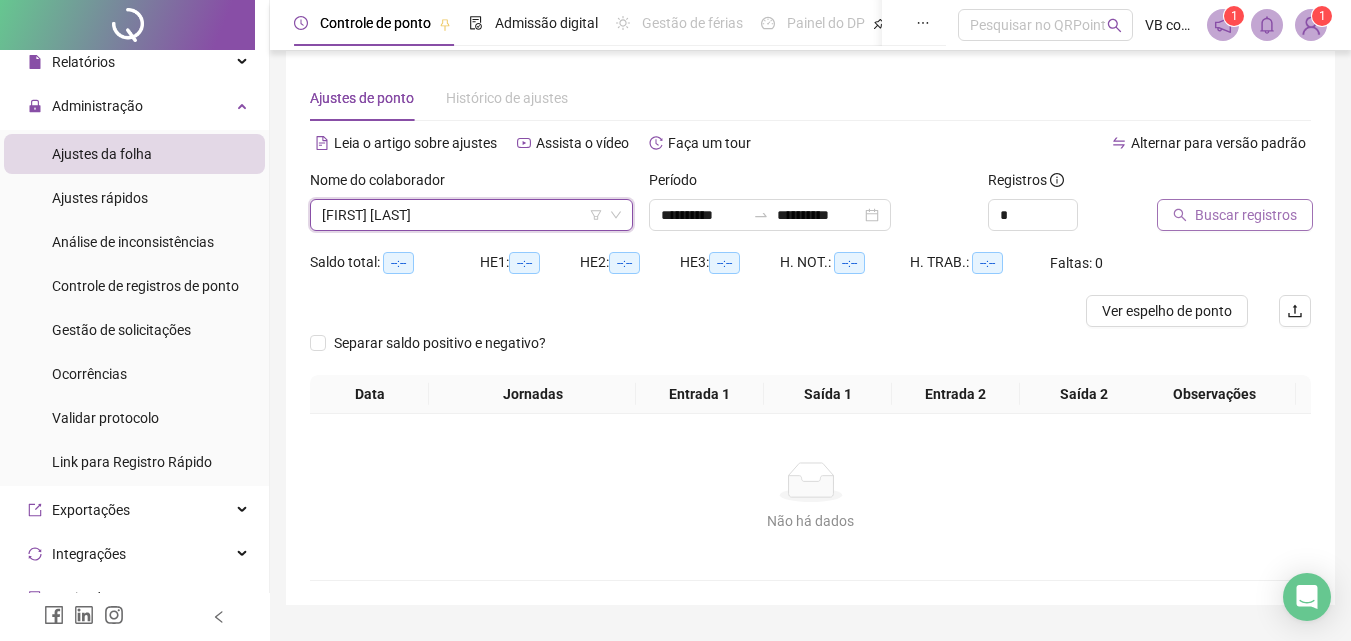 click on "Buscar registros" at bounding box center [1235, 215] 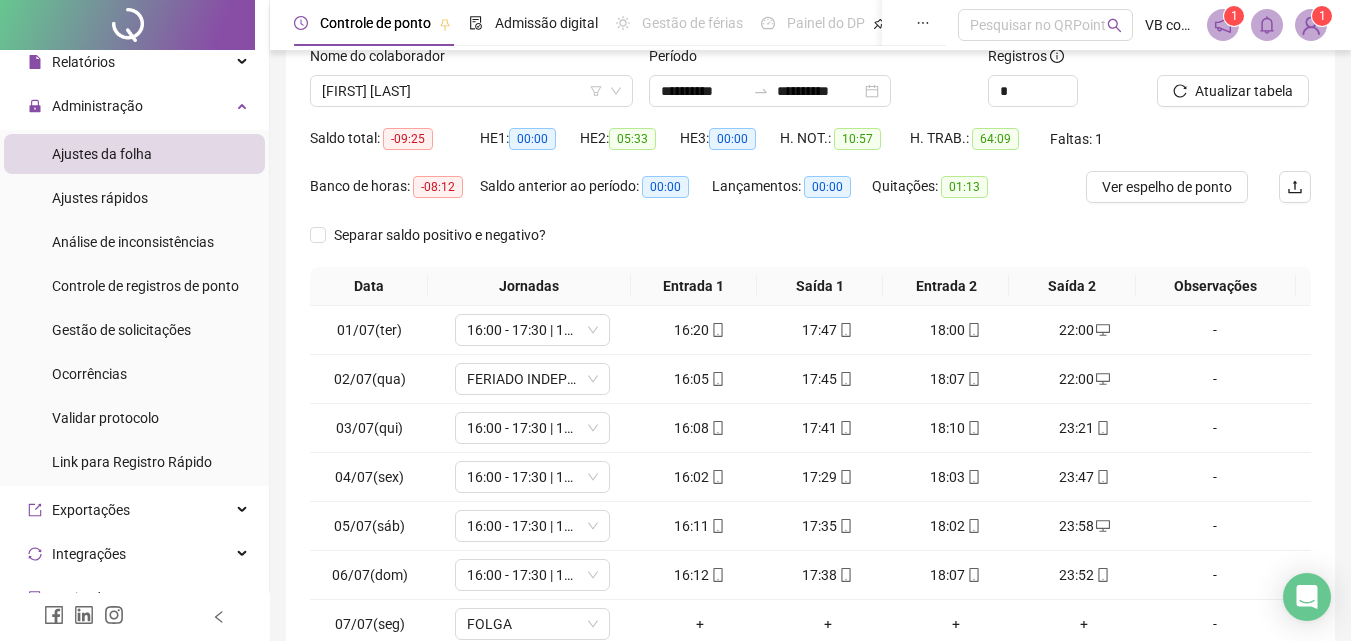 scroll, scrollTop: 313, scrollLeft: 0, axis: vertical 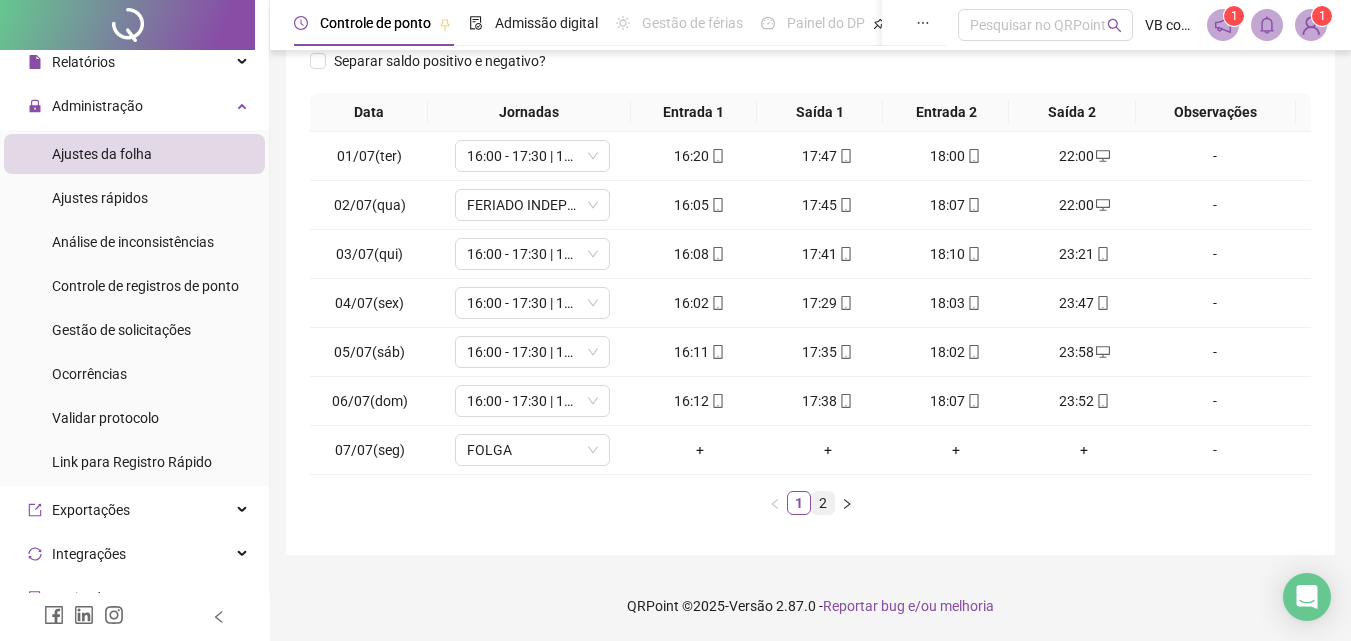 click on "2" at bounding box center (823, 503) 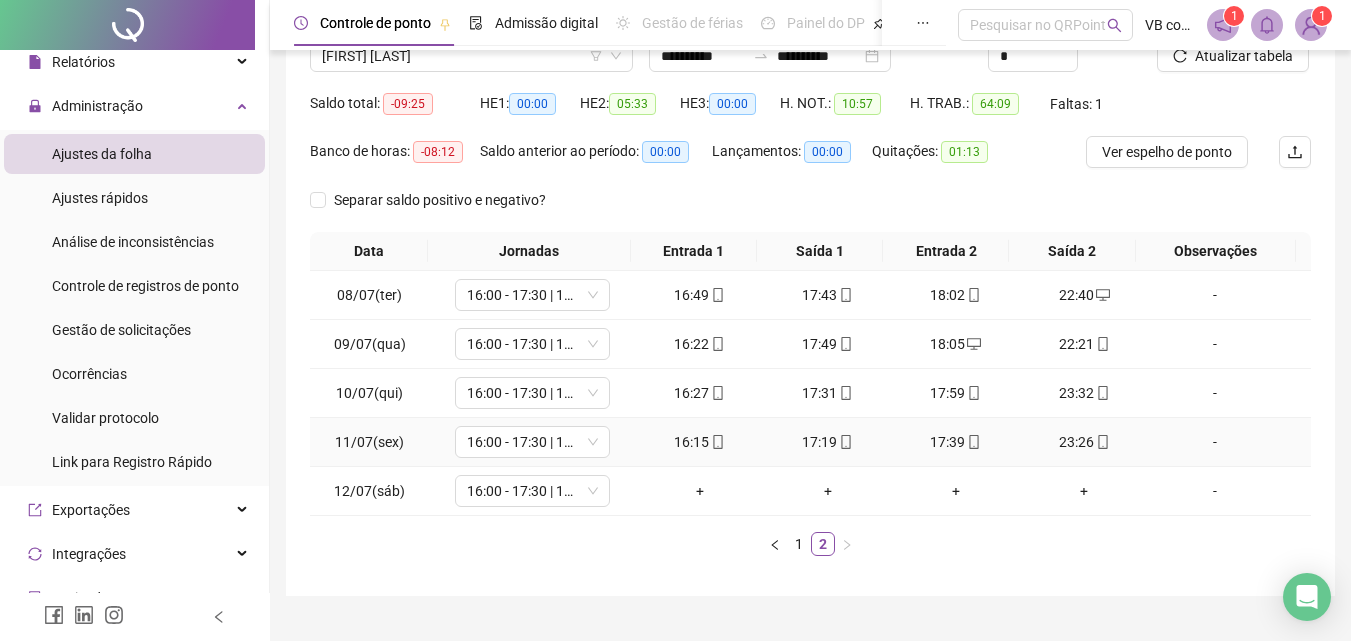 scroll, scrollTop: 215, scrollLeft: 0, axis: vertical 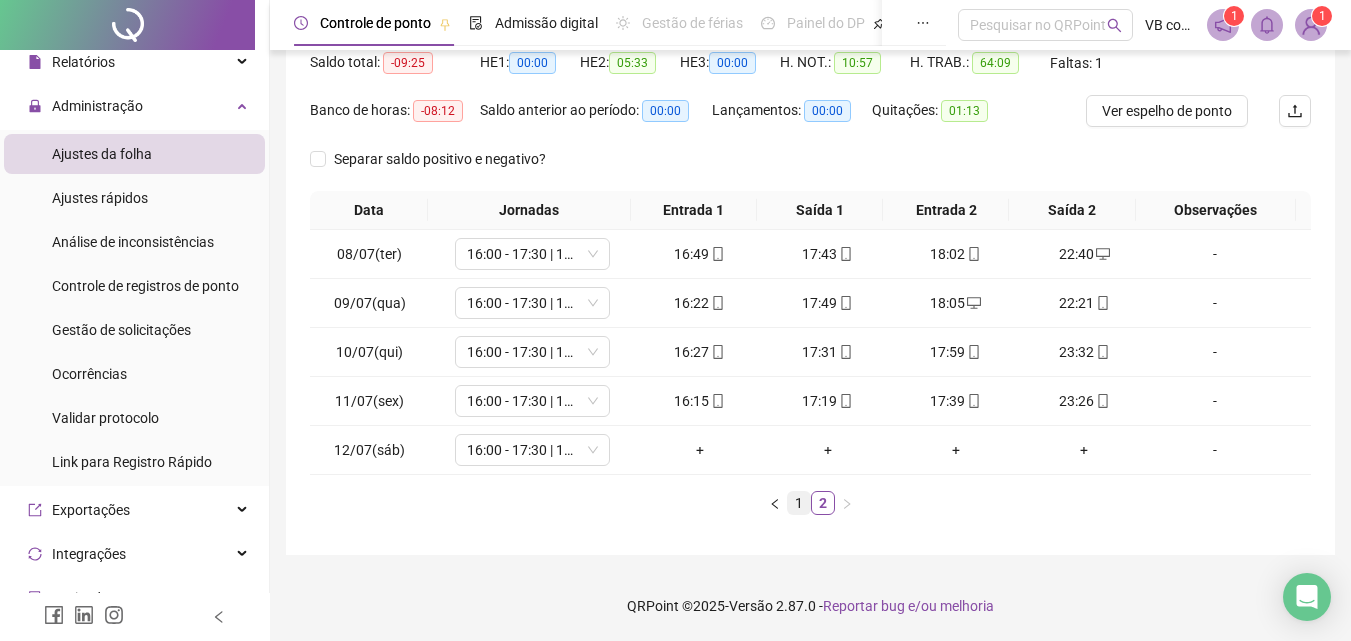 click on "1" at bounding box center (799, 503) 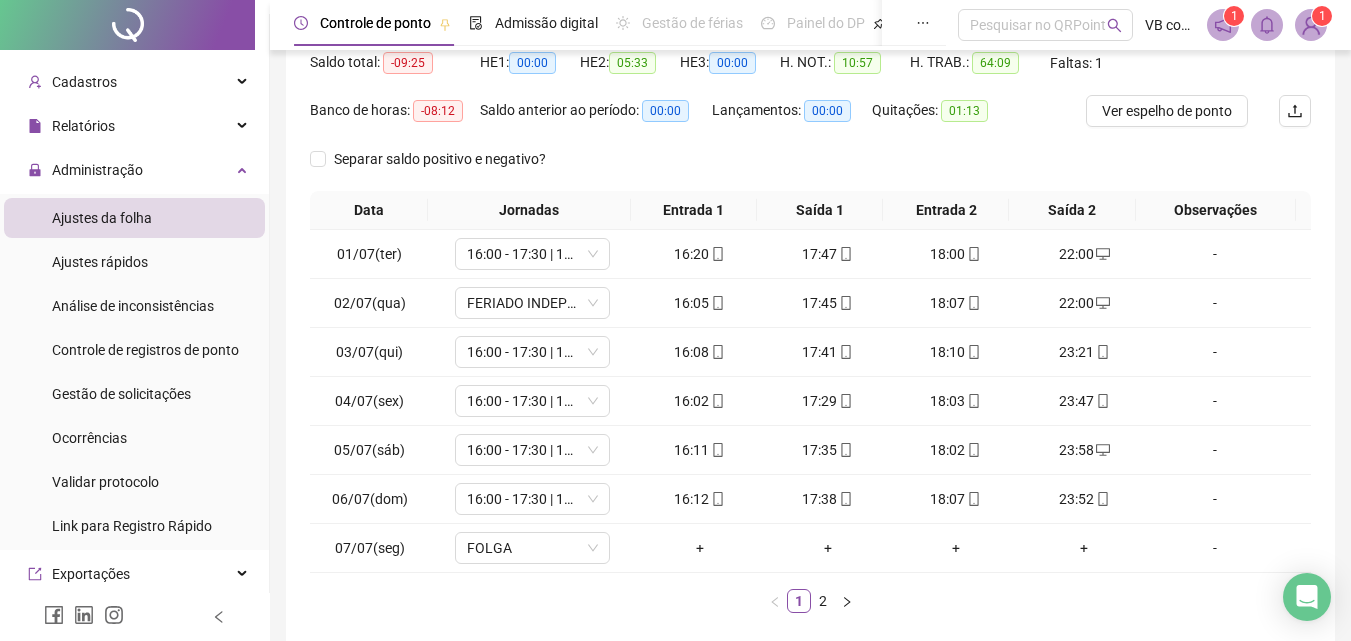 scroll, scrollTop: 0, scrollLeft: 0, axis: both 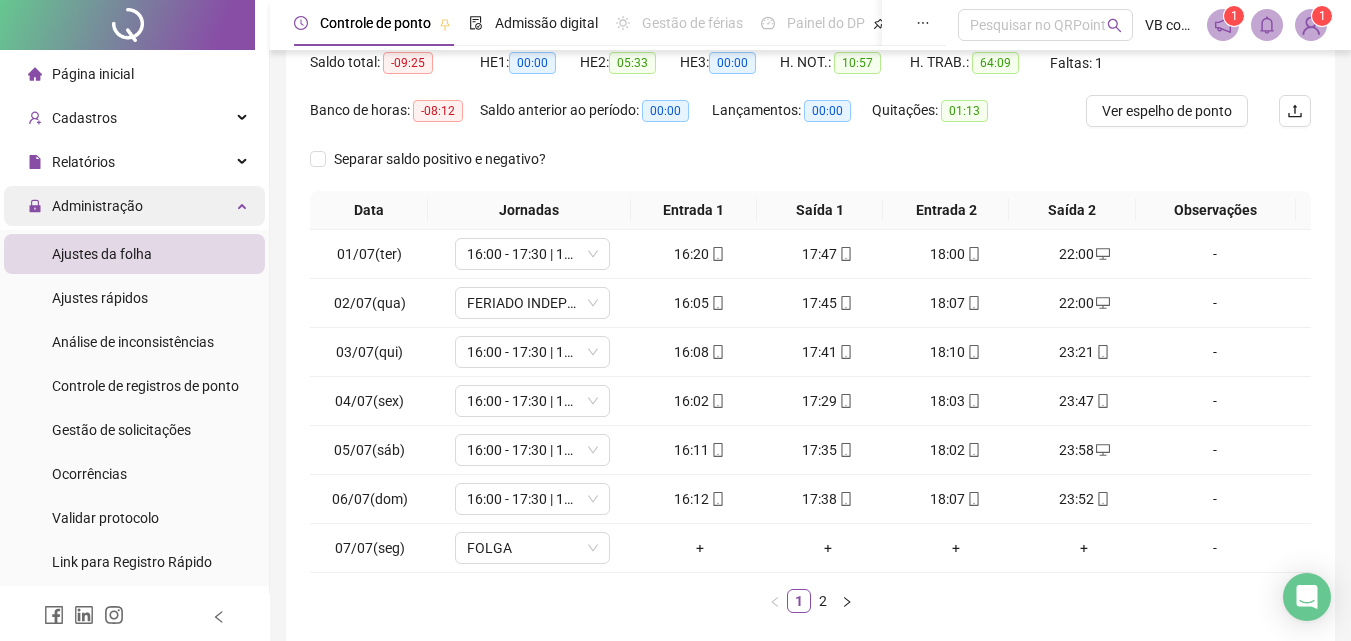 click on "Administração" at bounding box center (97, 206) 